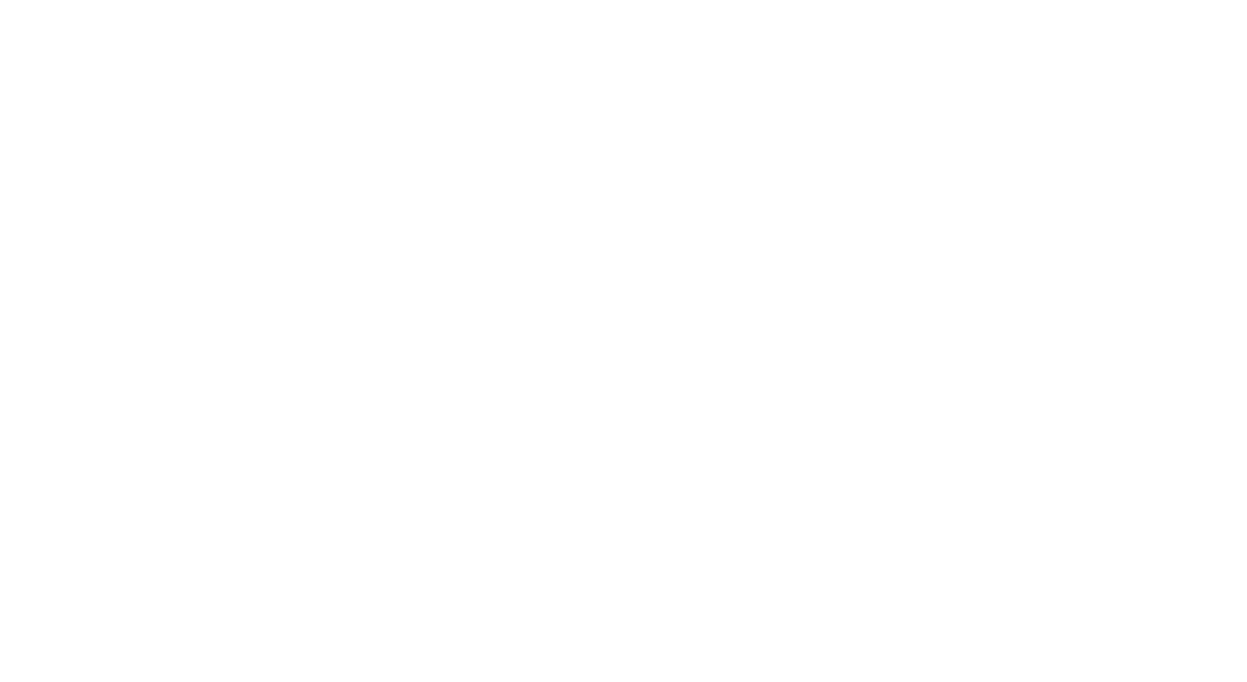 scroll, scrollTop: 0, scrollLeft: 0, axis: both 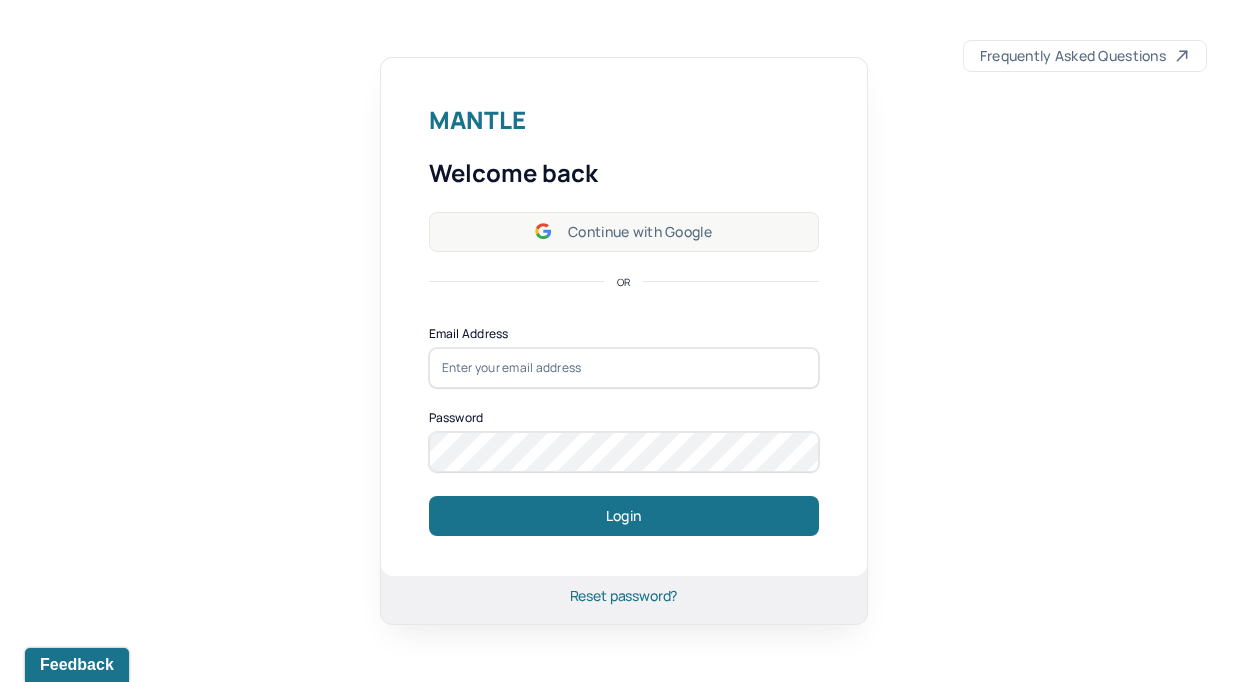 click on "Continue with Google" at bounding box center [624, 232] 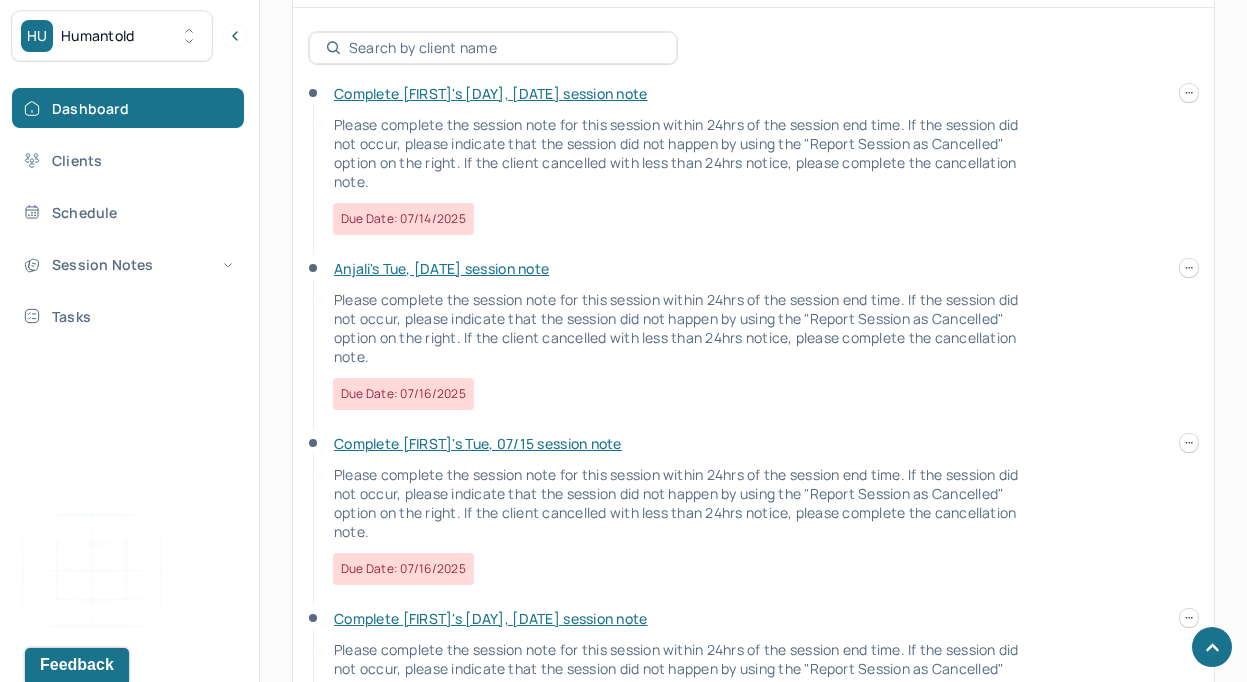 scroll, scrollTop: 768, scrollLeft: 0, axis: vertical 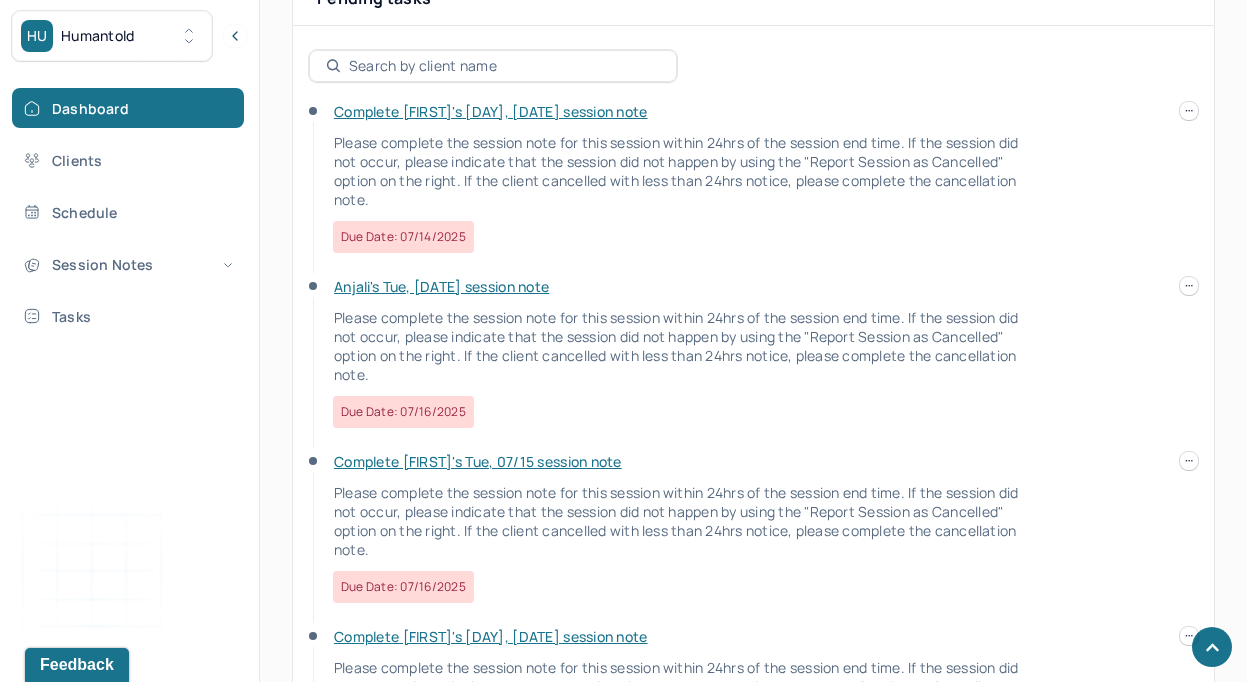click 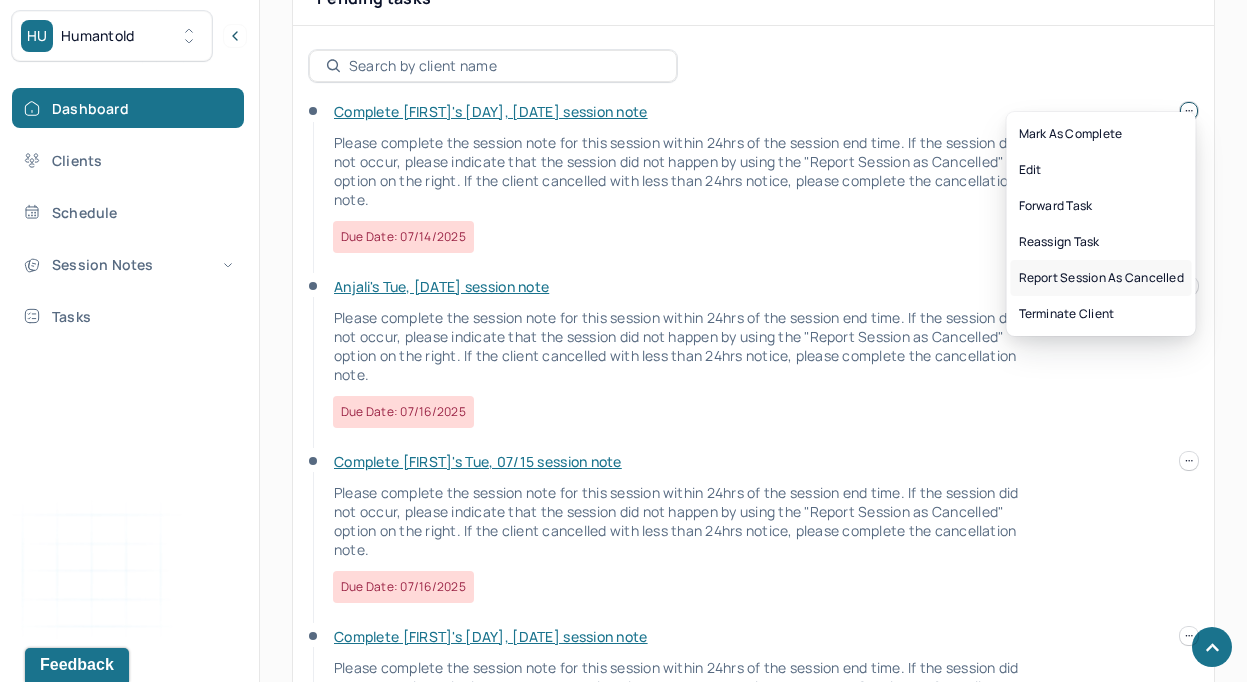click on "Report session as cancelled" at bounding box center (1101, 278) 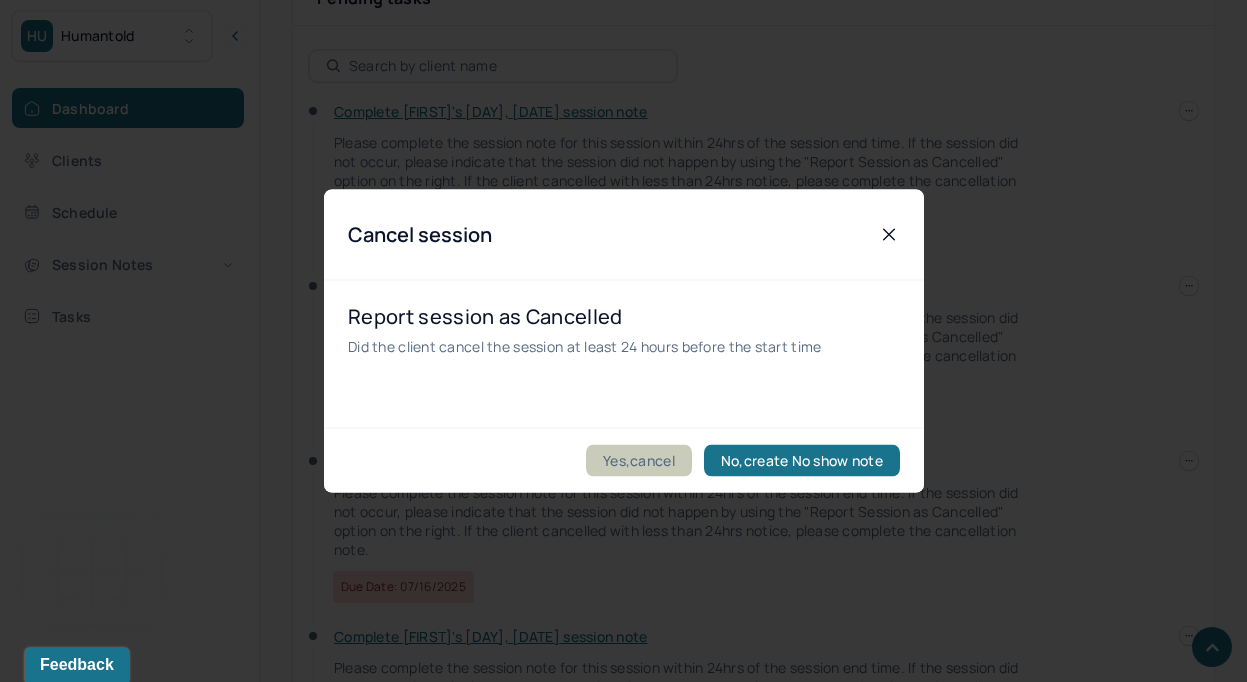 click on "Yes,cancel" at bounding box center [639, 461] 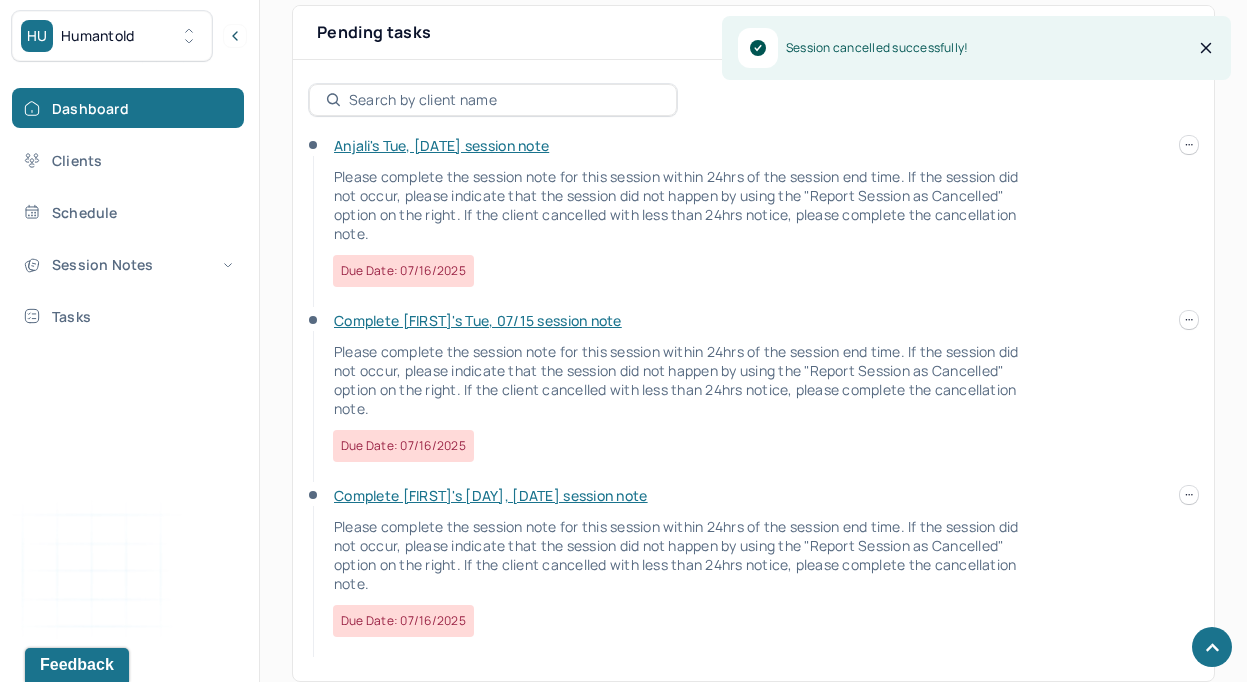 scroll, scrollTop: 707, scrollLeft: 0, axis: vertical 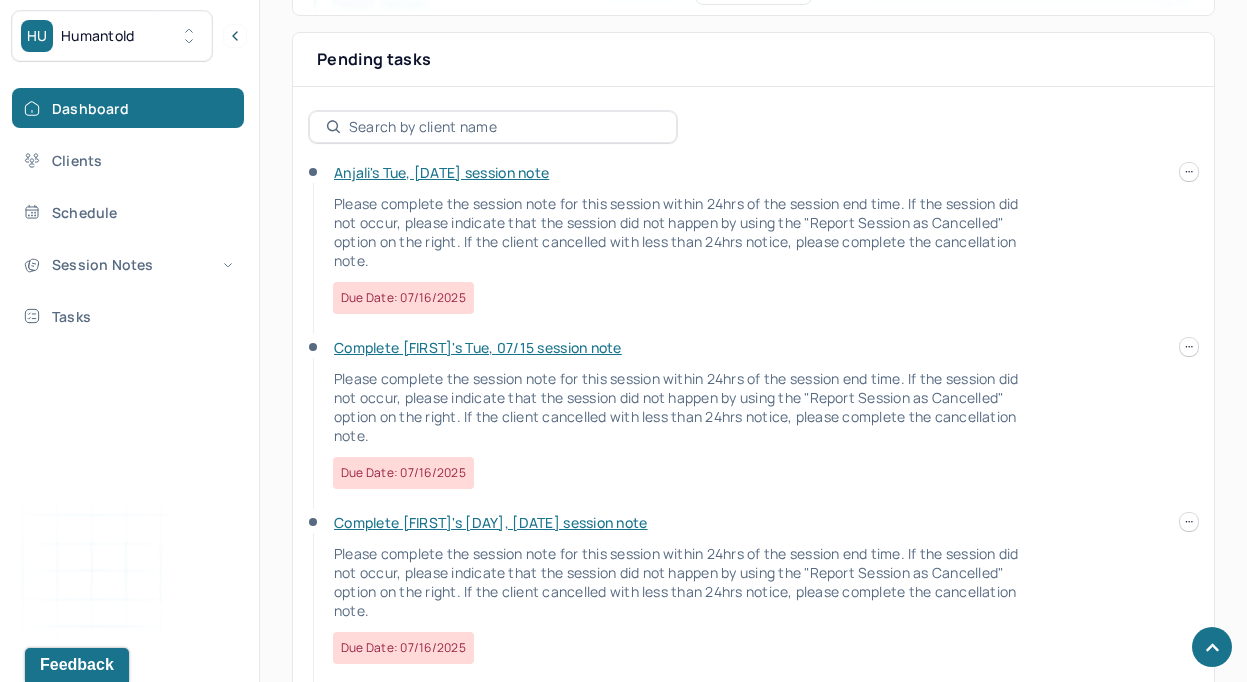 click on "Anjali's Tue, [DATE] session note" at bounding box center [441, 172] 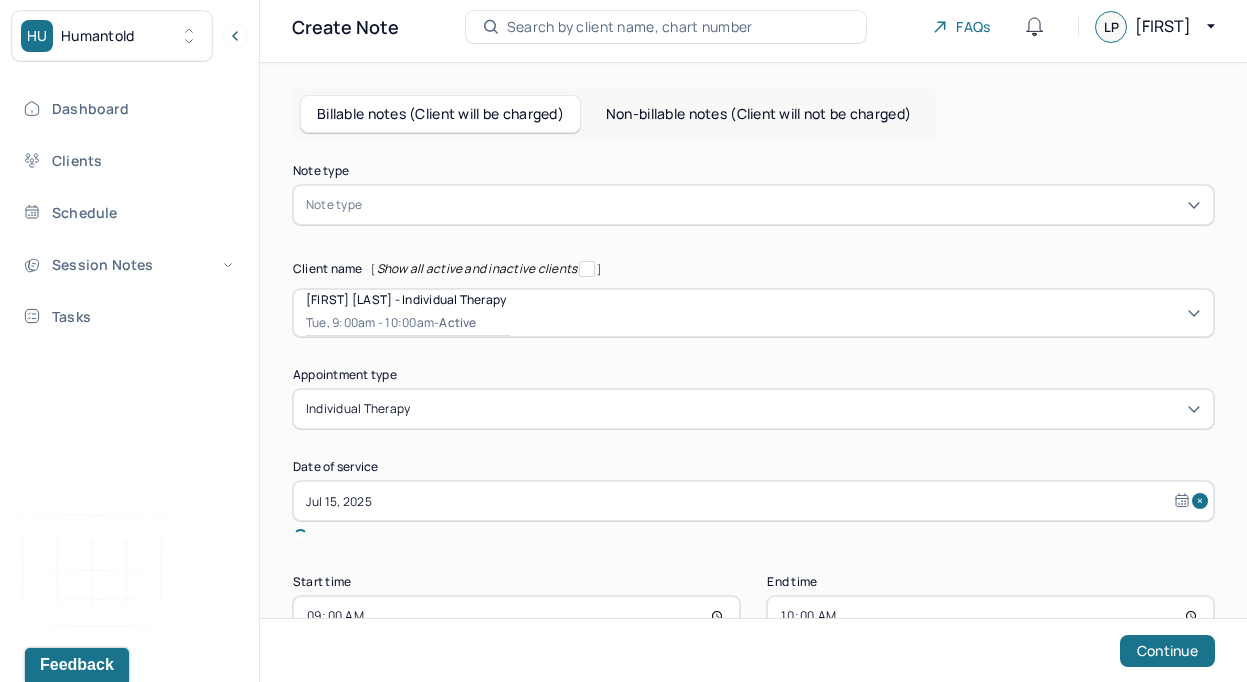 scroll, scrollTop: 45, scrollLeft: 0, axis: vertical 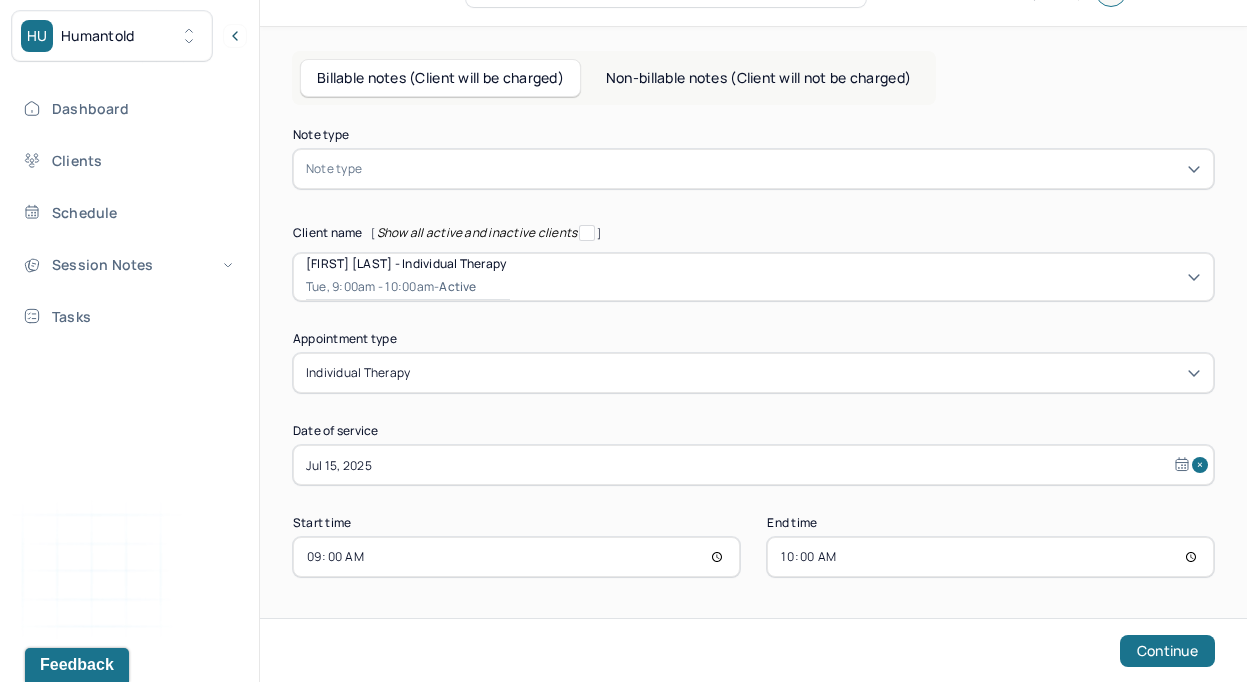 click at bounding box center [783, 169] 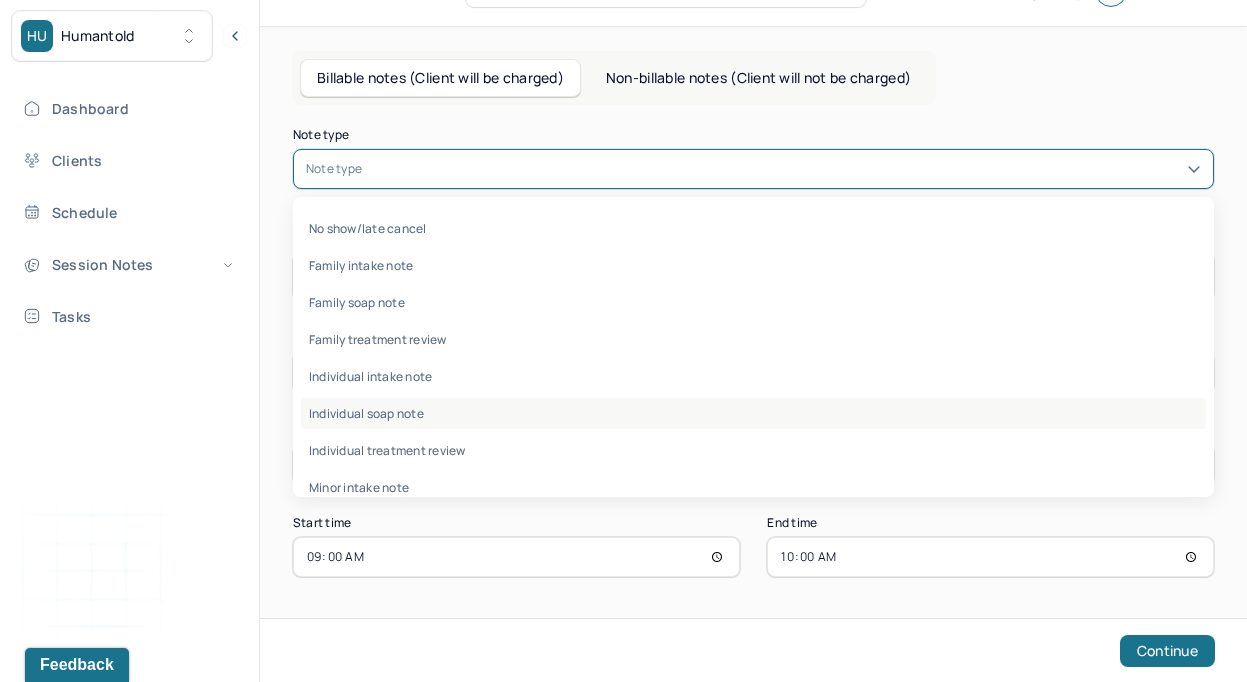 click on "Individual soap note" at bounding box center (753, 413) 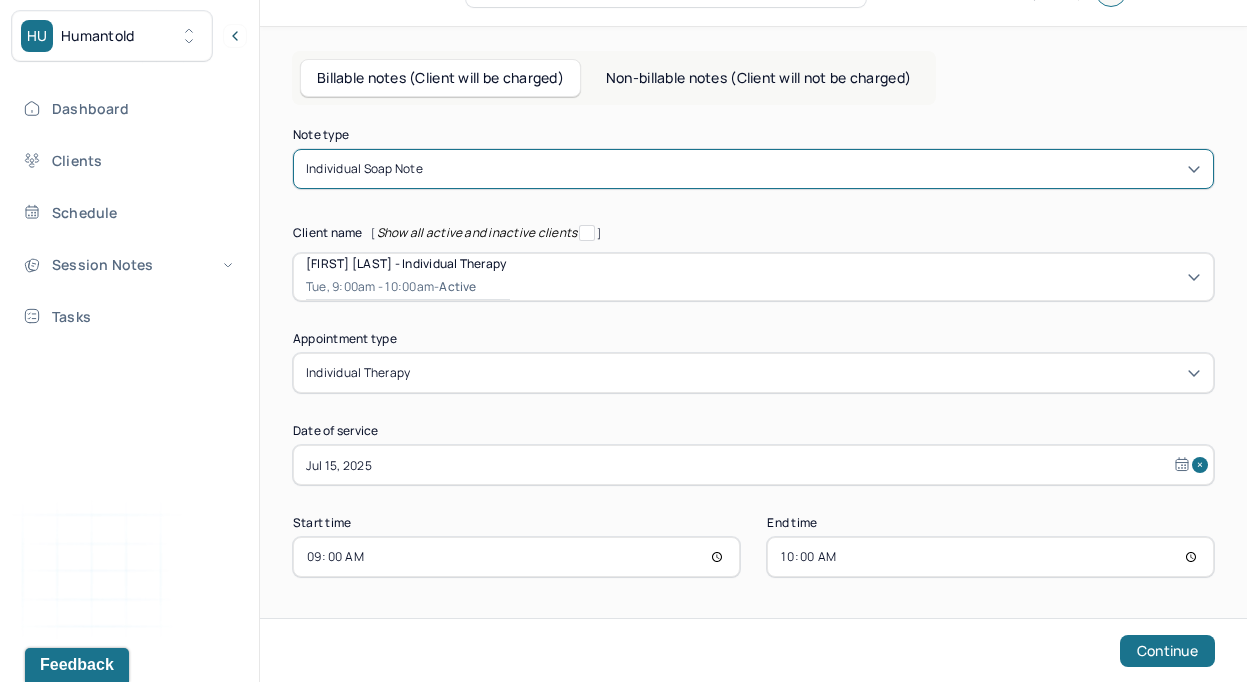 click on "10:00" at bounding box center (990, 557) 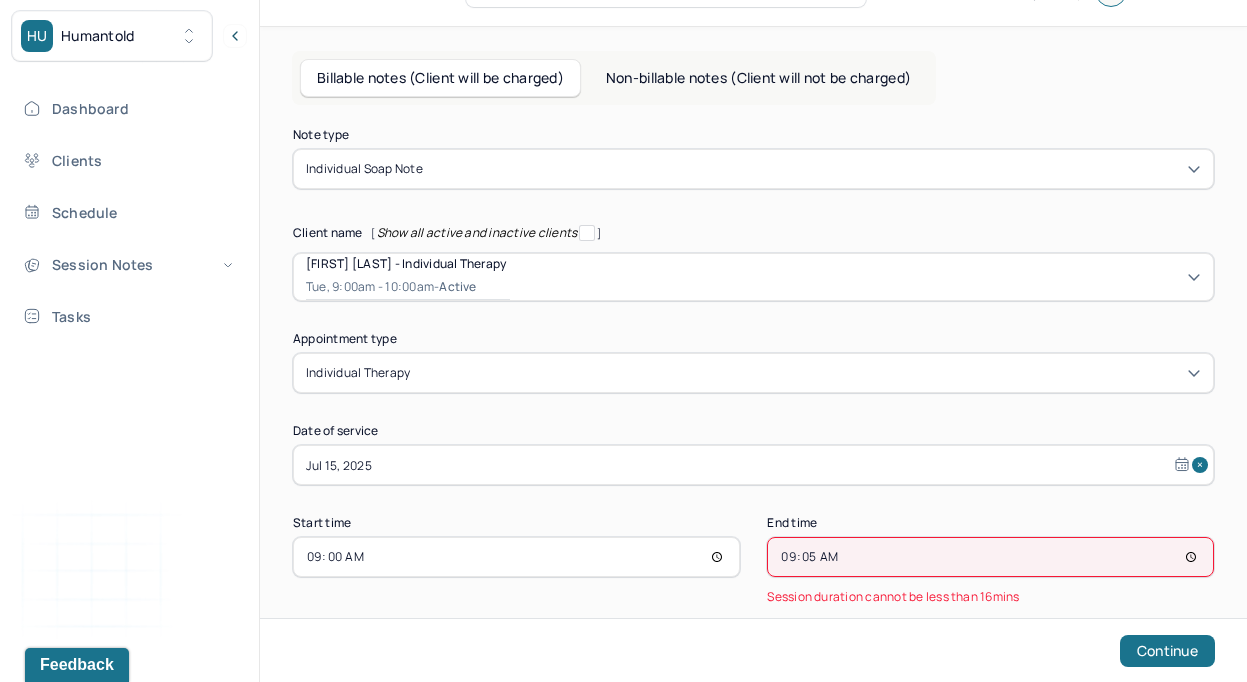 type on "09:55" 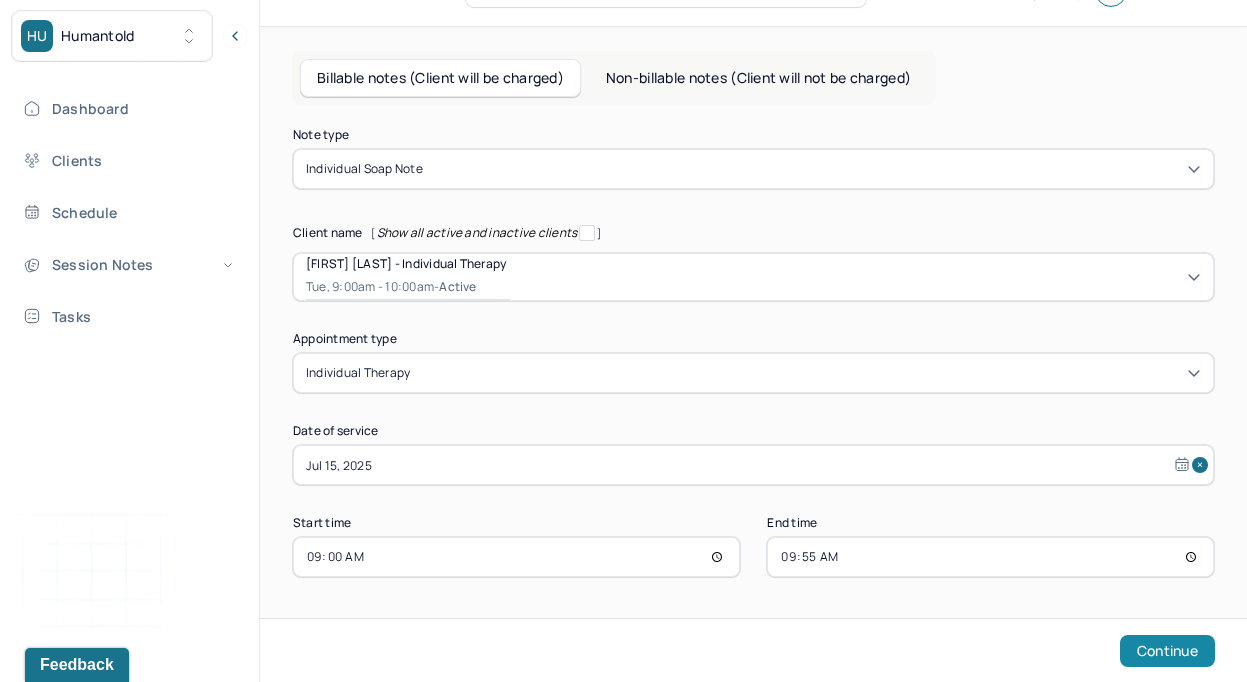 click on "Continue" at bounding box center [1167, 651] 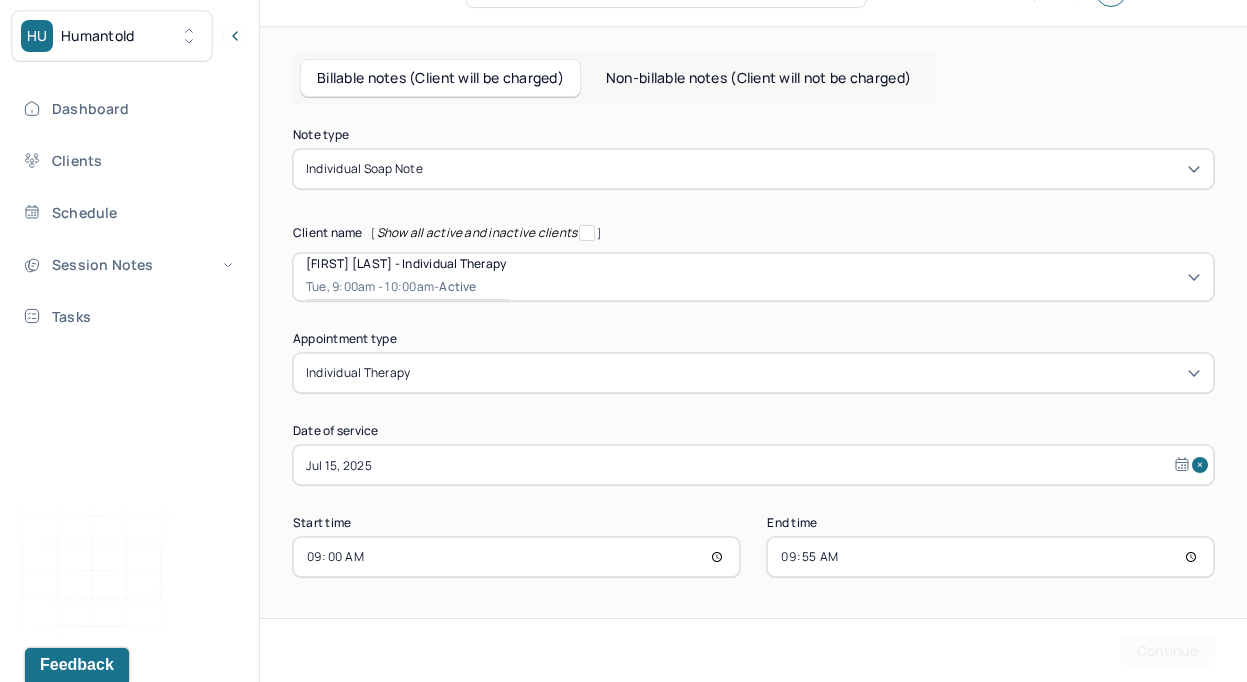 scroll, scrollTop: 0, scrollLeft: 0, axis: both 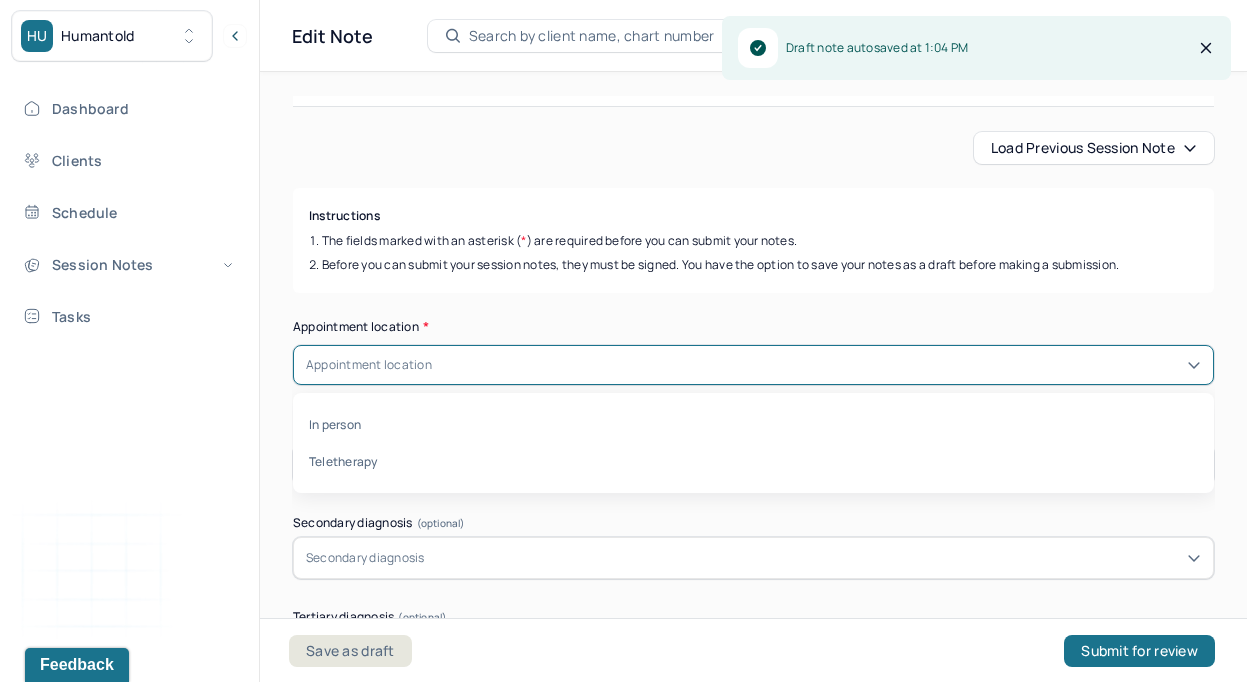 click on "Appointment location" at bounding box center (753, 365) 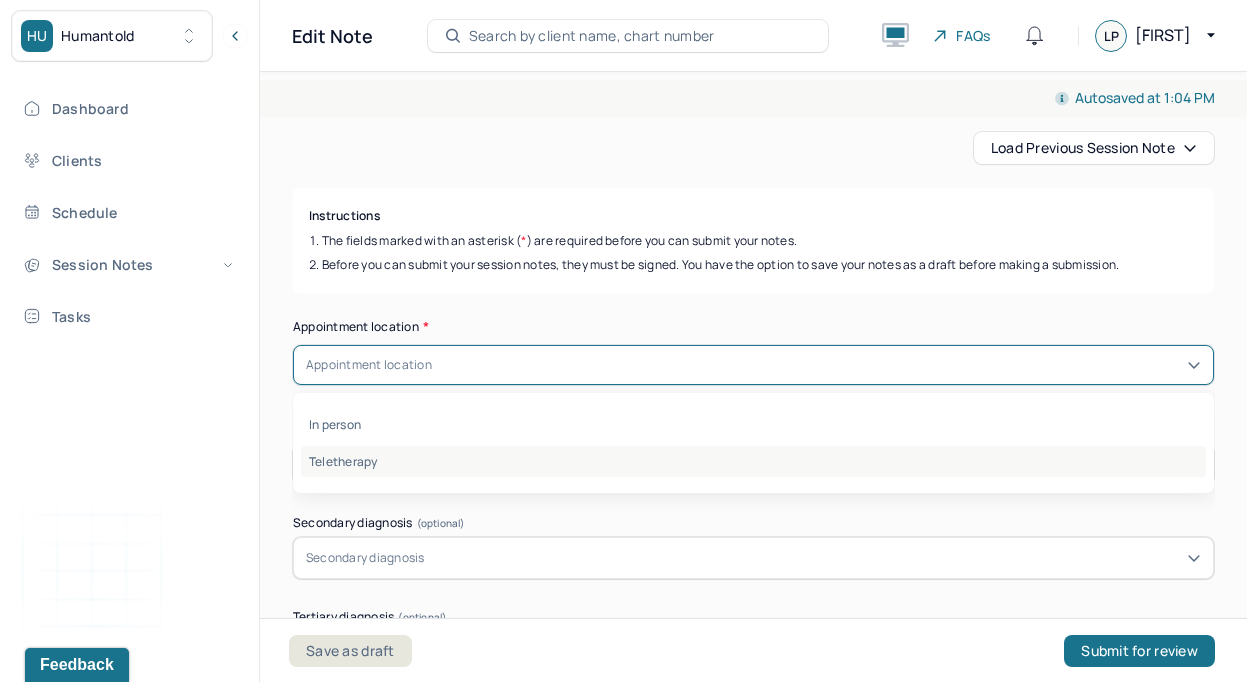 click on "Teletherapy" at bounding box center [753, 461] 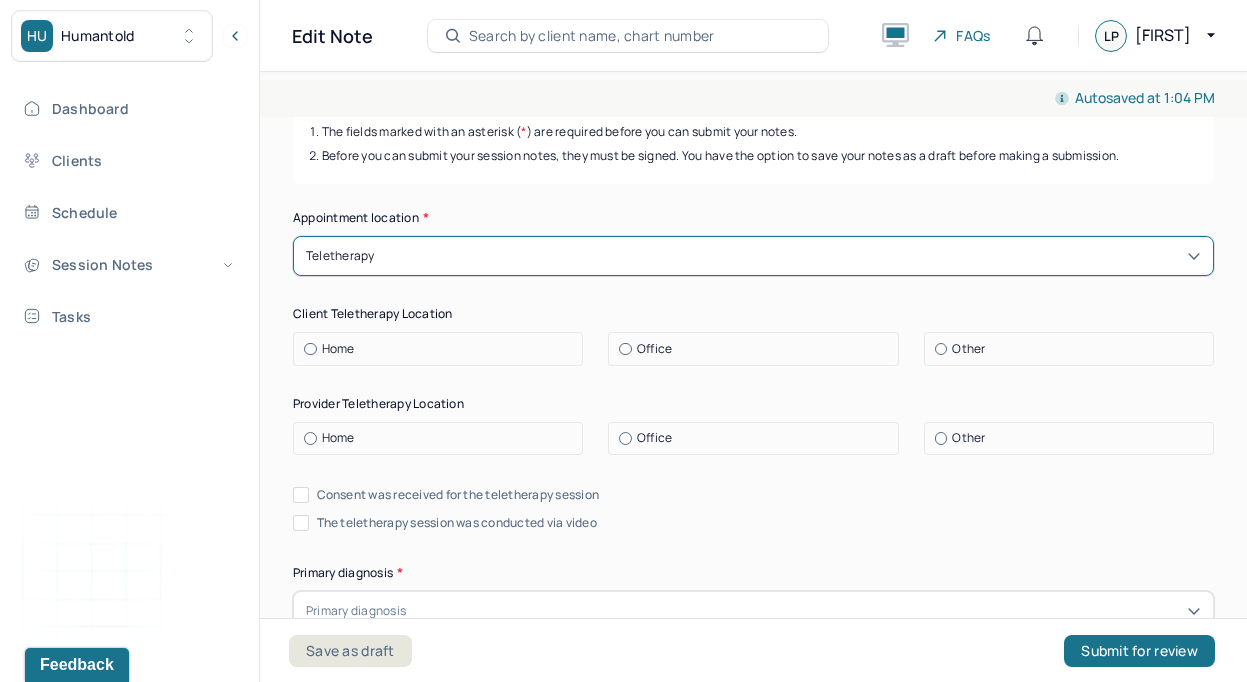 scroll, scrollTop: 337, scrollLeft: 0, axis: vertical 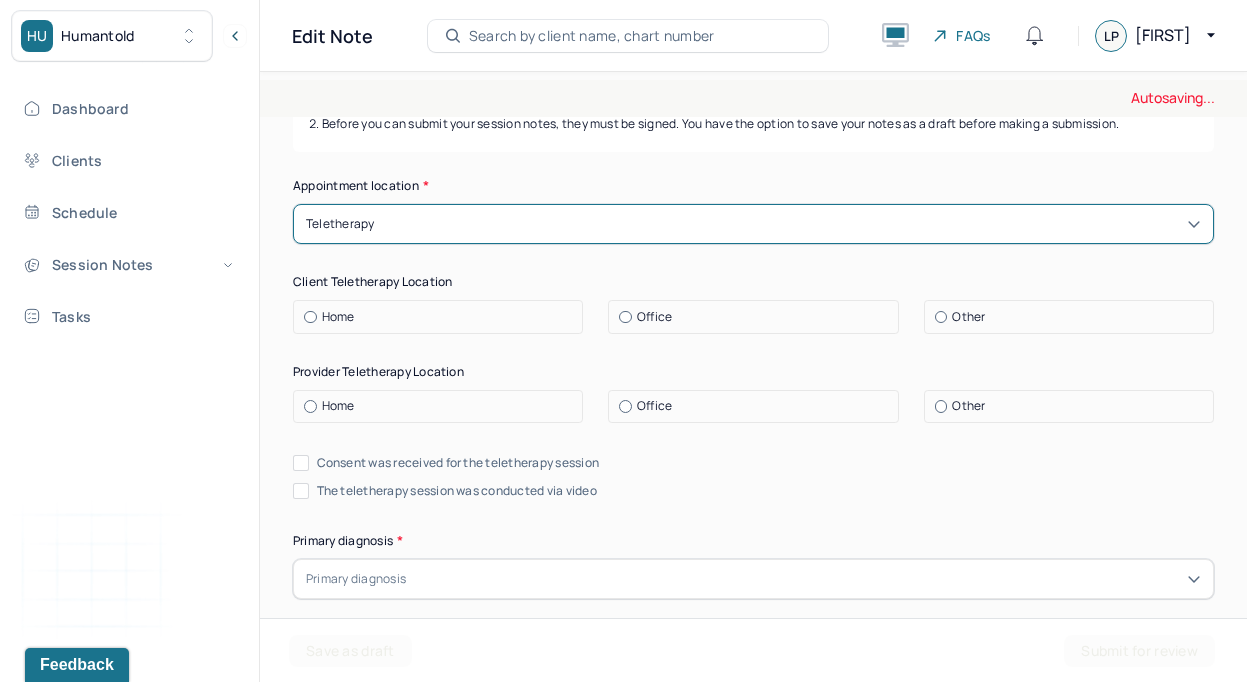 click on "Home" at bounding box center (438, 317) 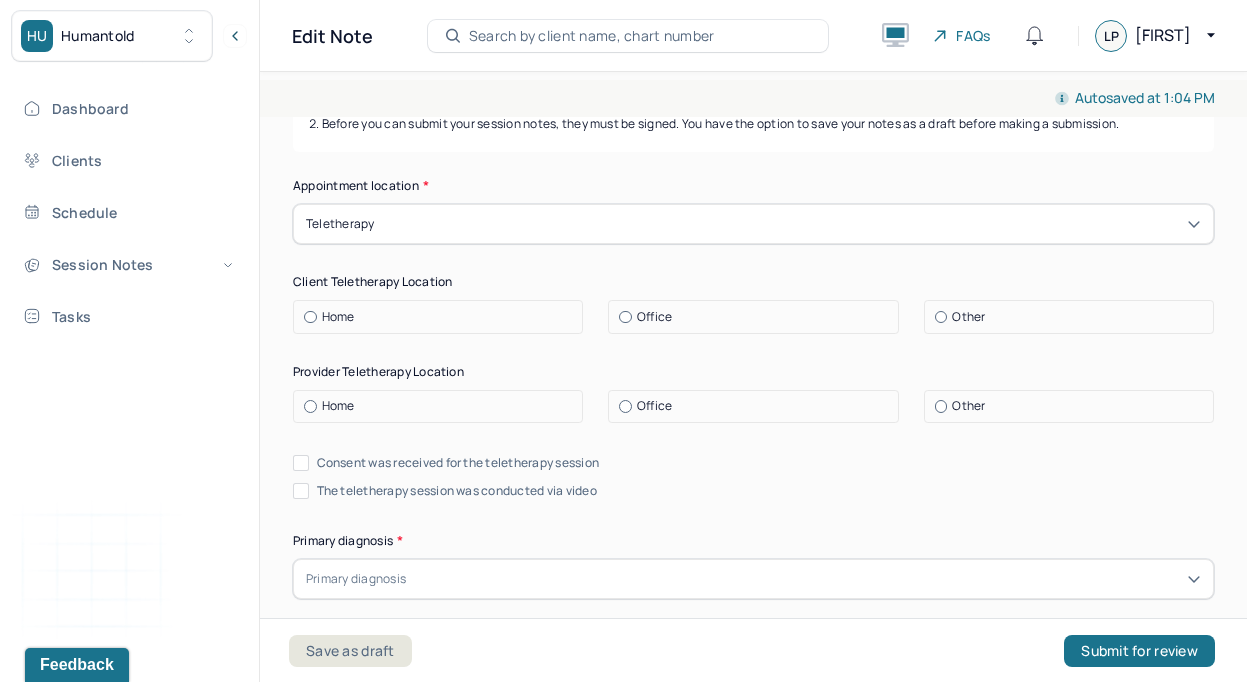 click on "Home" at bounding box center (443, 317) 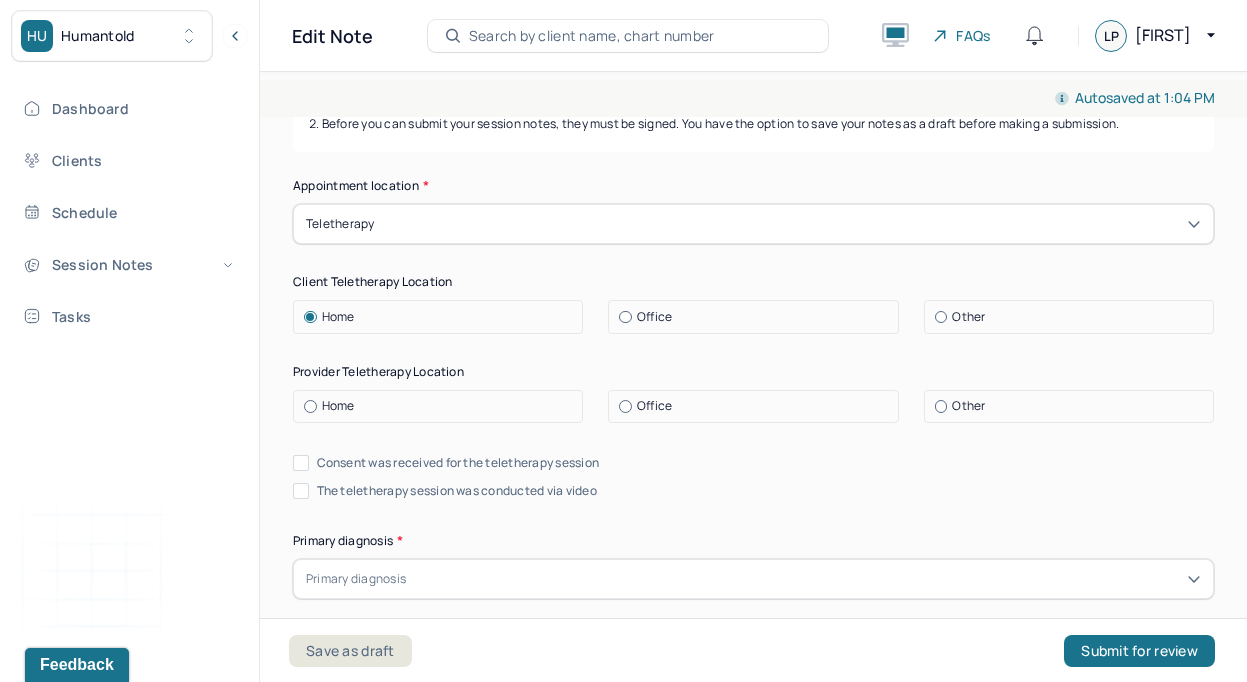 click on "Office" at bounding box center [654, 406] 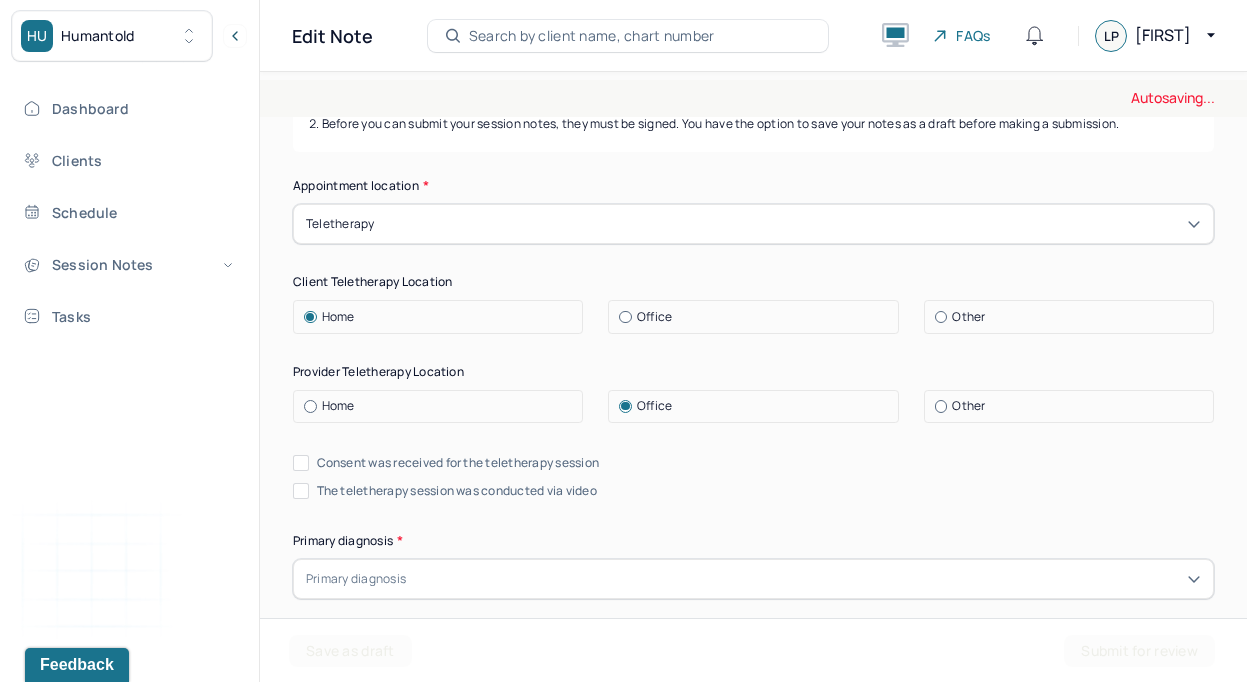 click on "Consent was received for the teletherapy session" at bounding box center [458, 463] 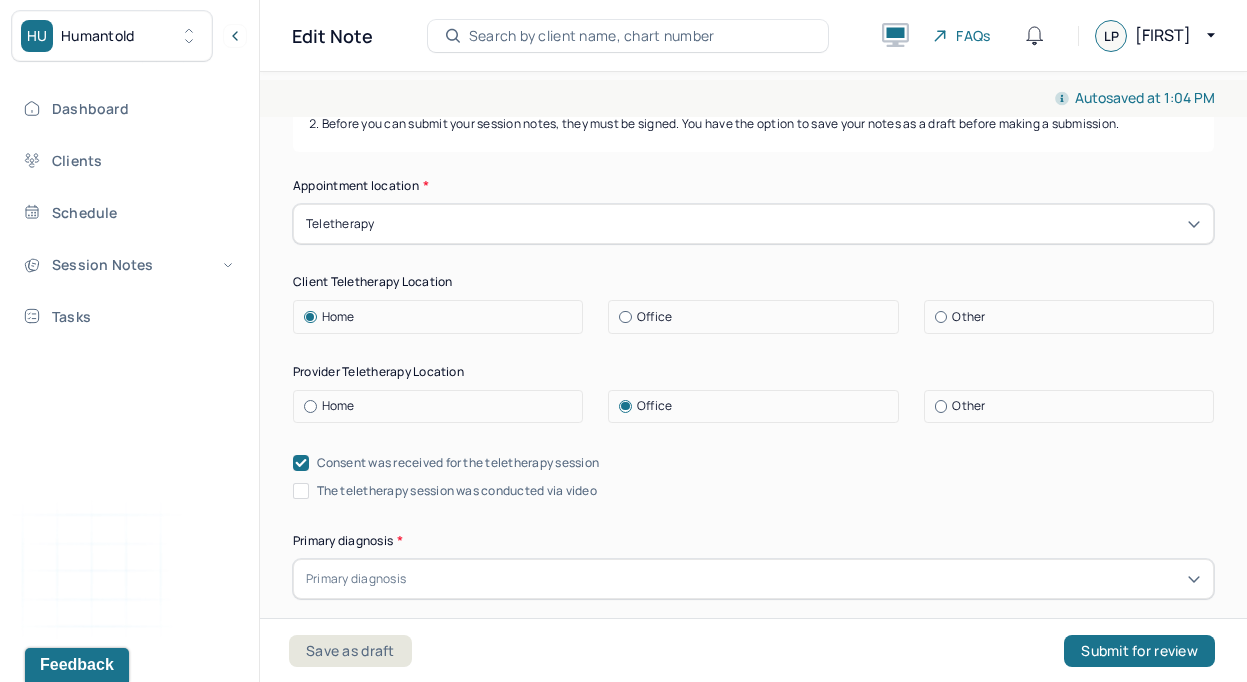 click on "The teletherapy session was conducted via video" at bounding box center (457, 491) 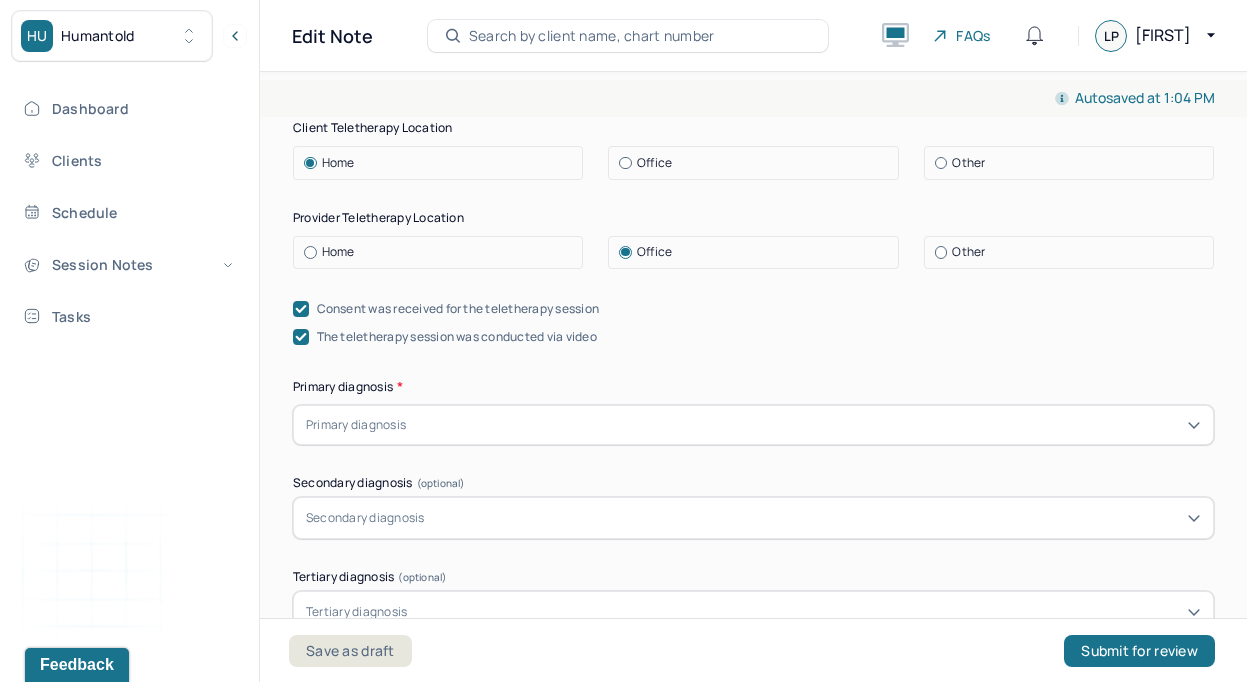 scroll, scrollTop: 542, scrollLeft: 0, axis: vertical 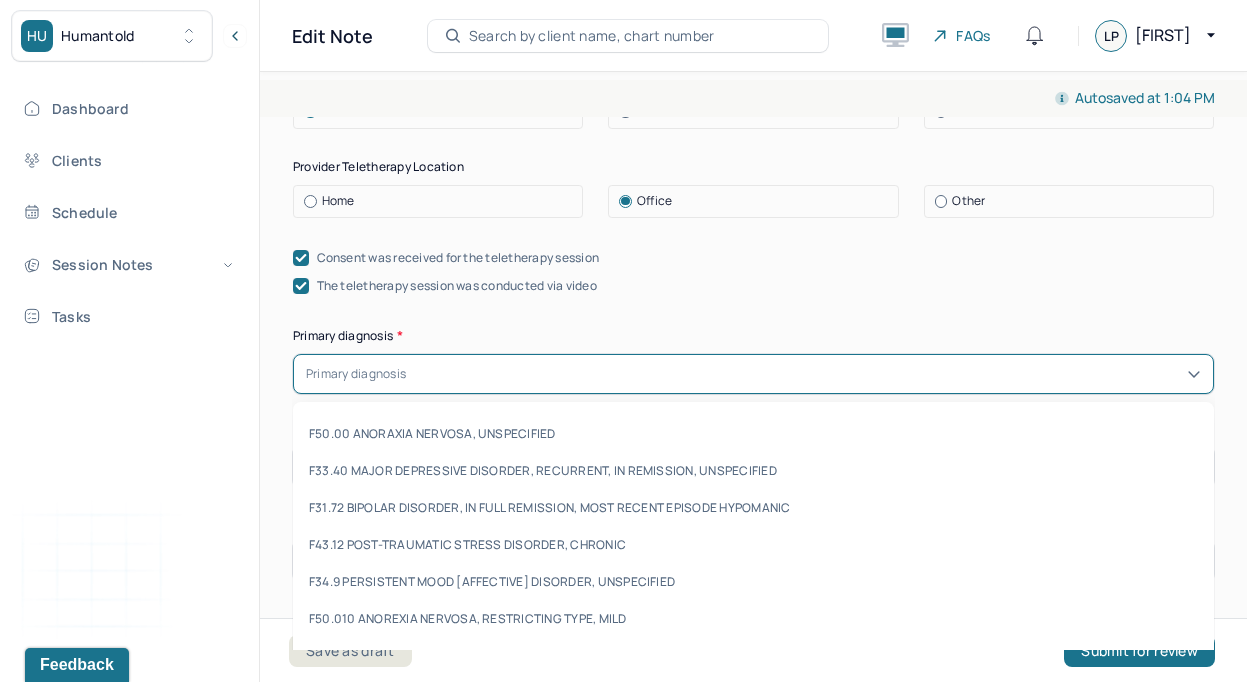 click at bounding box center (805, 374) 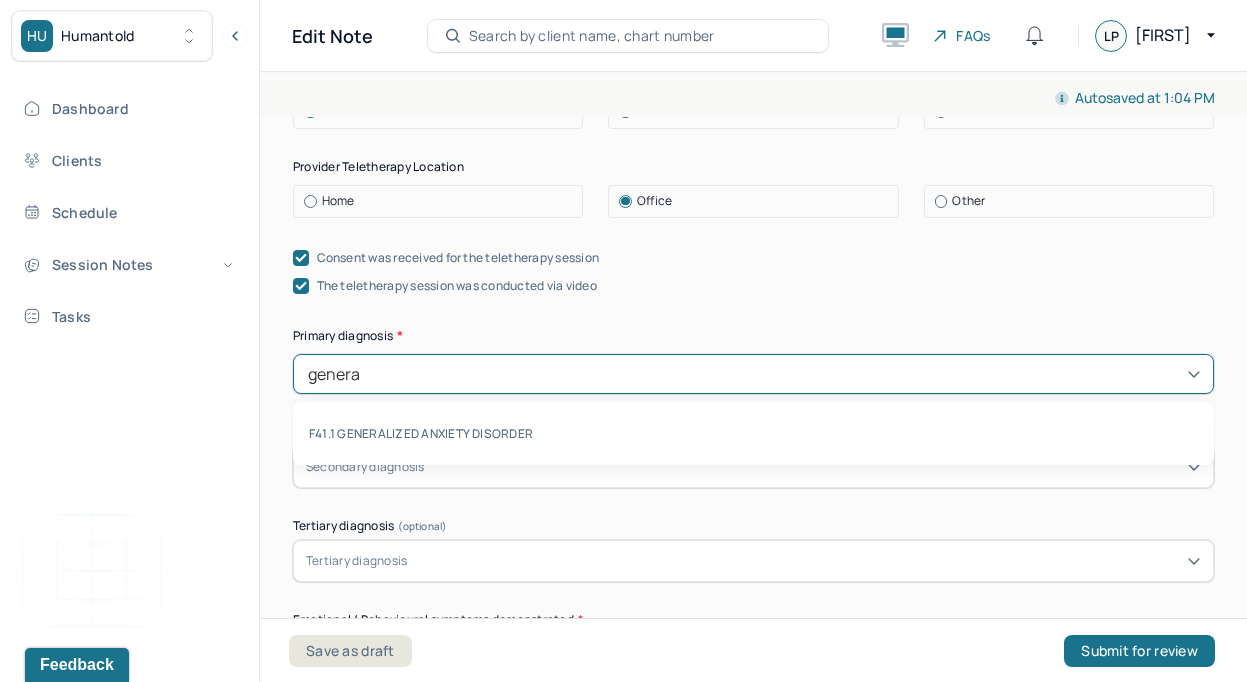 type on "general" 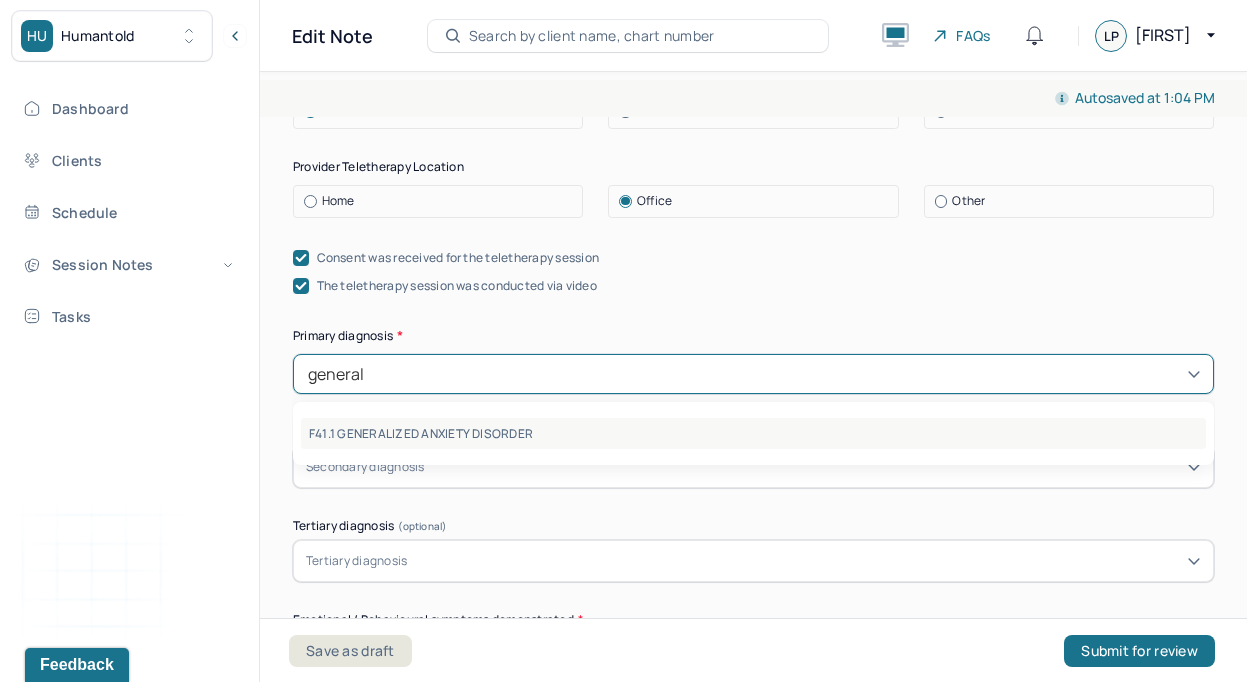 click on "F41.1 GENERALIZED ANXIETY DISORDER" at bounding box center (753, 433) 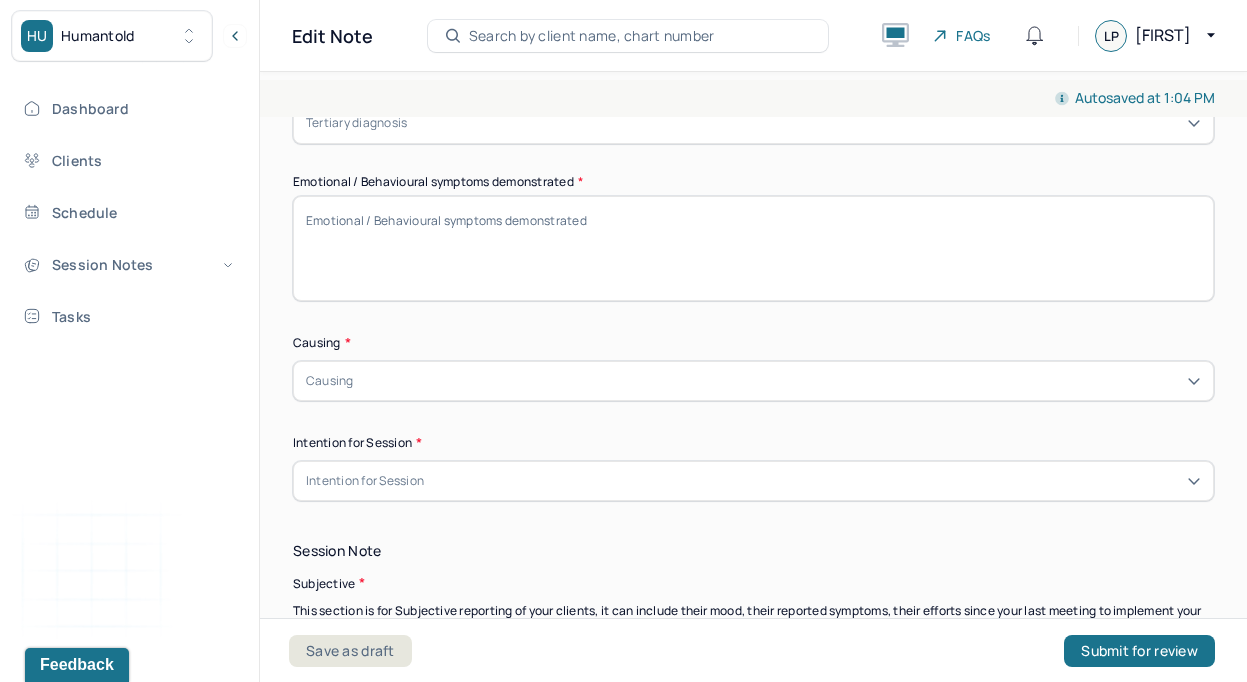 scroll, scrollTop: 983, scrollLeft: 0, axis: vertical 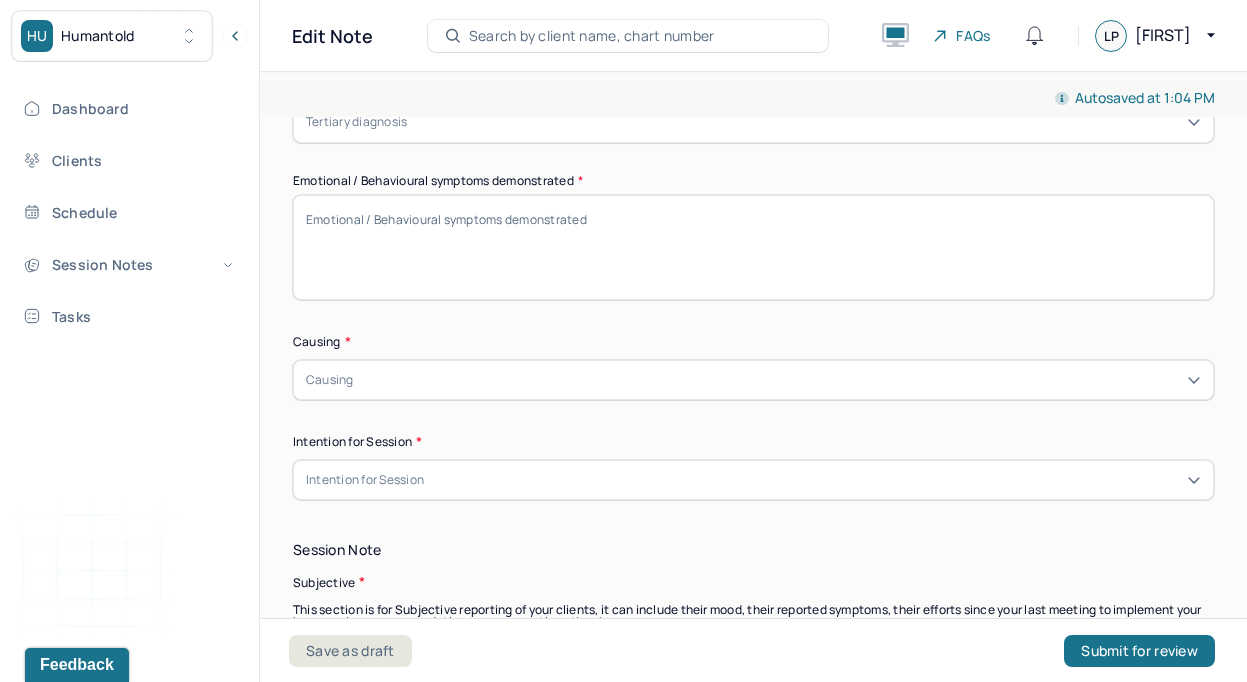 click on "Causing" at bounding box center [753, 380] 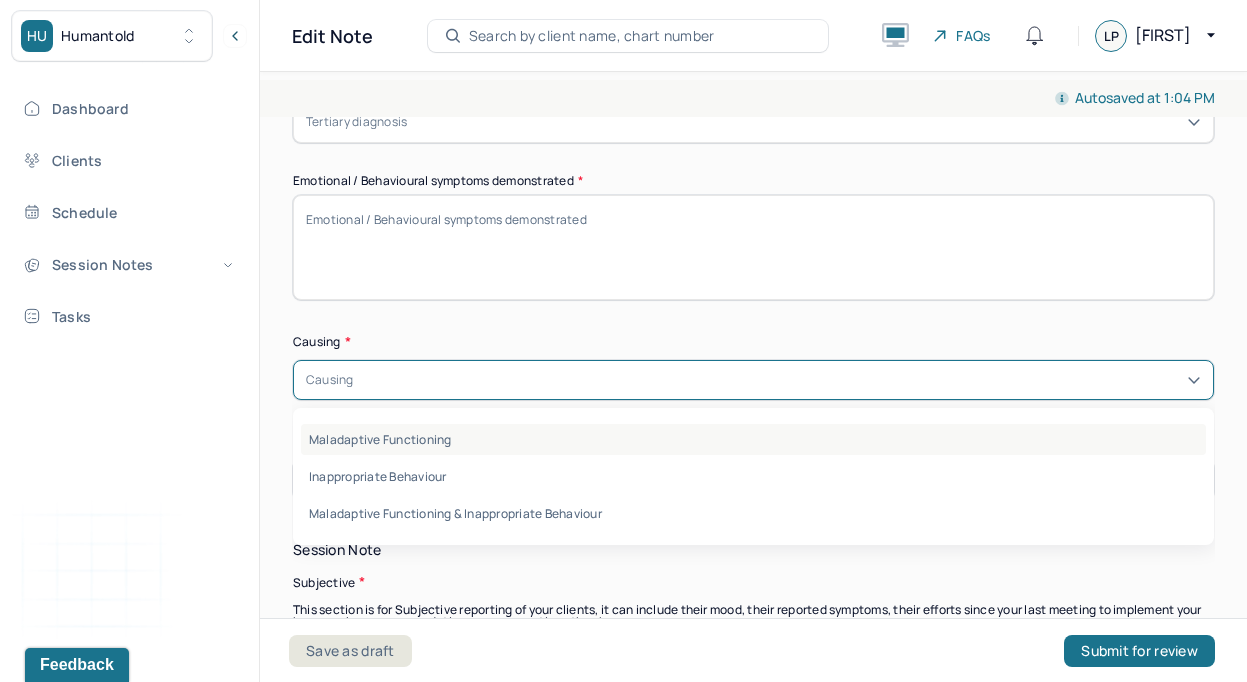 click on "Maladaptive Functioning" at bounding box center (753, 439) 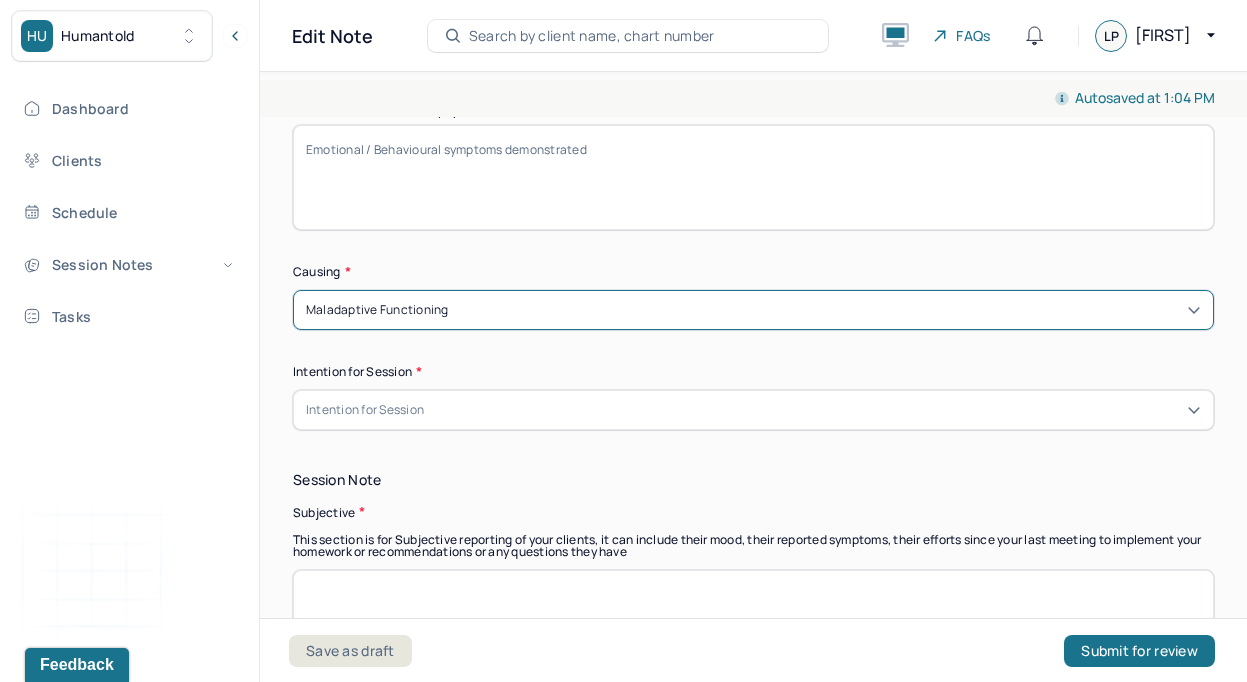 scroll, scrollTop: 1063, scrollLeft: 0, axis: vertical 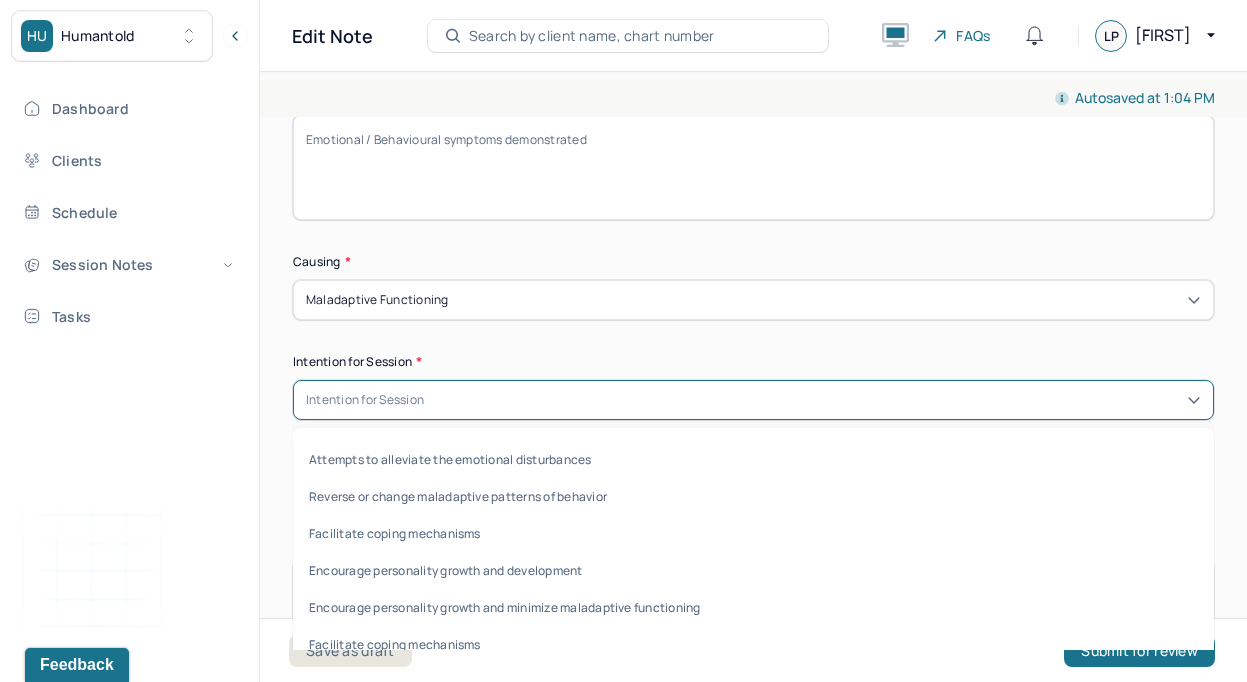 click on "Intention for Session" at bounding box center [753, 400] 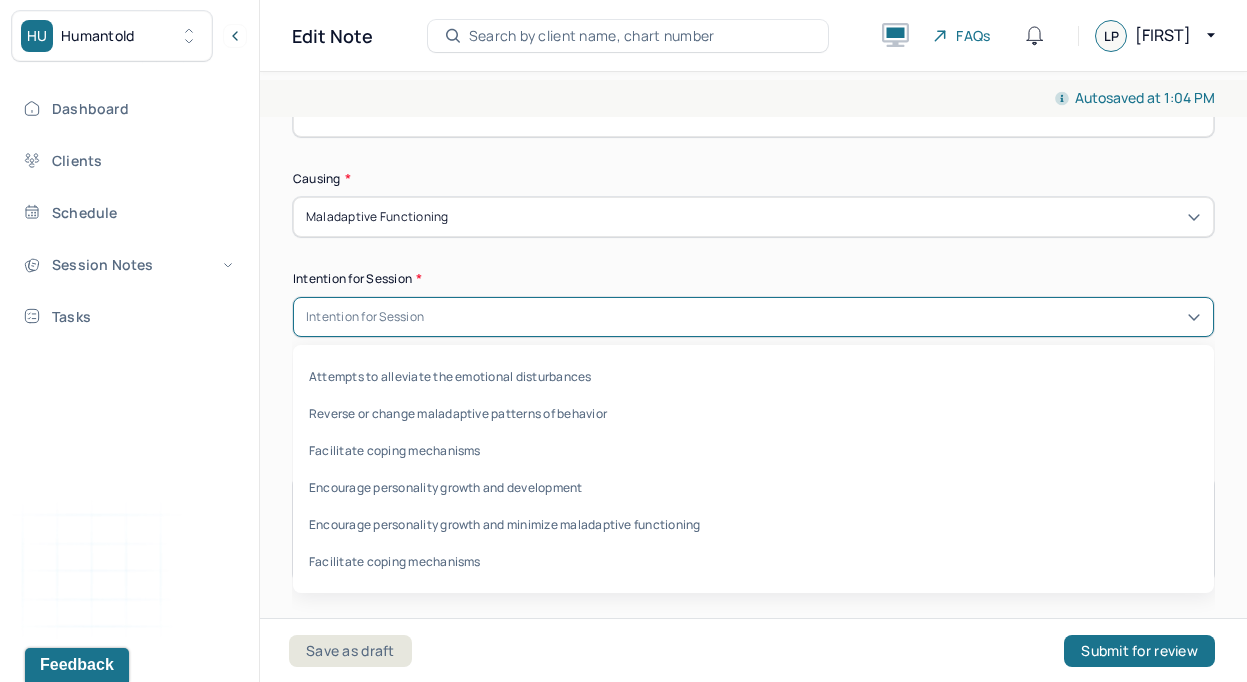 scroll, scrollTop: 1147, scrollLeft: 0, axis: vertical 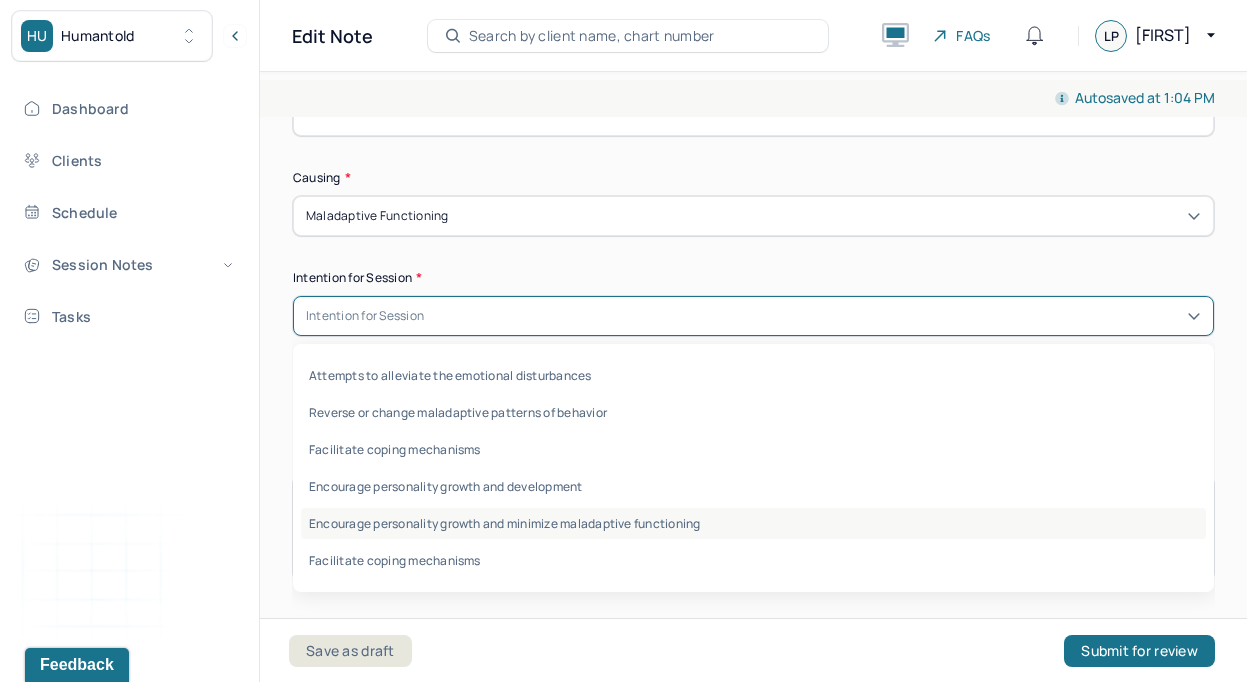 click on "Encourage personality growth and minimize maladaptive functioning" at bounding box center [753, 523] 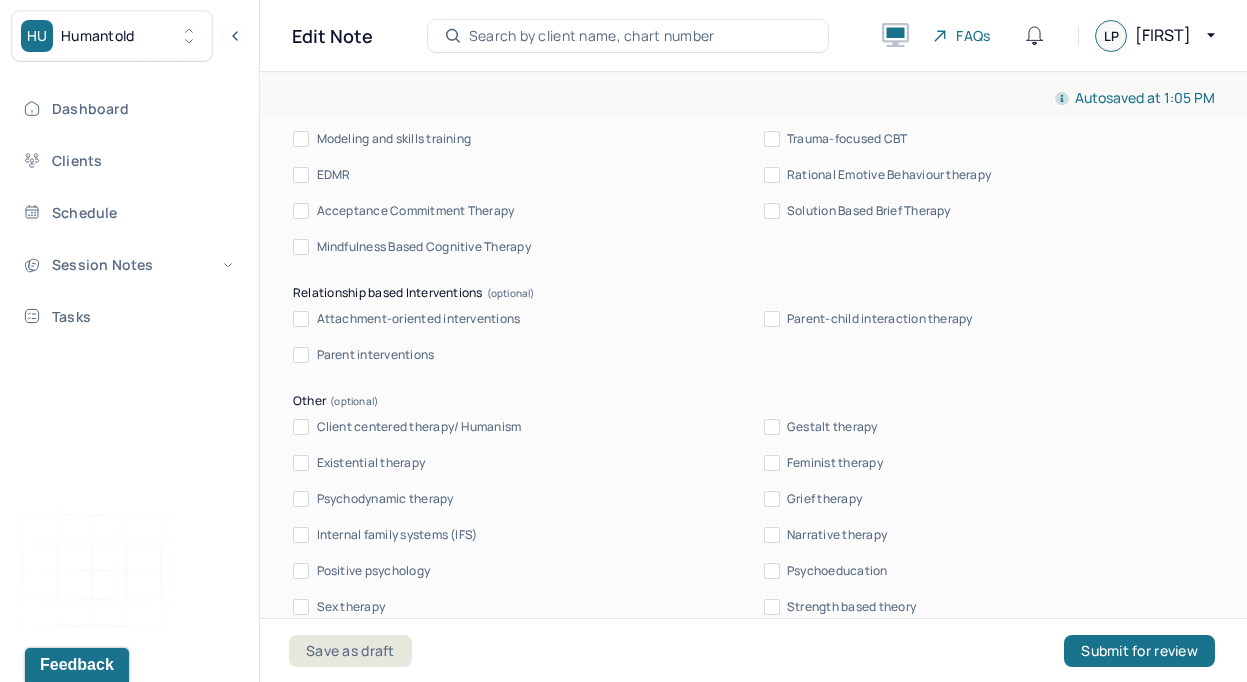 scroll, scrollTop: 2199, scrollLeft: 0, axis: vertical 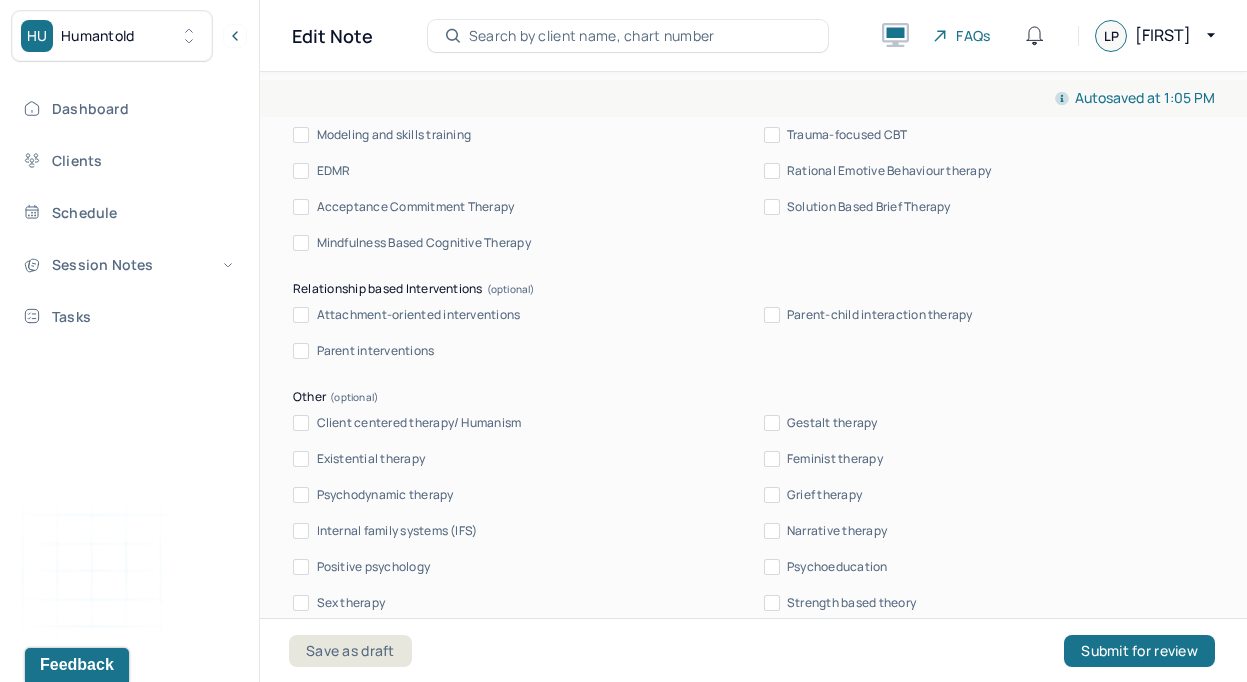 click on "Psychodynamic therapy" at bounding box center (385, 495) 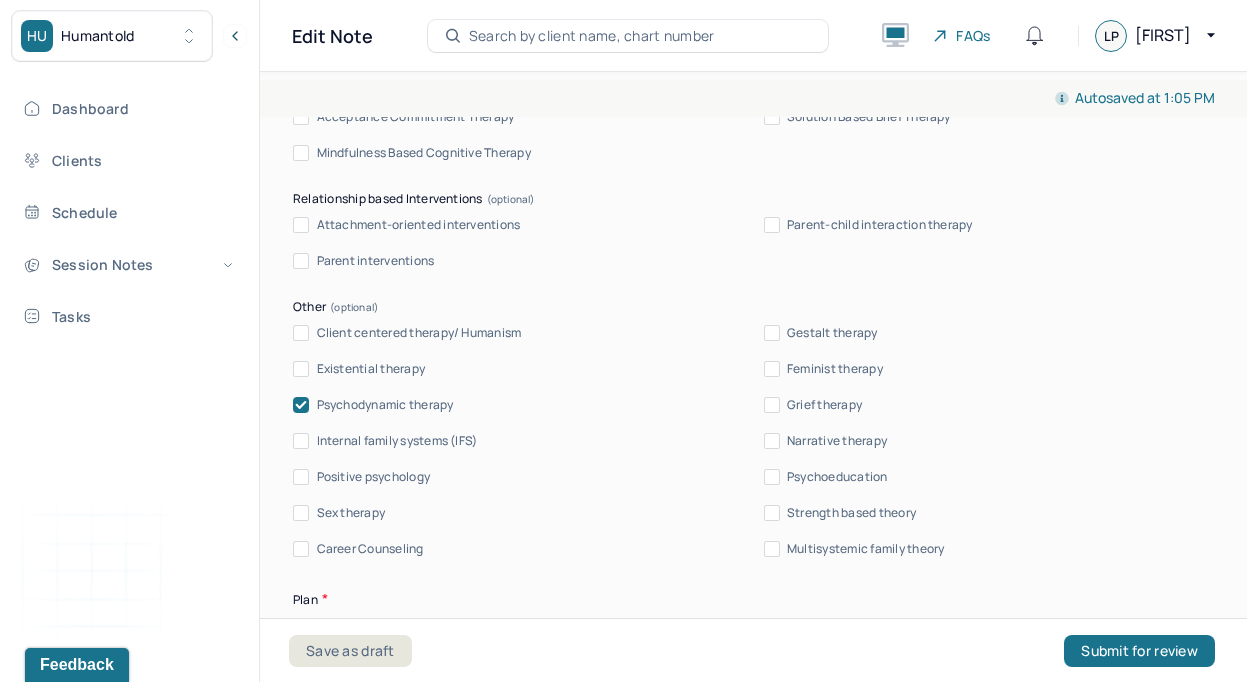 scroll, scrollTop: 2291, scrollLeft: 0, axis: vertical 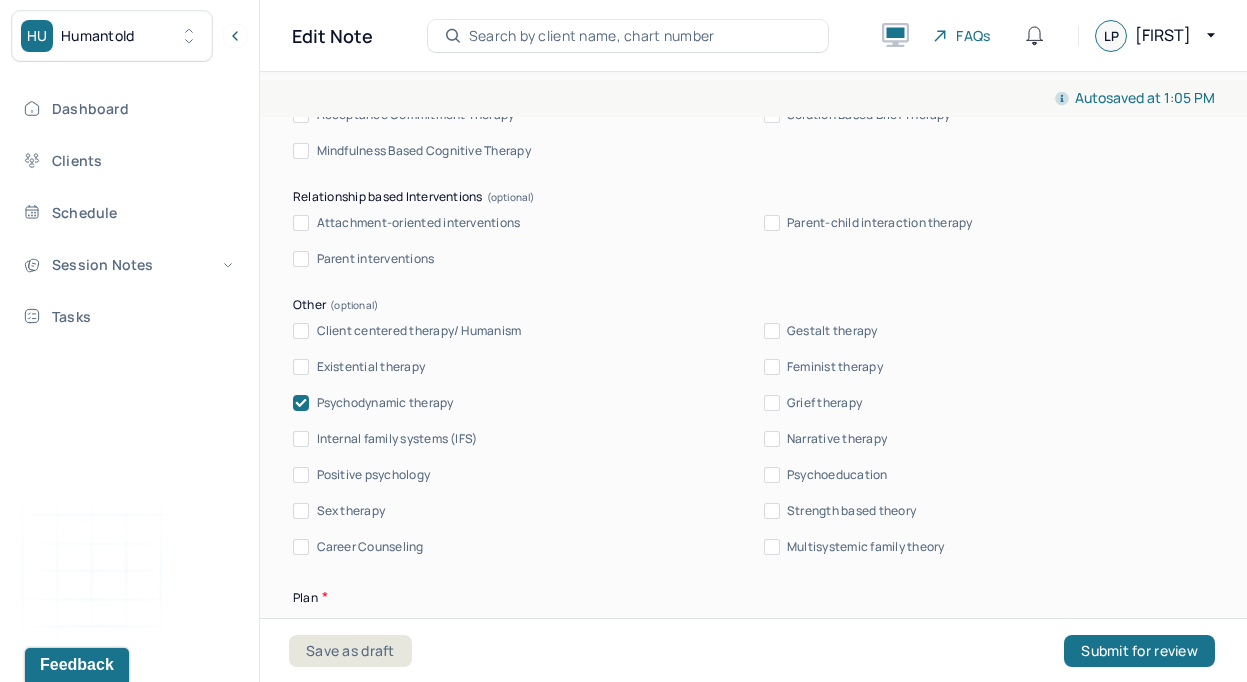 click on "Client centered therapy/ Humanism" at bounding box center [419, 331] 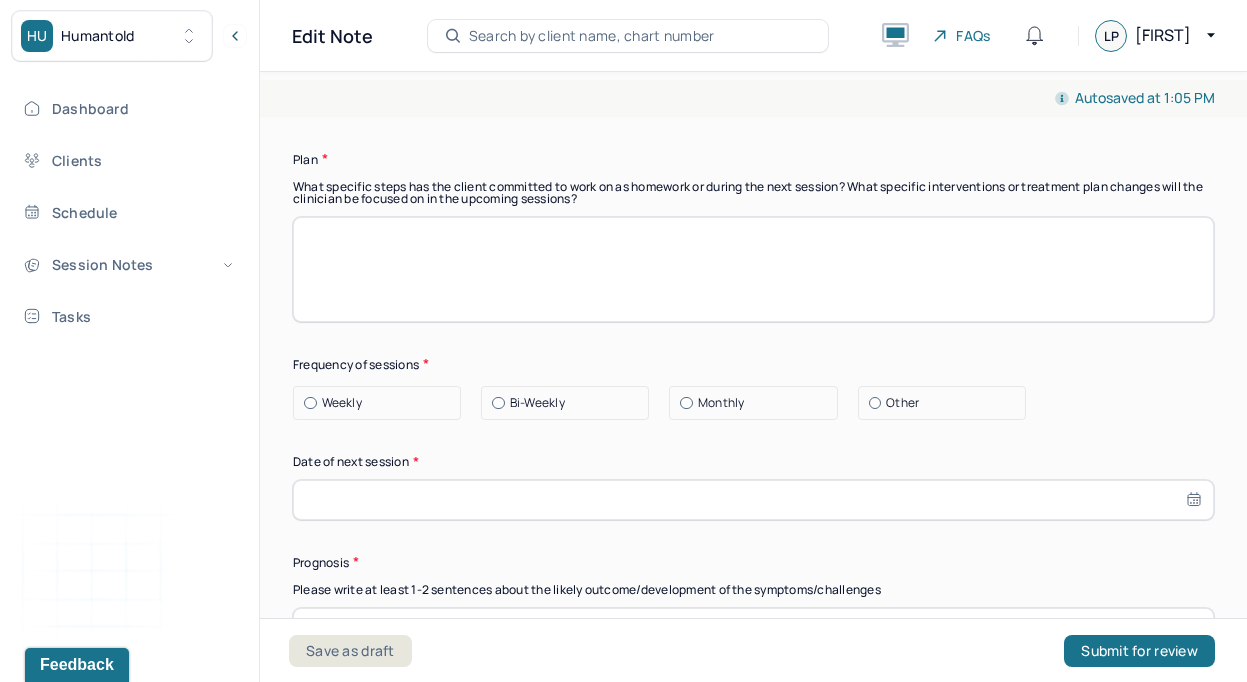 scroll, scrollTop: 2730, scrollLeft: 0, axis: vertical 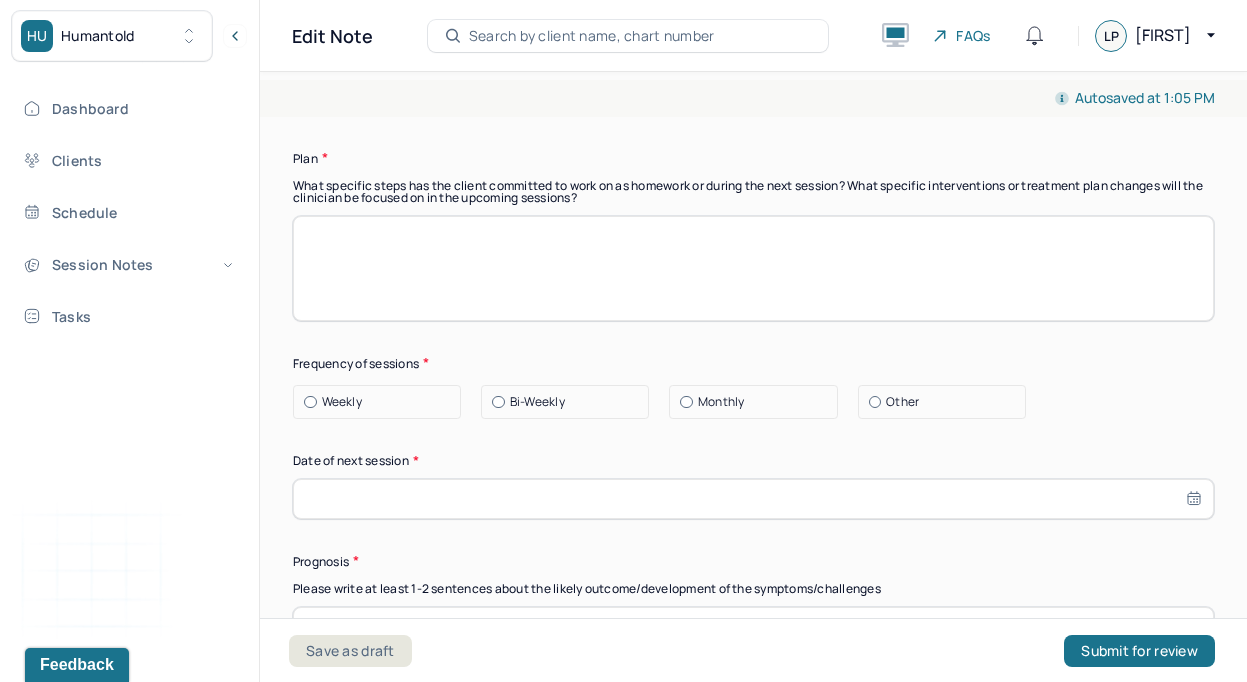 click on "Weekly" at bounding box center [382, 402] 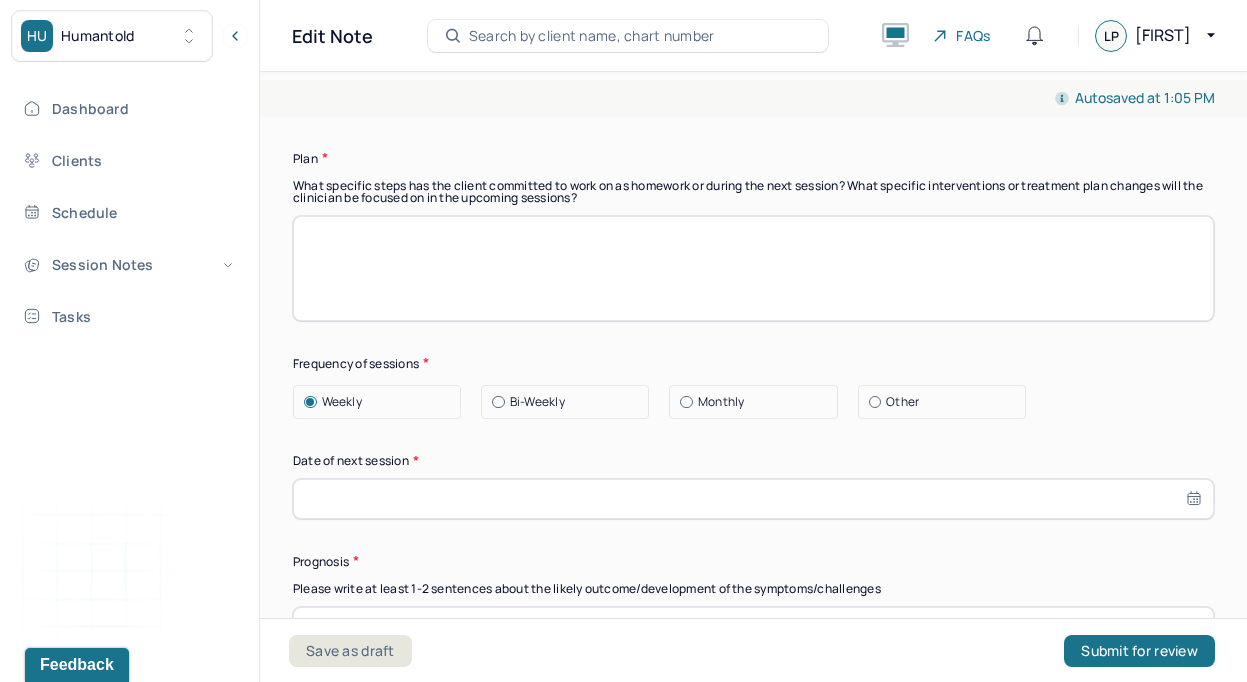 click on "Weekly" at bounding box center (382, 402) 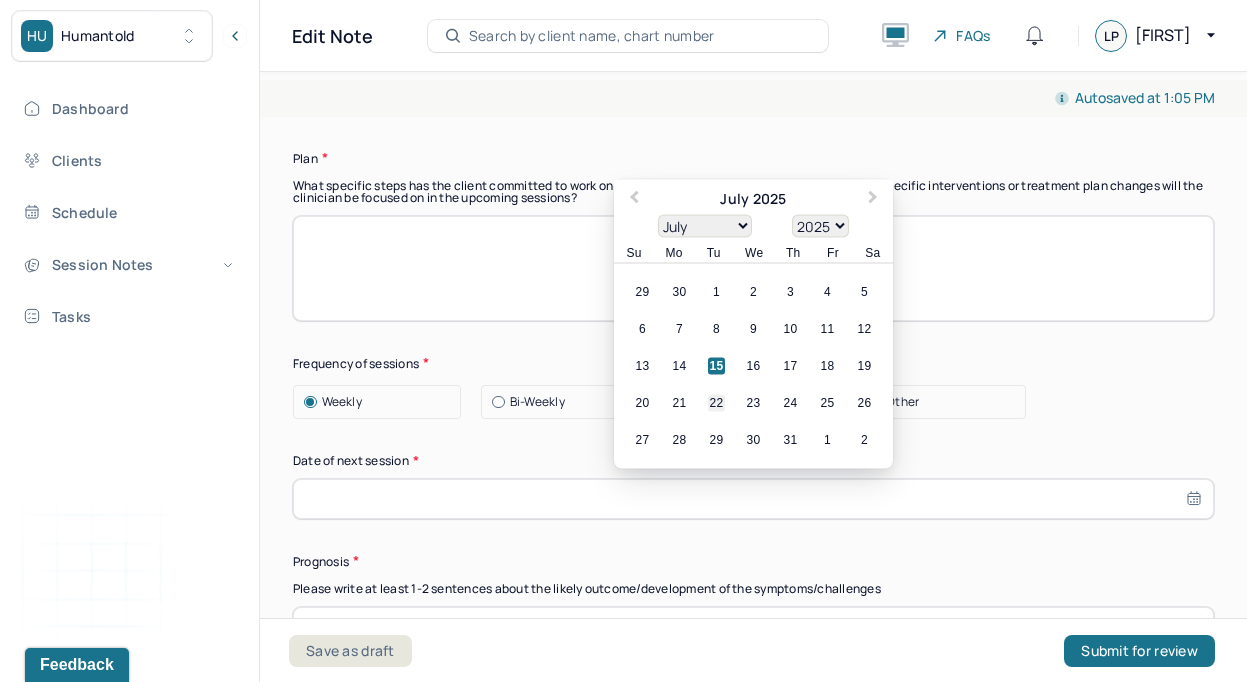 click on "22" at bounding box center (716, 402) 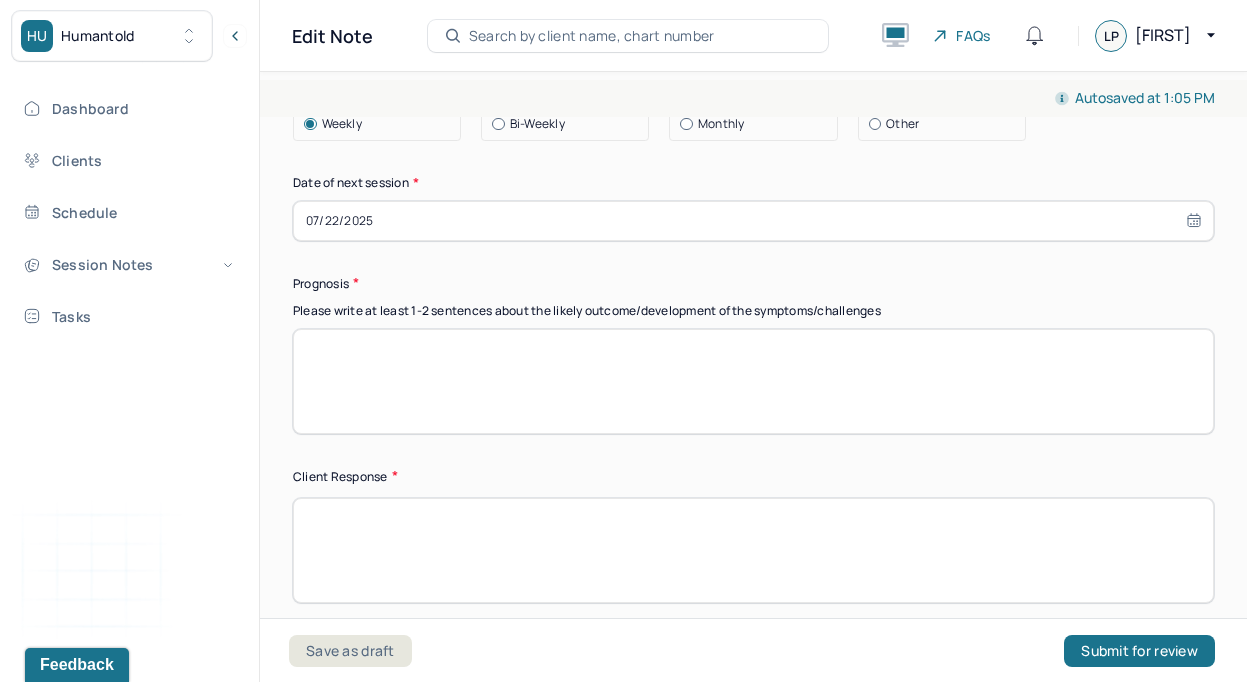 scroll, scrollTop: 3006, scrollLeft: 0, axis: vertical 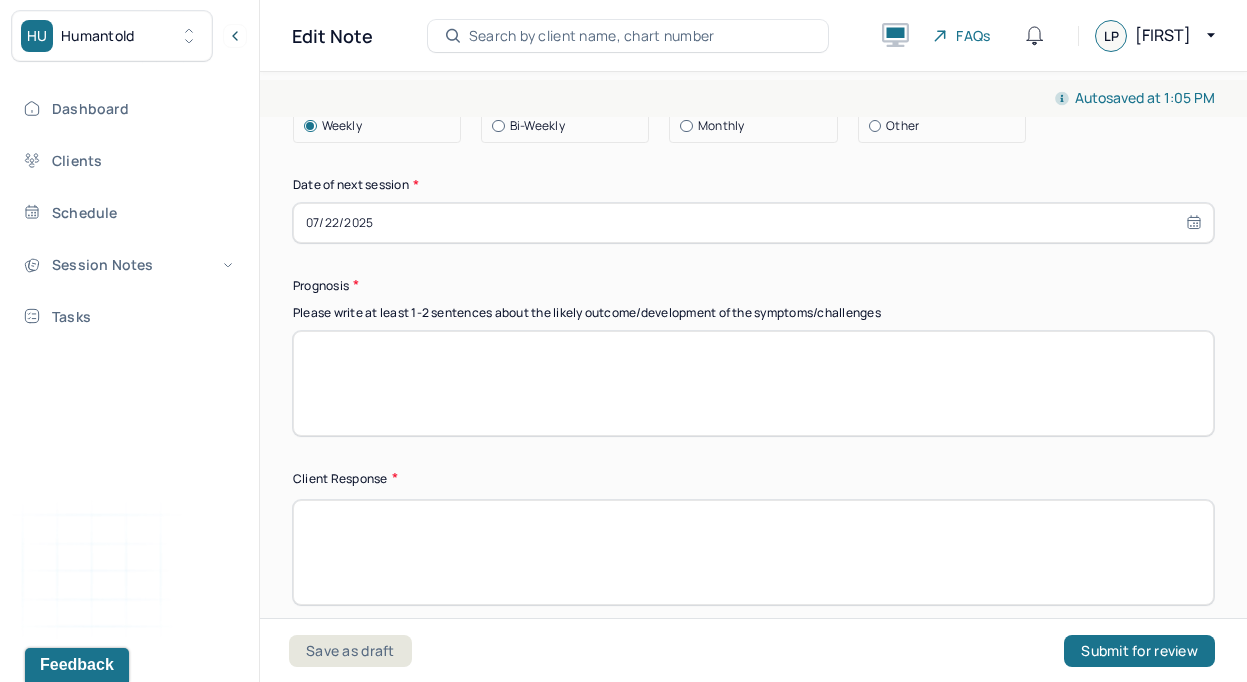 click at bounding box center [753, 552] 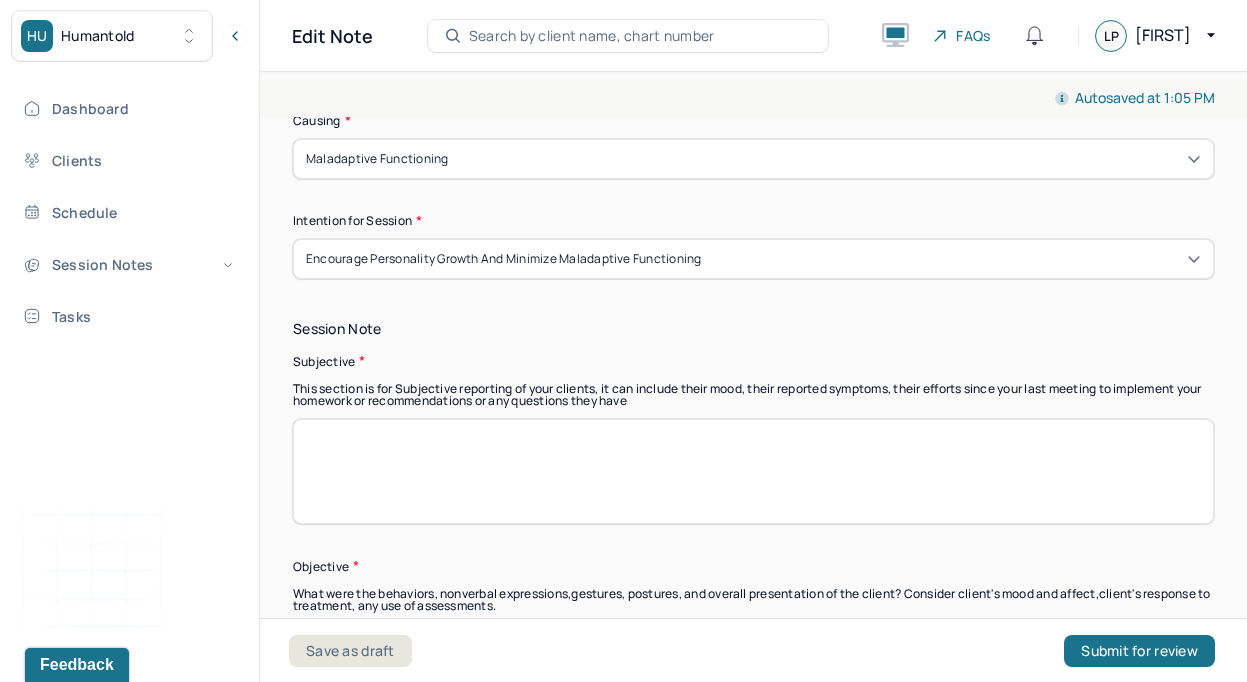 scroll, scrollTop: 1212, scrollLeft: 0, axis: vertical 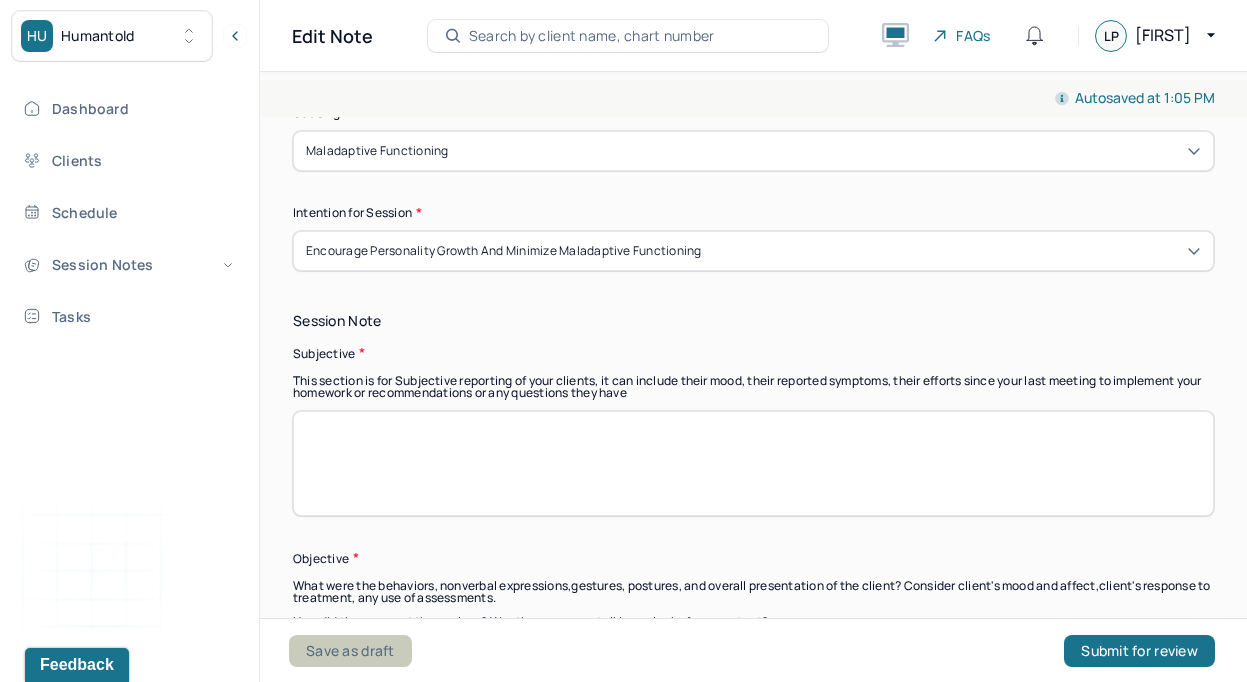 type on "Client was engaged throughout the session." 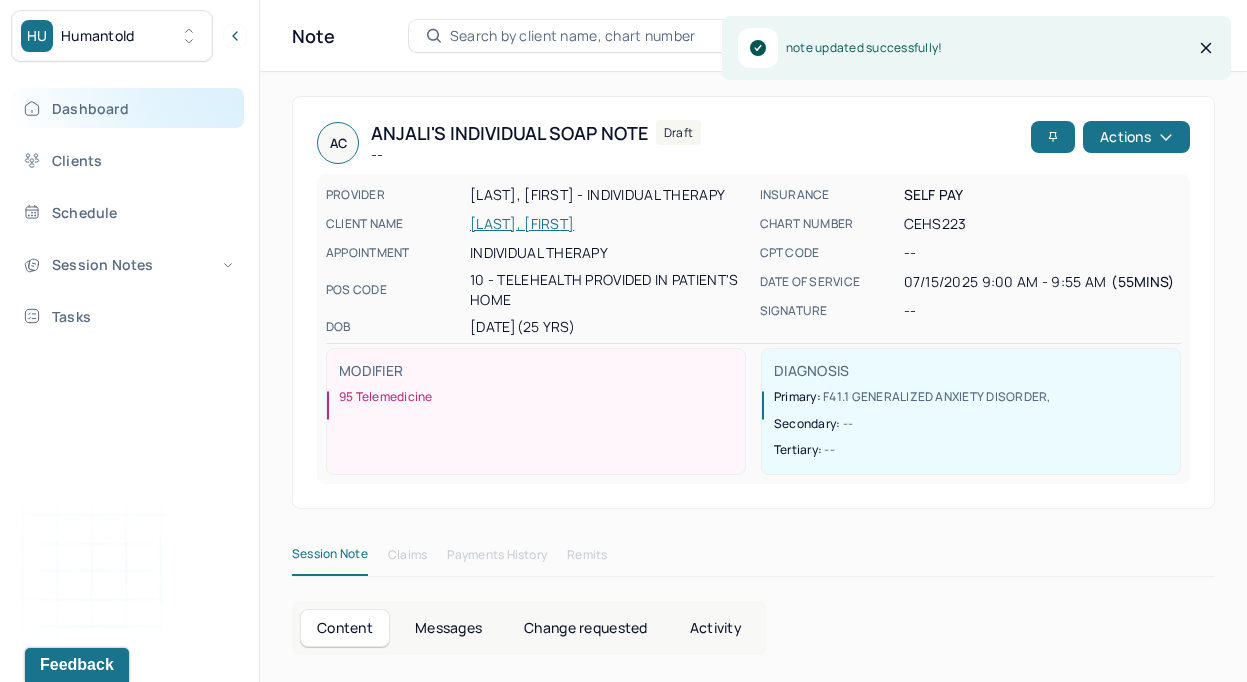 click on "Dashboard" at bounding box center [128, 108] 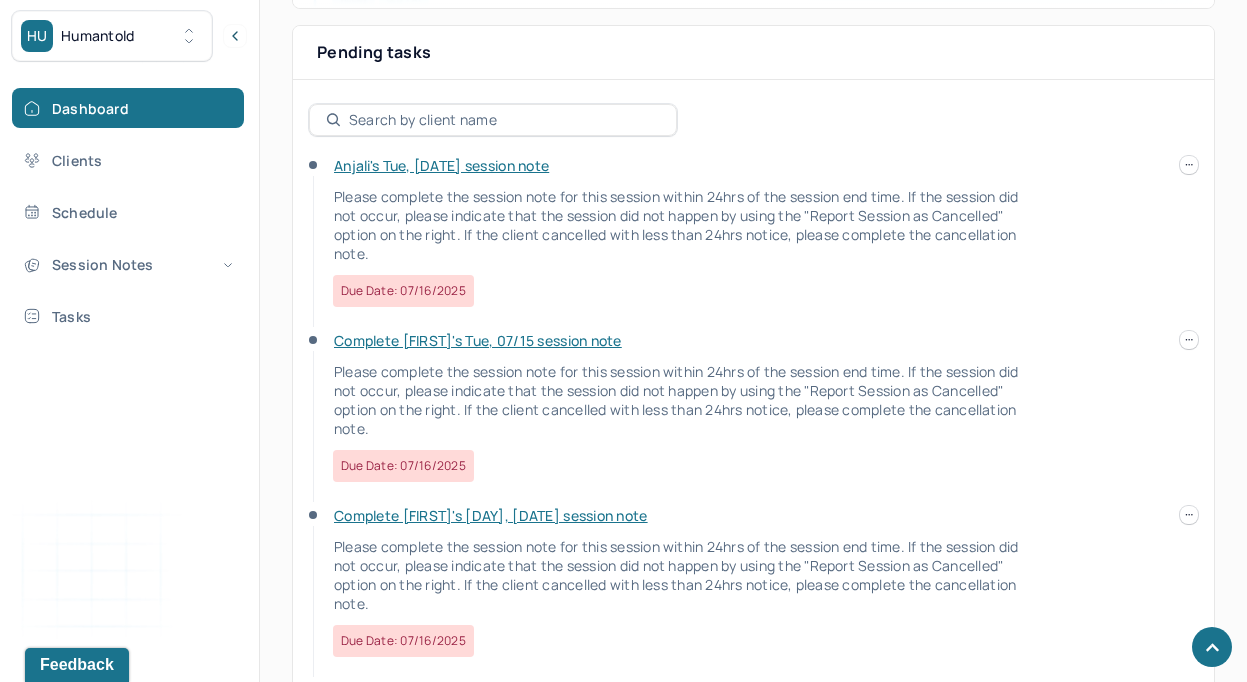 scroll, scrollTop: 713, scrollLeft: 0, axis: vertical 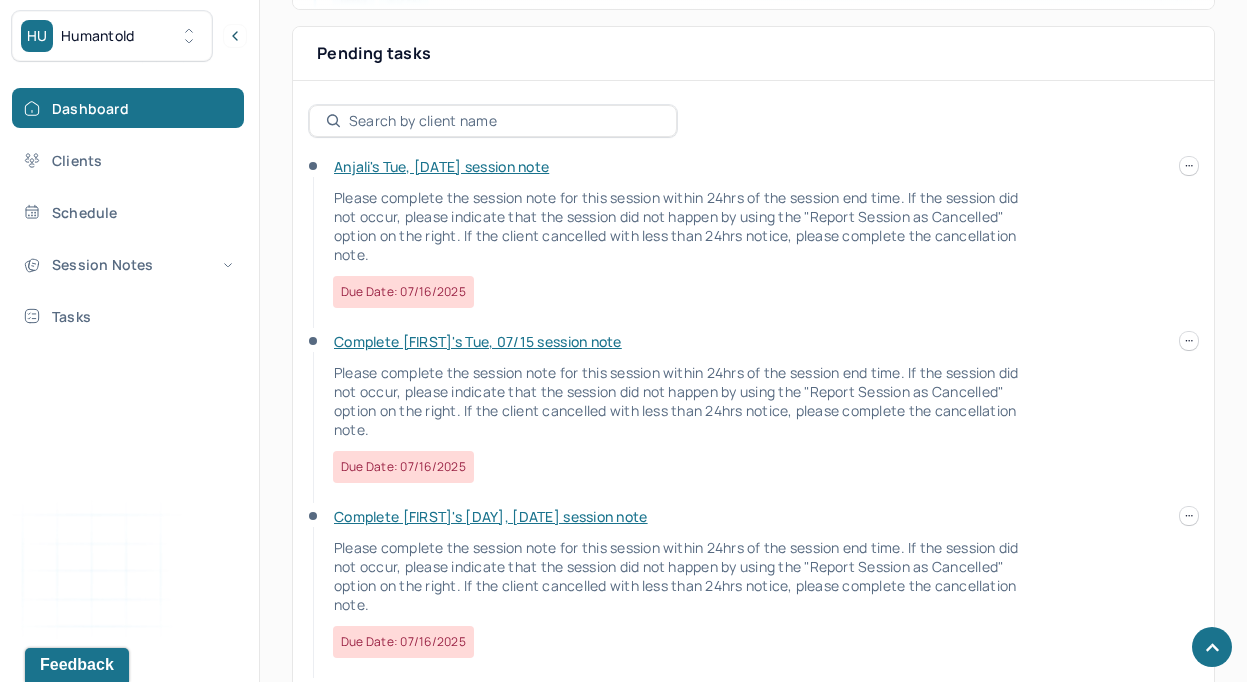 click on "Complete [FIRST]'s Tue, 07/15 session note" at bounding box center [478, 341] 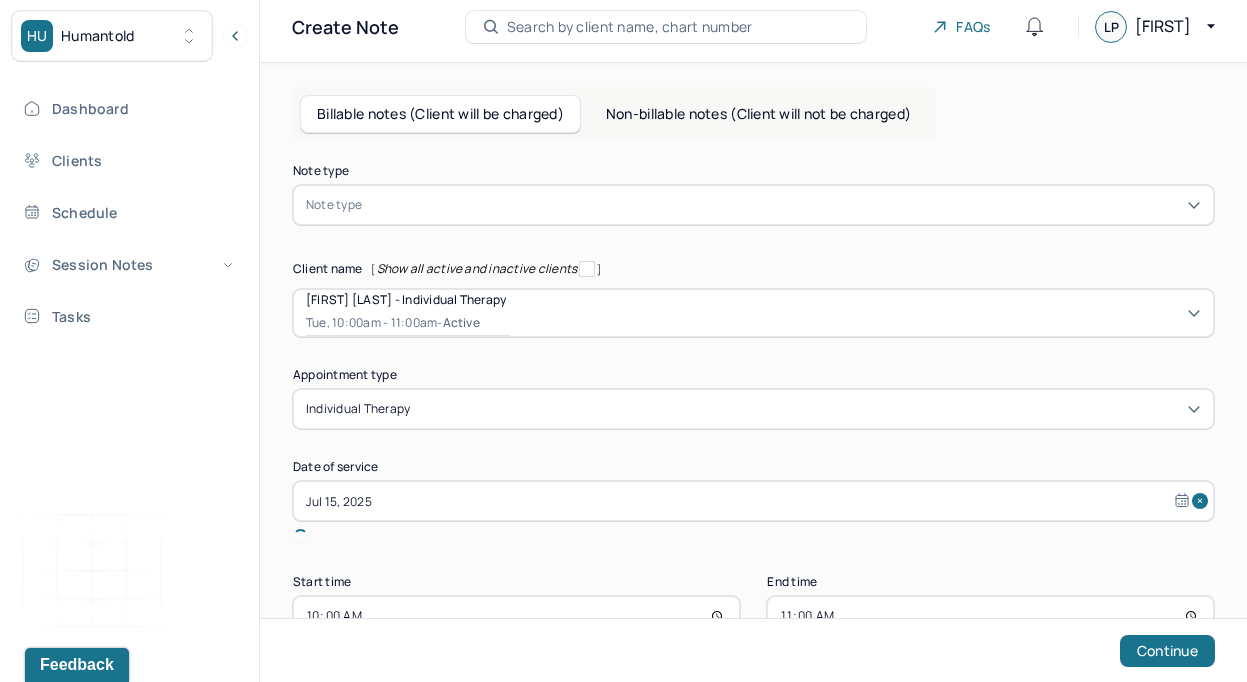 scroll, scrollTop: 45, scrollLeft: 0, axis: vertical 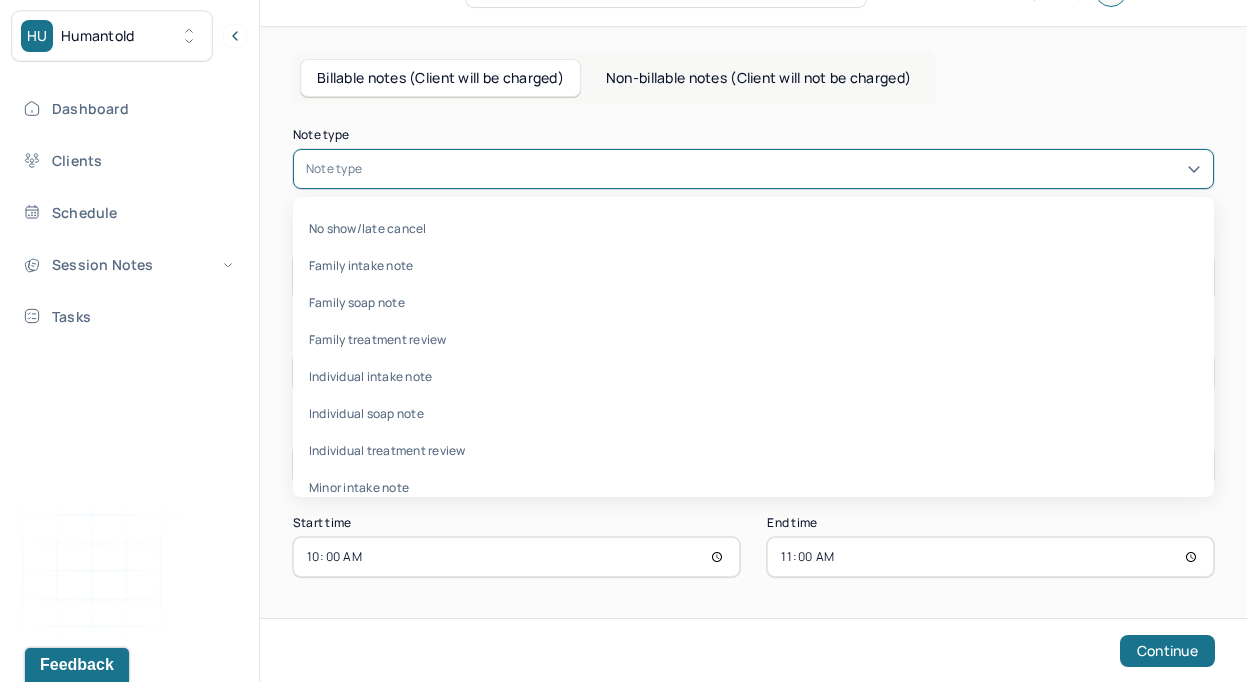 click at bounding box center [783, 169] 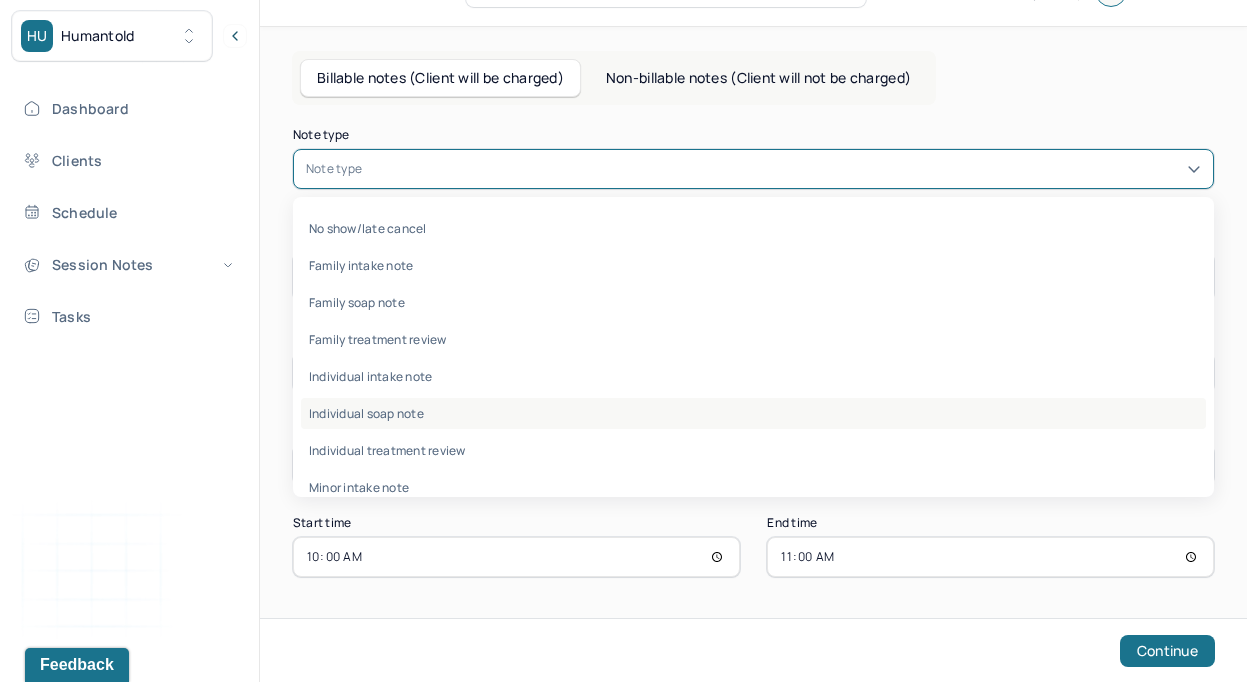 click on "Individual soap note" at bounding box center [753, 413] 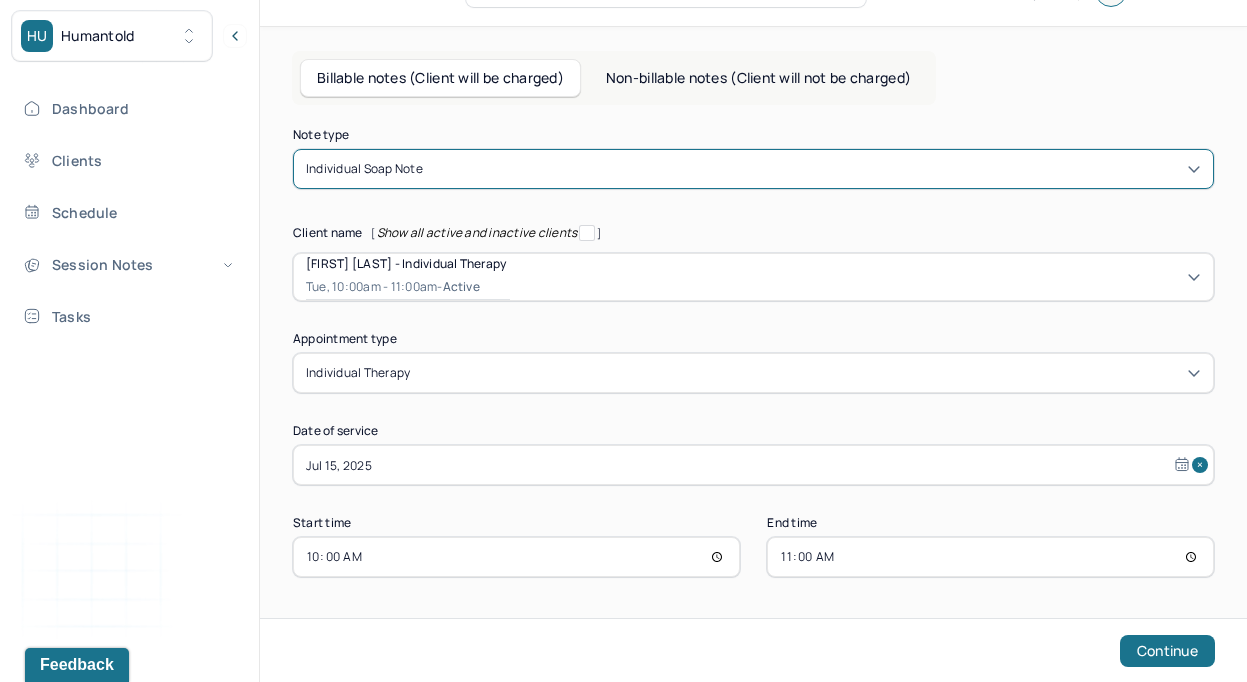 click on "Jul 15, 2025" at bounding box center (753, 465) 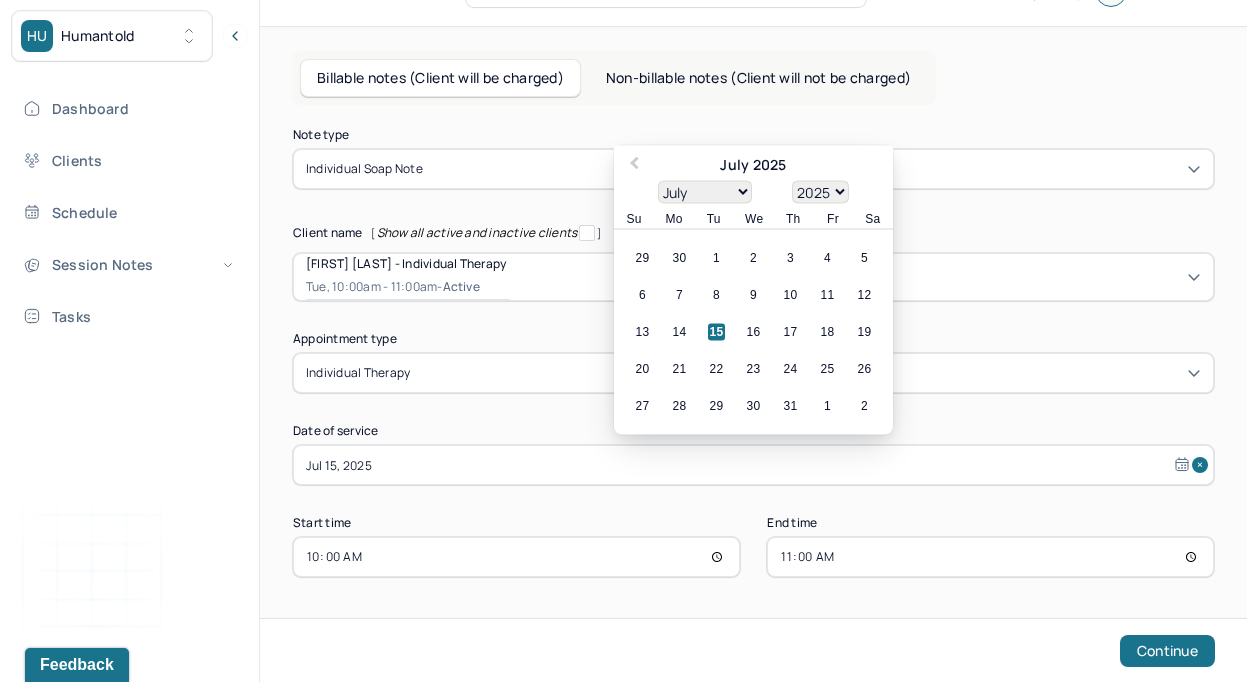 click on "Jul 15, 2025" at bounding box center [753, 465] 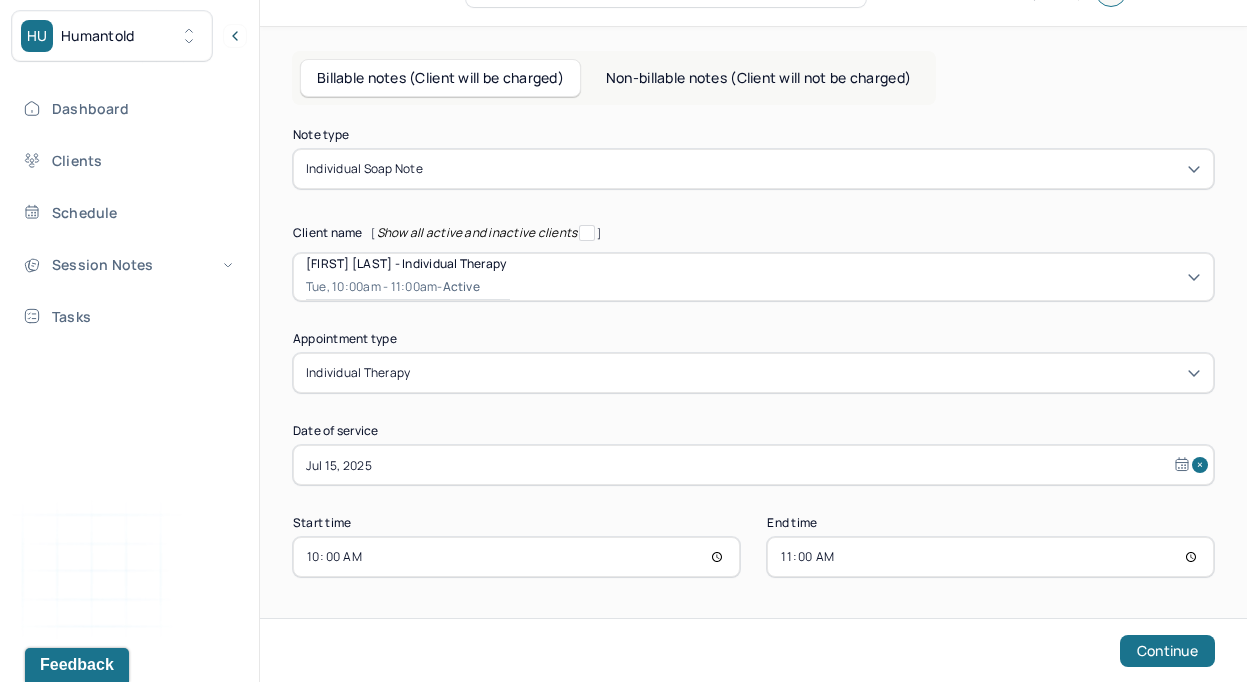 click on "Note type Individual soap note Client name [ Show all active and inactive clients ] [FIRST] [LAST] - Individual therapy [DAY], [TIME] - active Supervisee name [FIRST] [LAST] Appointment type individual therapy Date of service [MONTH] [DAY], [YEAR] Start time [TIME] End time [TIME] Continue" at bounding box center [753, 353] 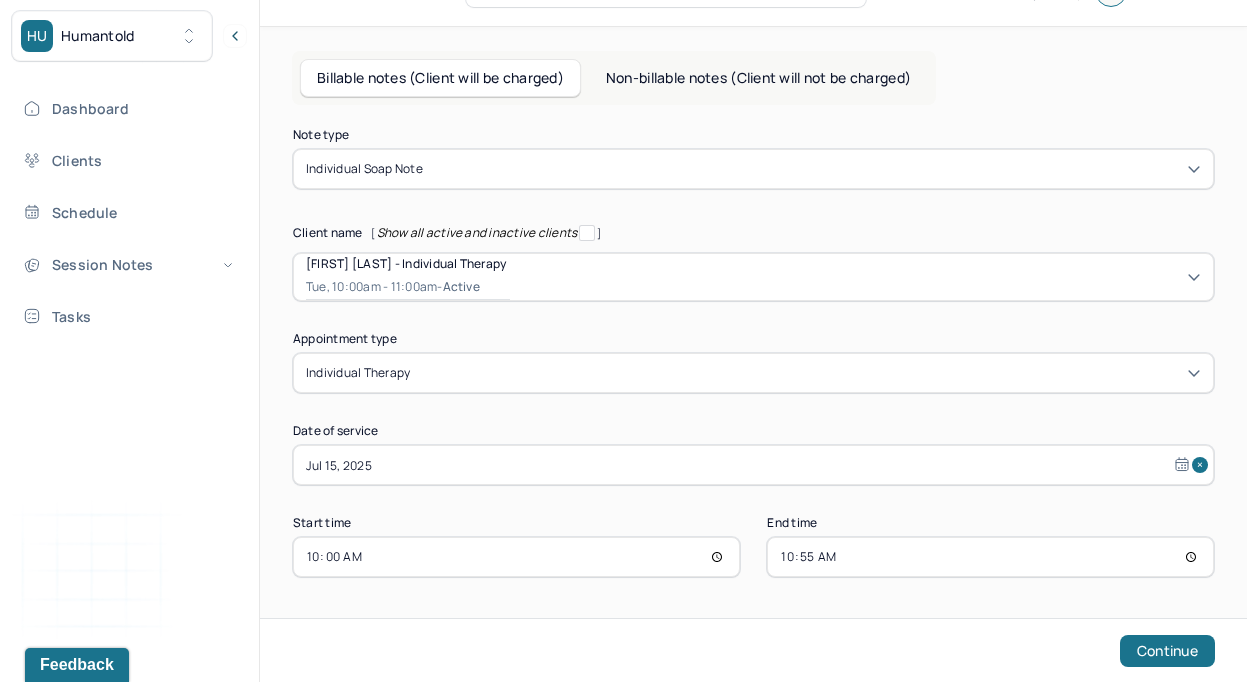 click on "10:55" at bounding box center (990, 557) 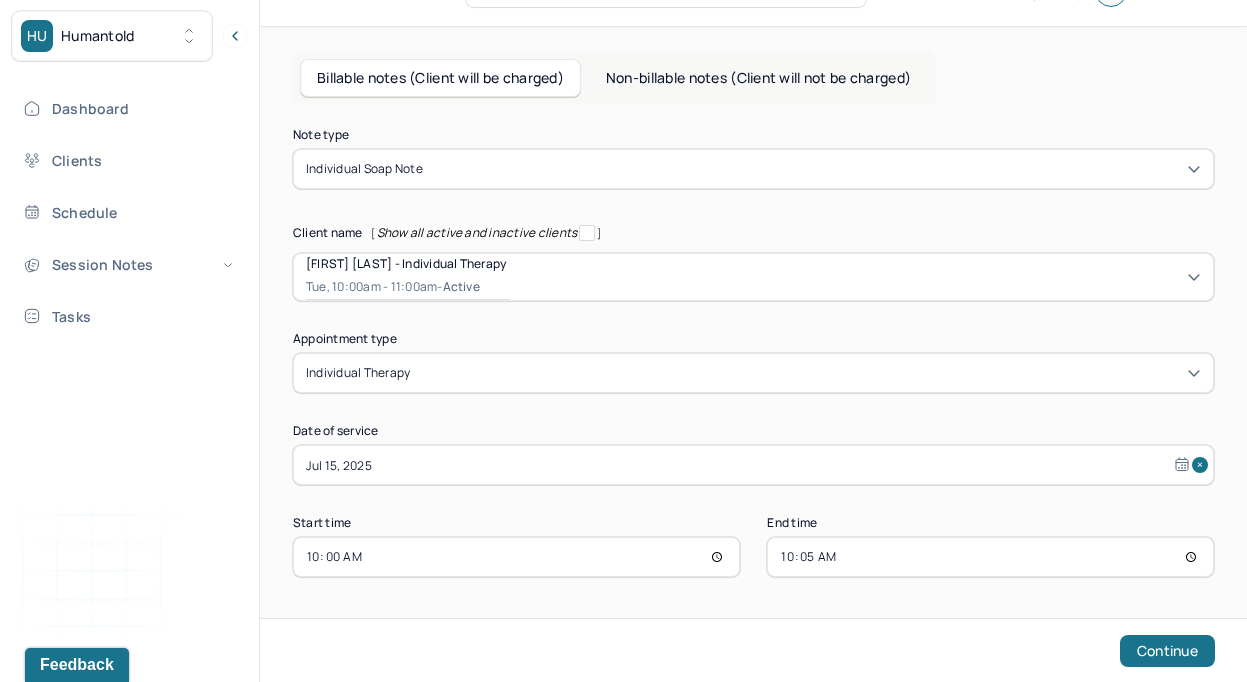 type on "10:56" 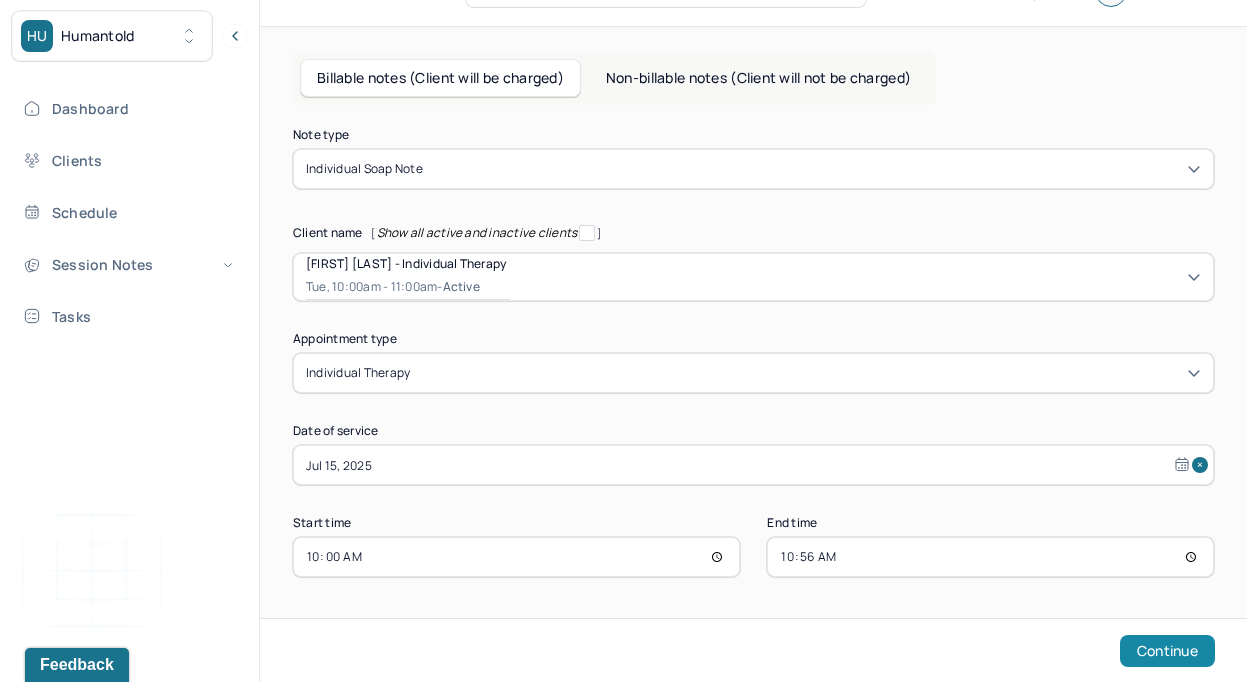 click on "Continue" at bounding box center (1167, 651) 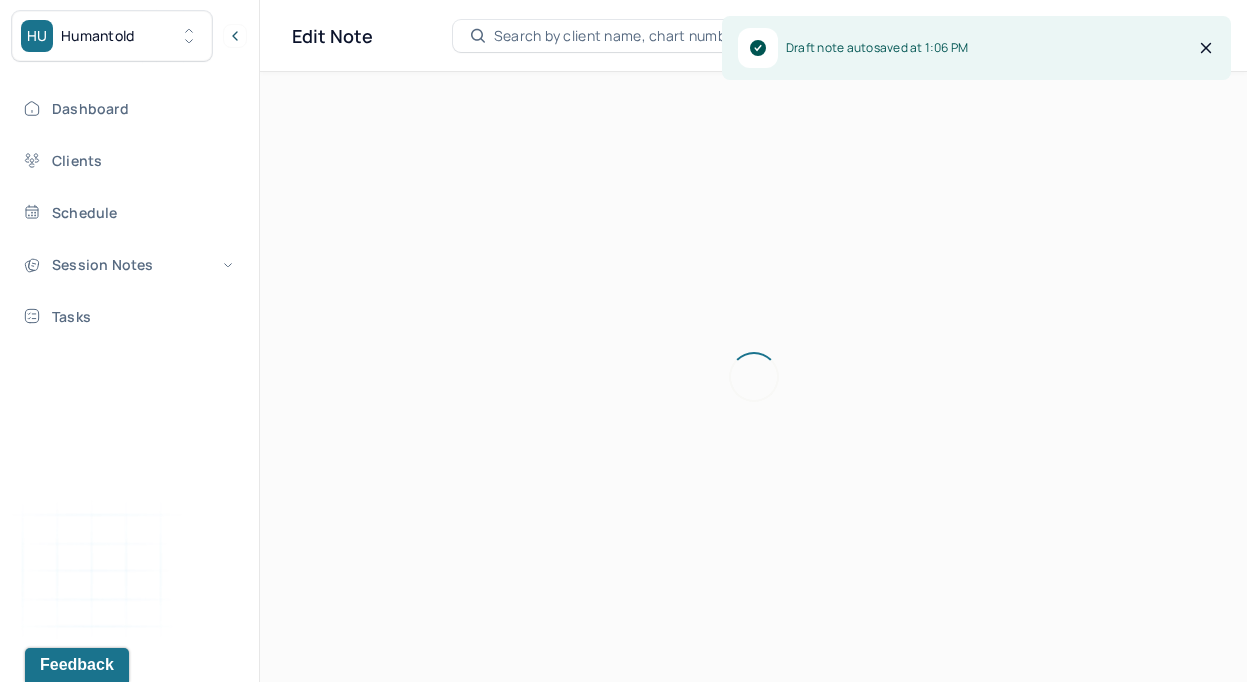 scroll, scrollTop: 0, scrollLeft: 0, axis: both 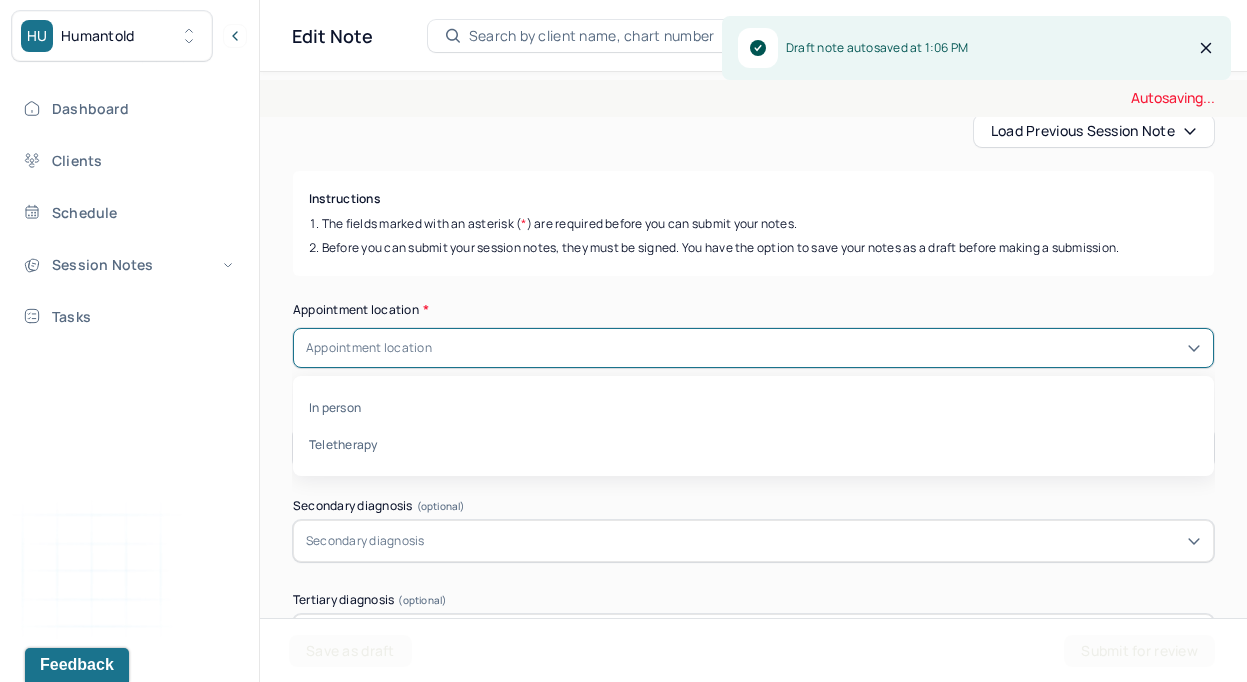click on "Appointment location" at bounding box center [753, 348] 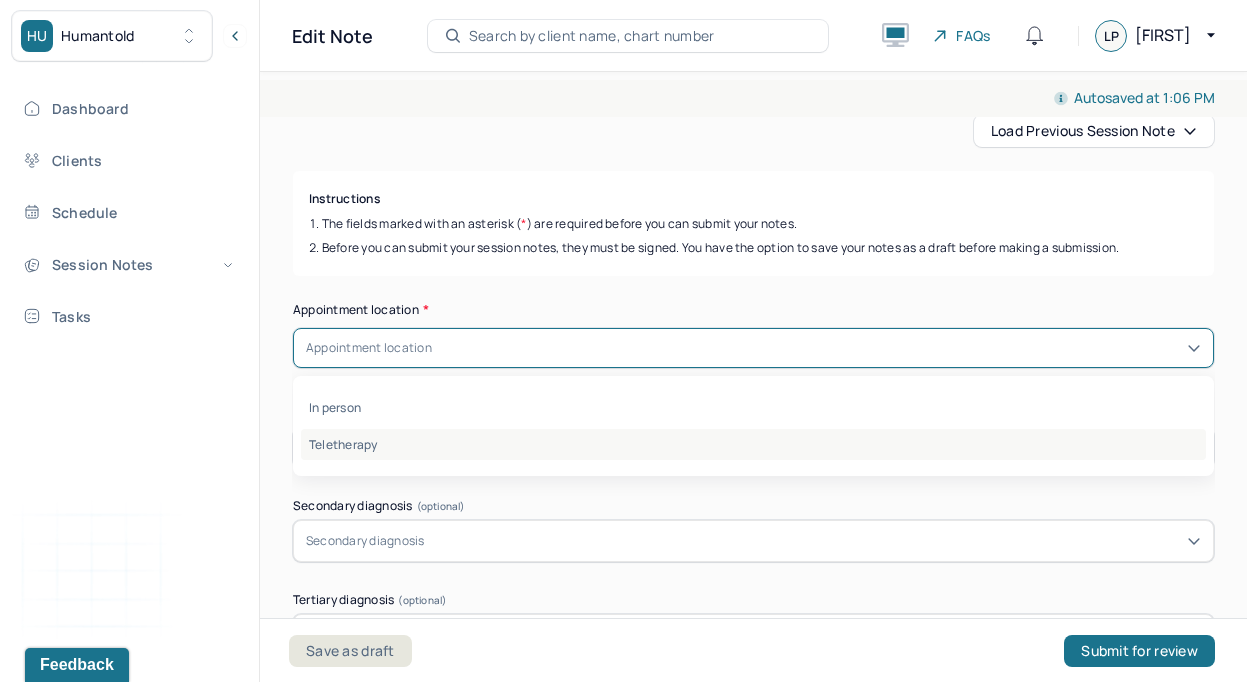 click on "Teletherapy" at bounding box center (753, 444) 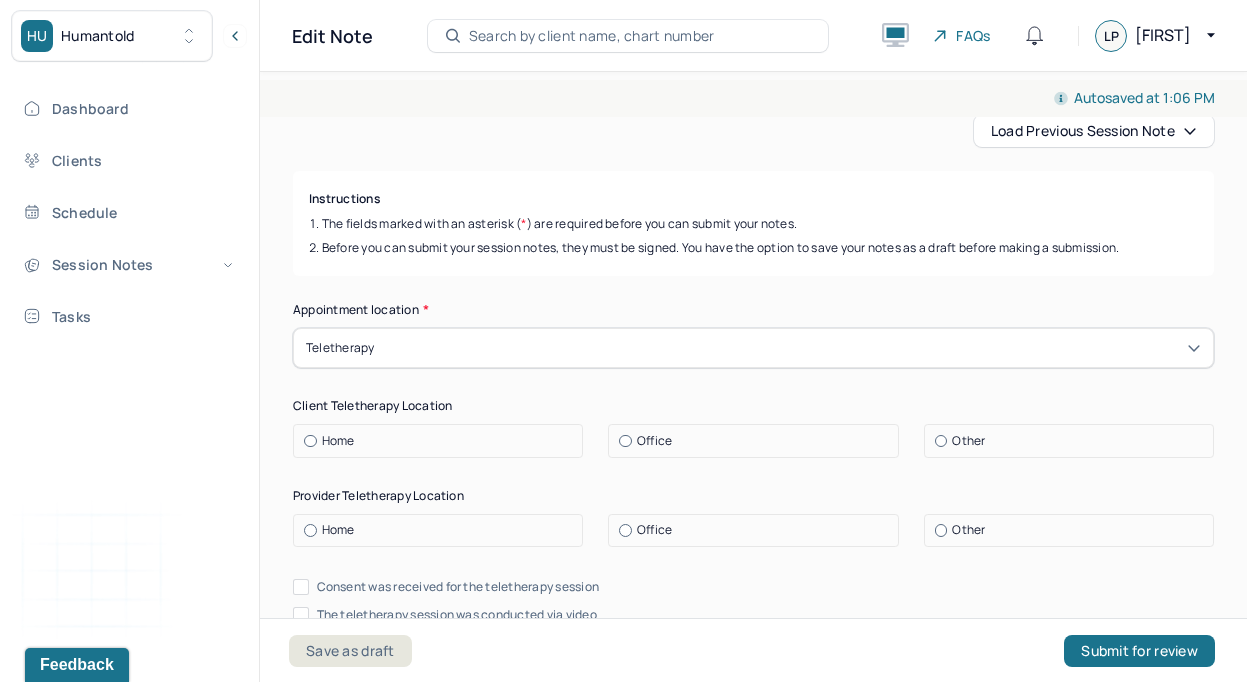 click on "Home" at bounding box center (443, 441) 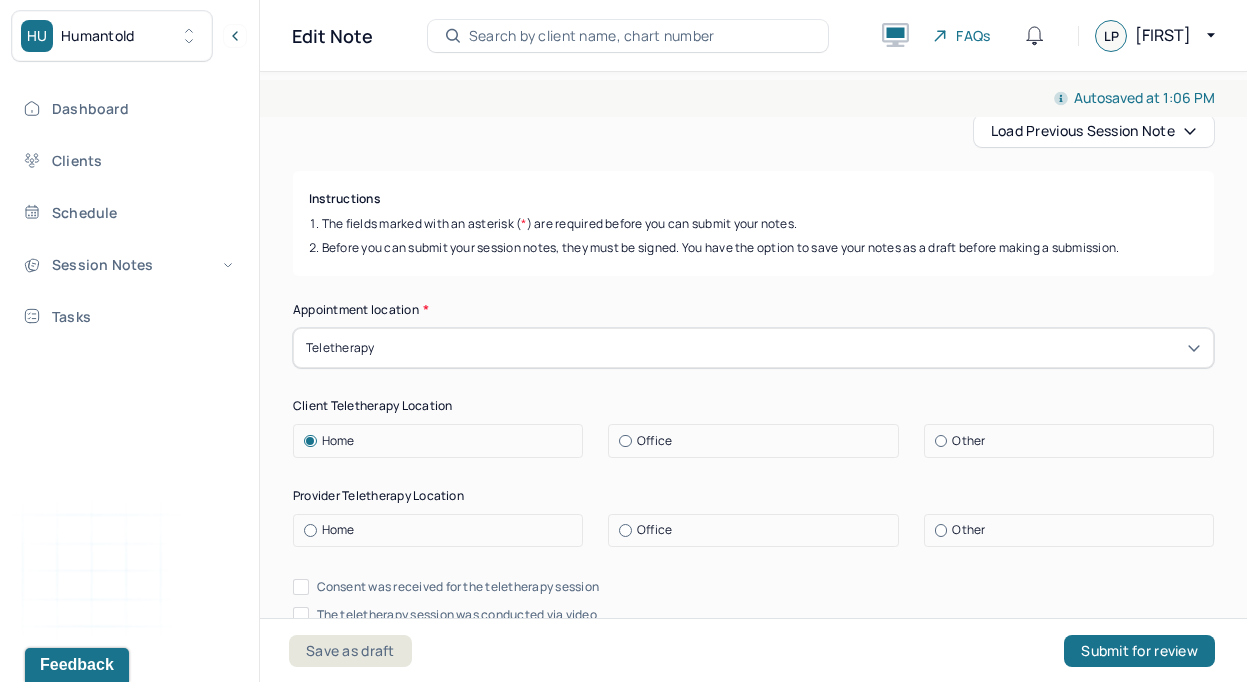 click on "Office" at bounding box center [753, 531] 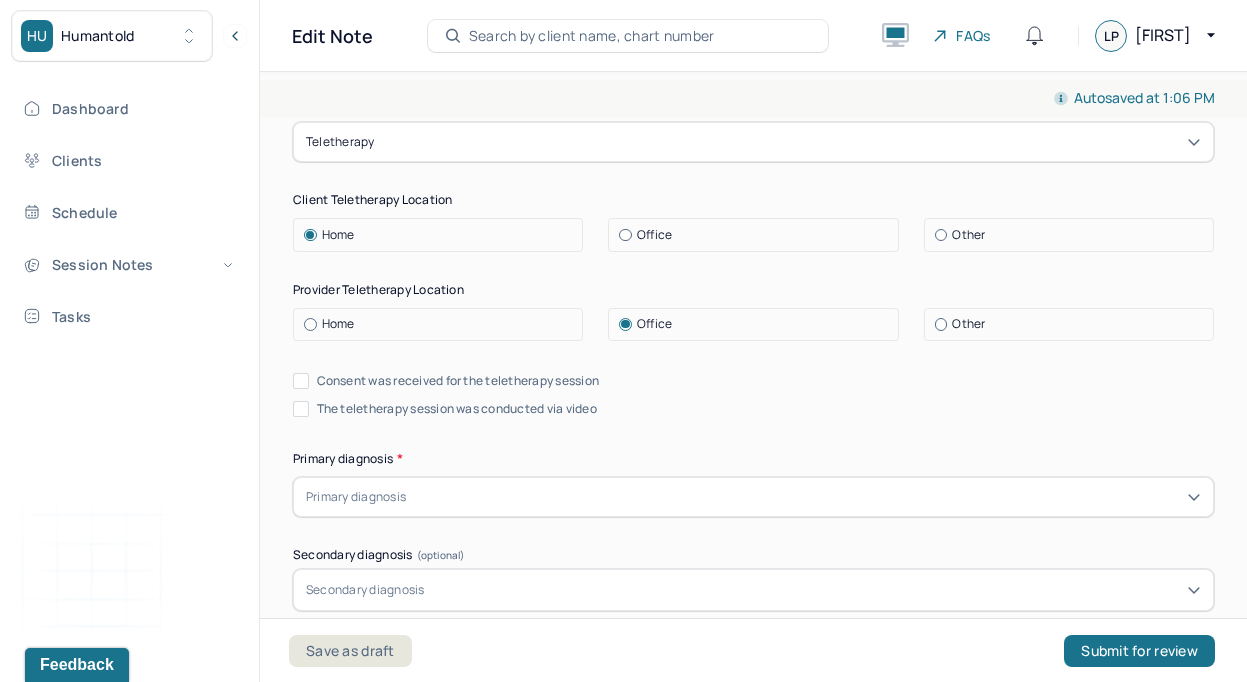 scroll, scrollTop: 429, scrollLeft: 0, axis: vertical 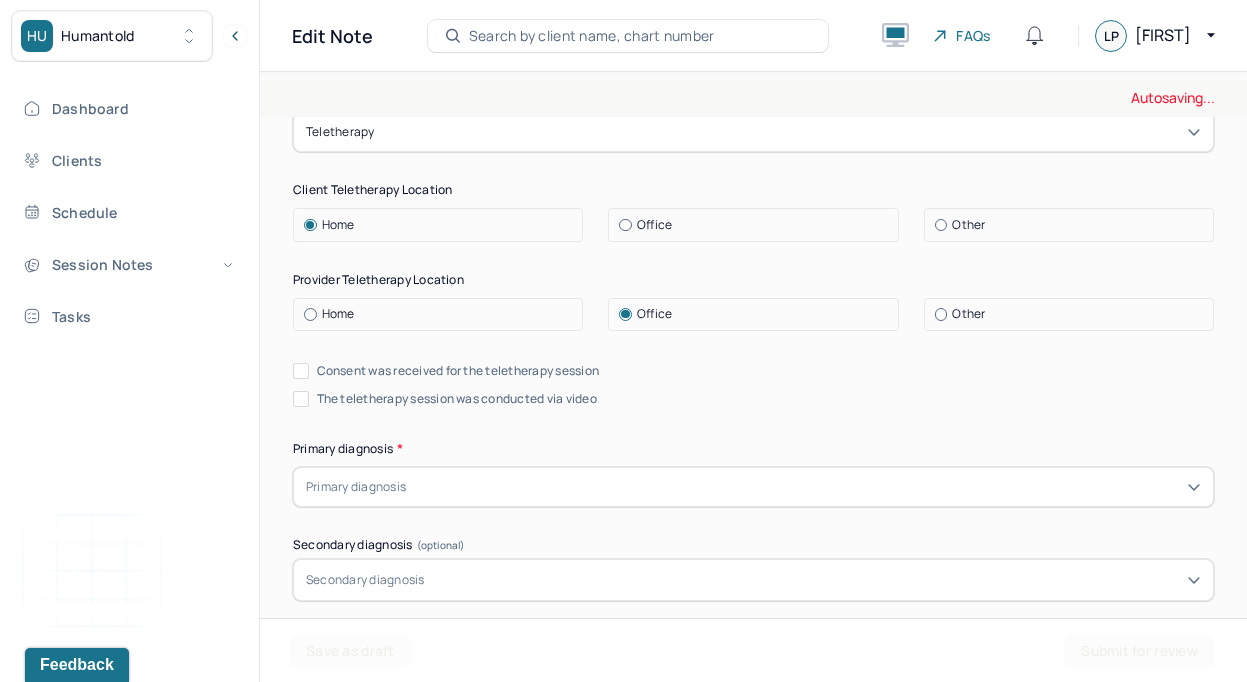 click on "Consent was received for the teletherapy session" at bounding box center [458, 371] 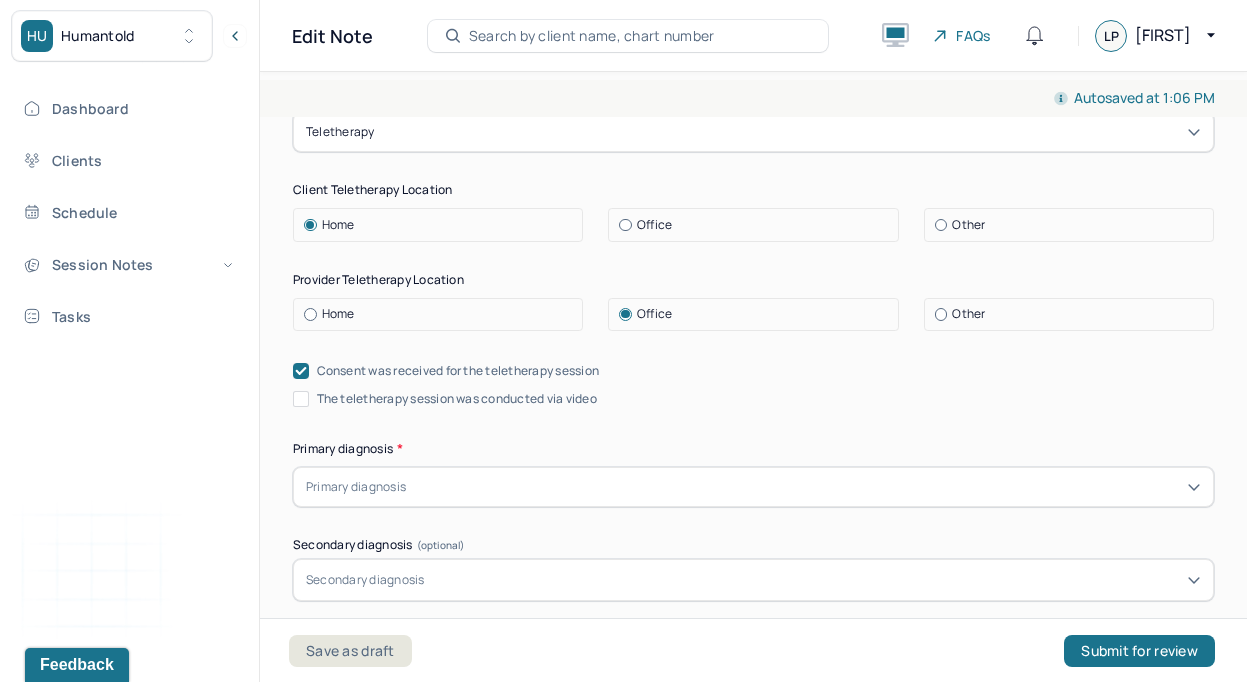 click on "The teletherapy session was conducted via video" at bounding box center (457, 399) 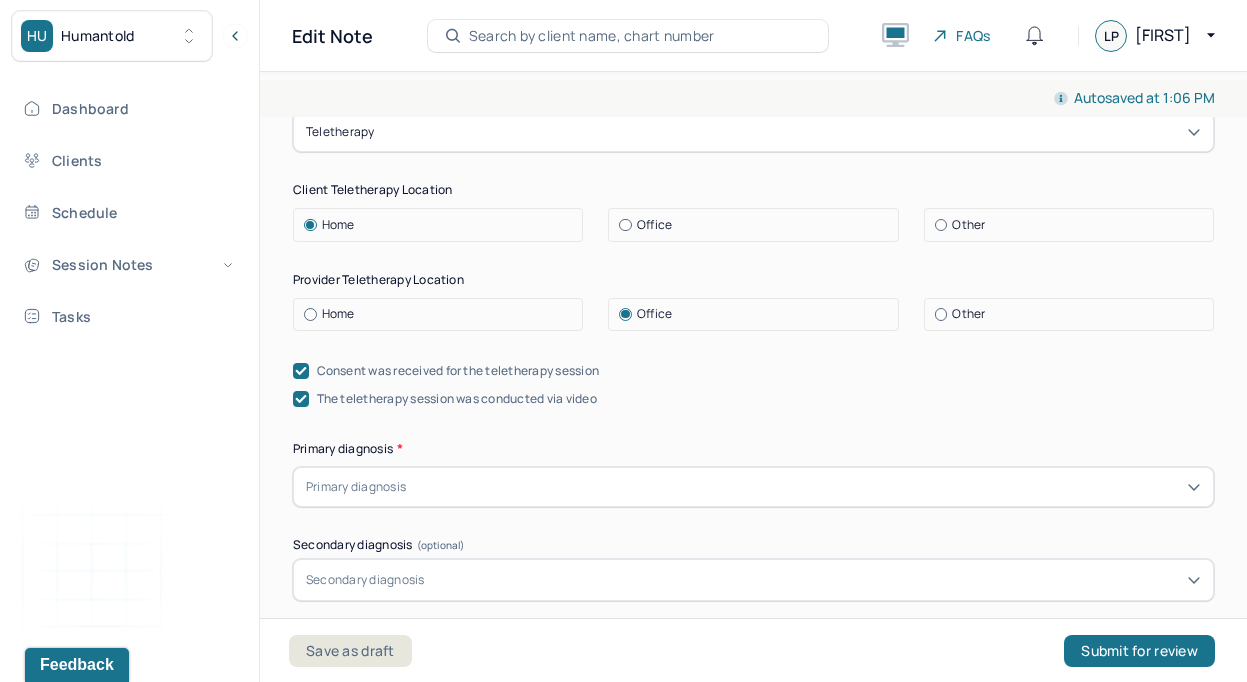 click on "Primary diagnosis" at bounding box center (753, 487) 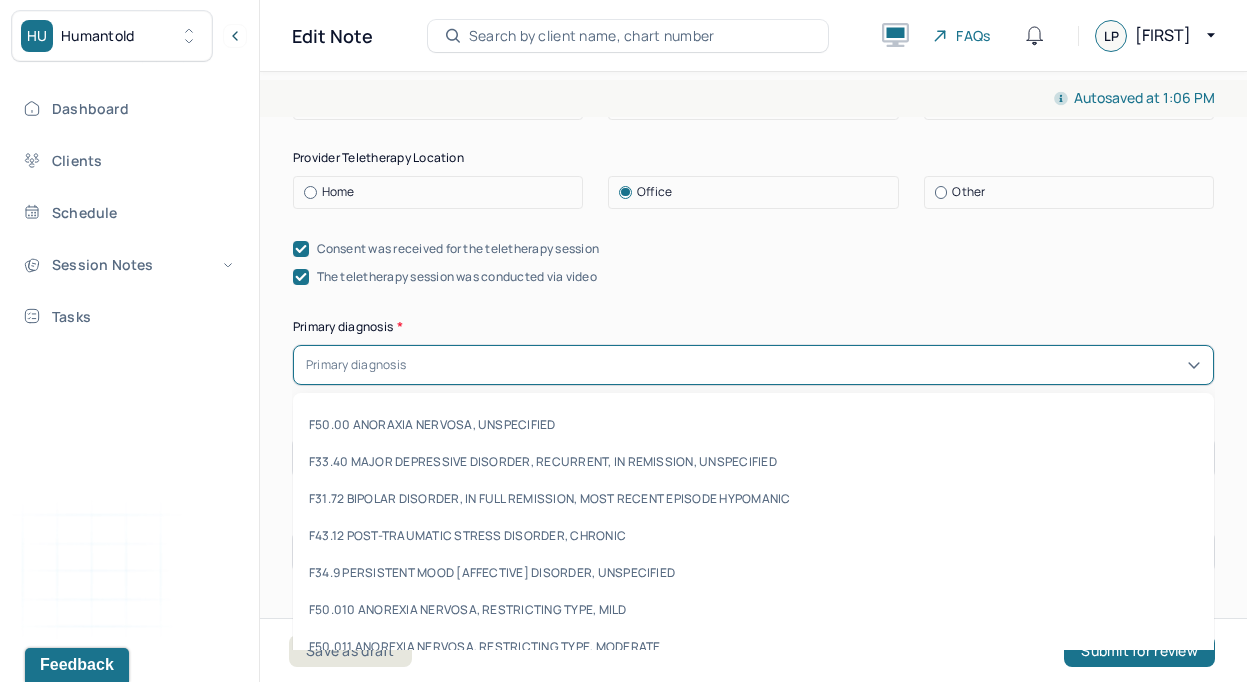 scroll, scrollTop: 553, scrollLeft: 0, axis: vertical 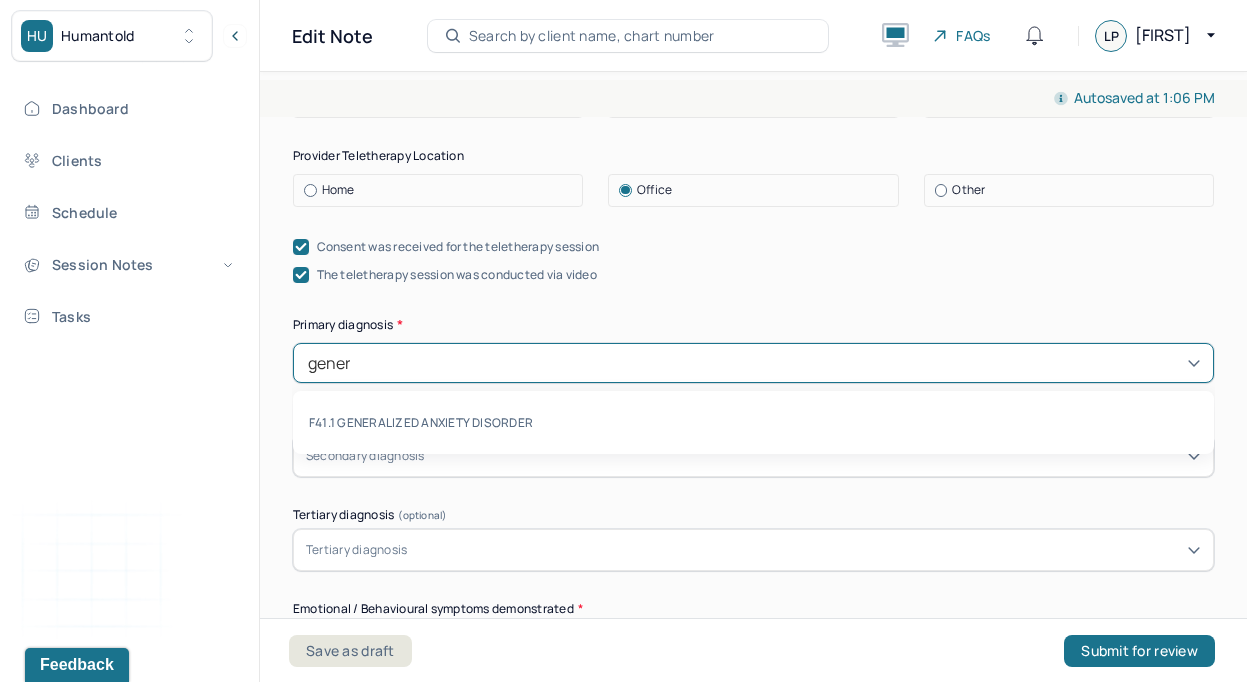 type on "genera" 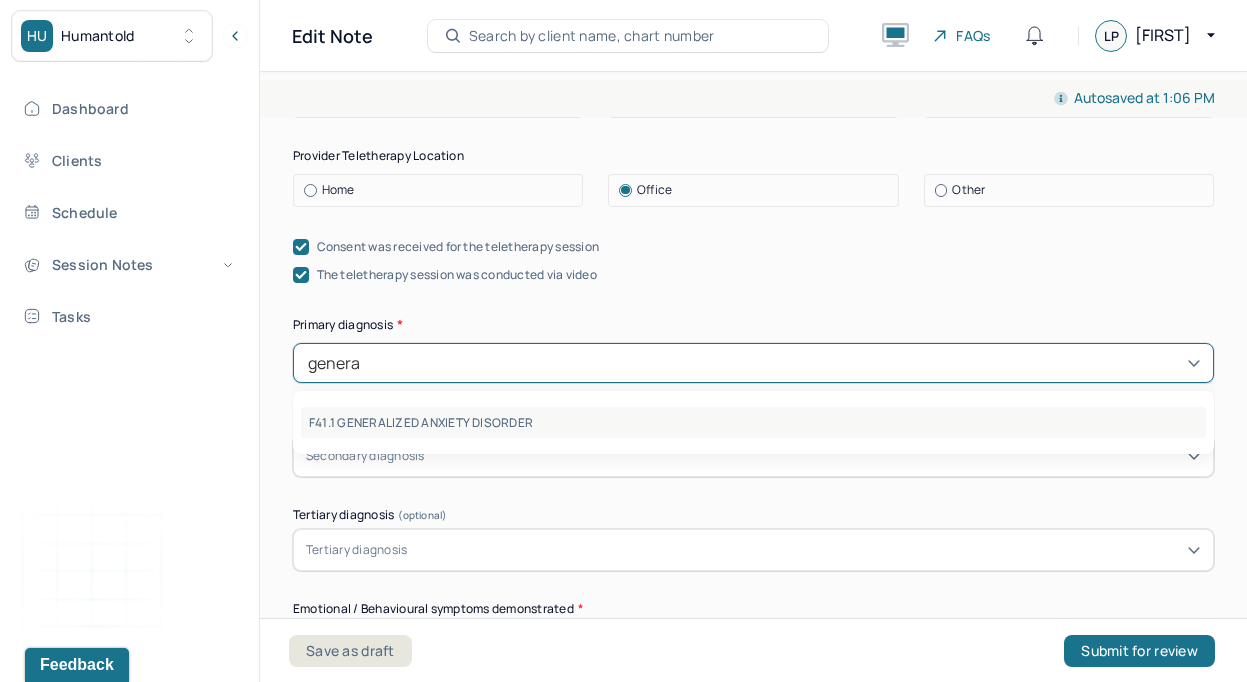 click on "F41.1 GENERALIZED ANXIETY DISORDER" at bounding box center [753, 422] 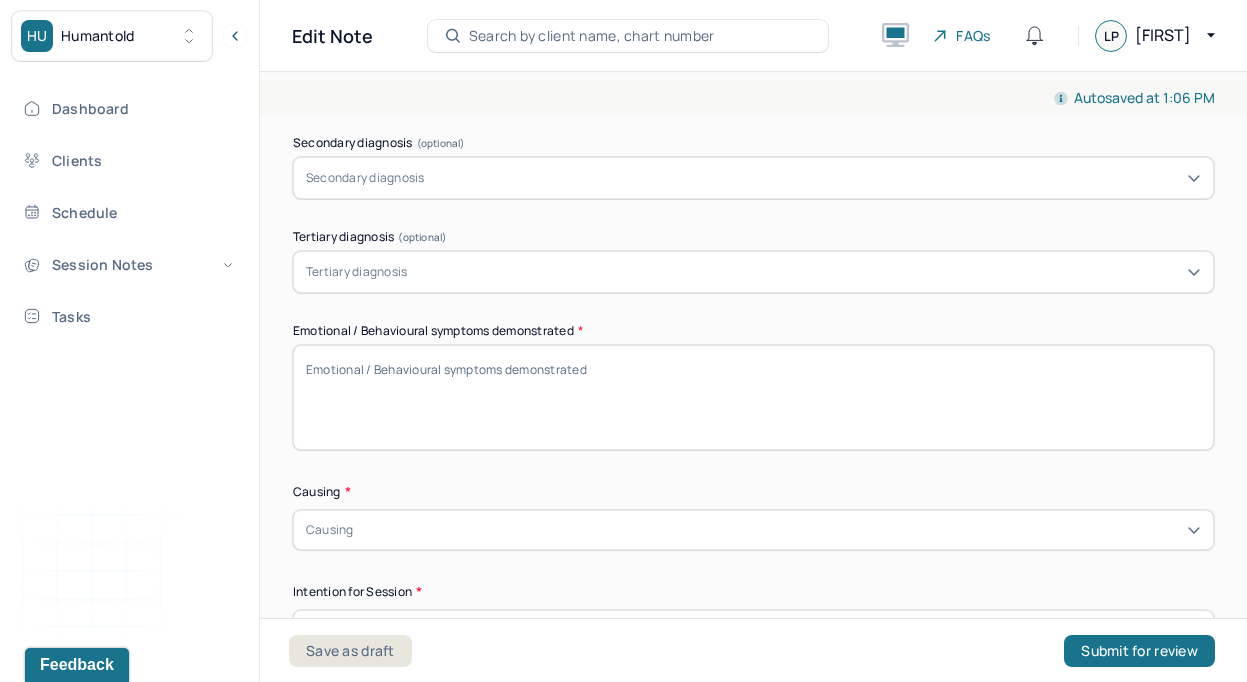 scroll, scrollTop: 907, scrollLeft: 0, axis: vertical 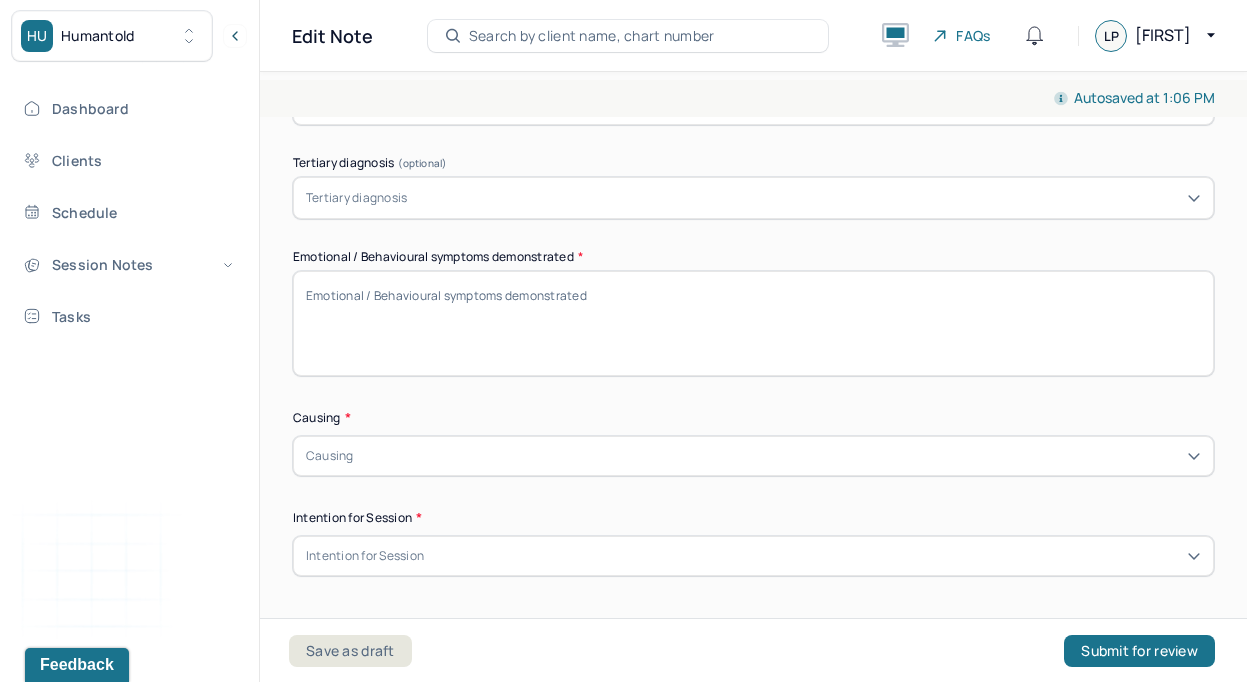 click on "Causing" at bounding box center [753, 456] 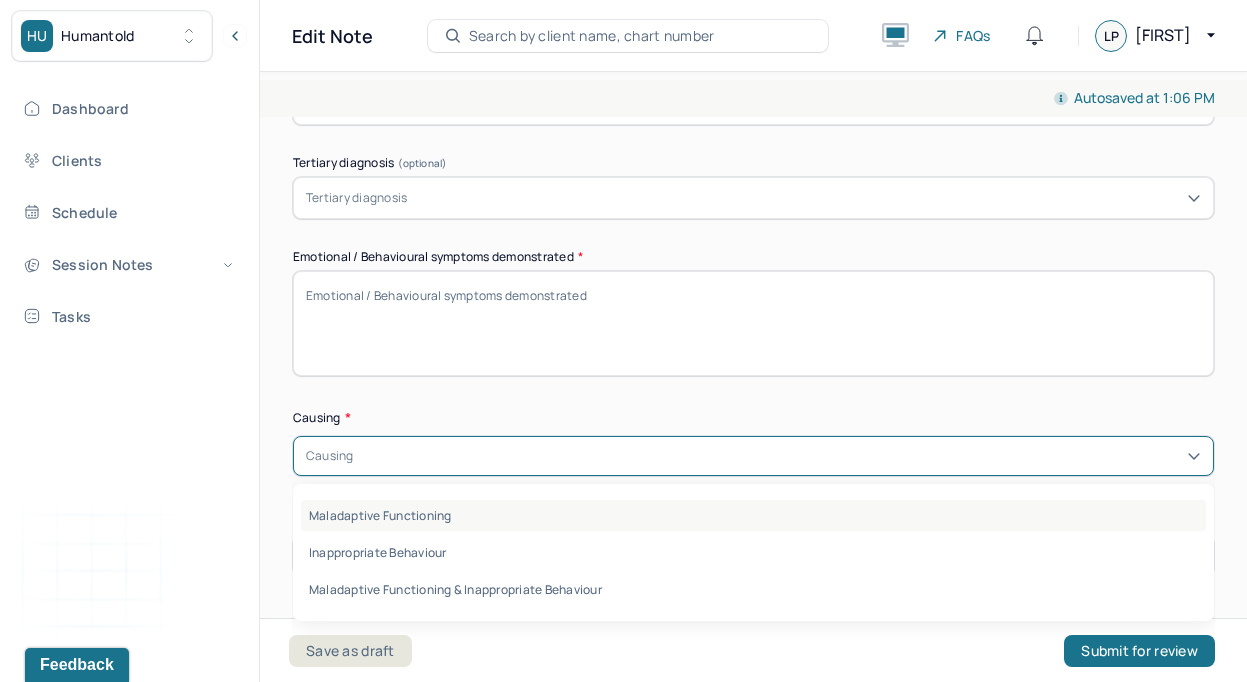 click on "Maladaptive Functioning" at bounding box center (753, 515) 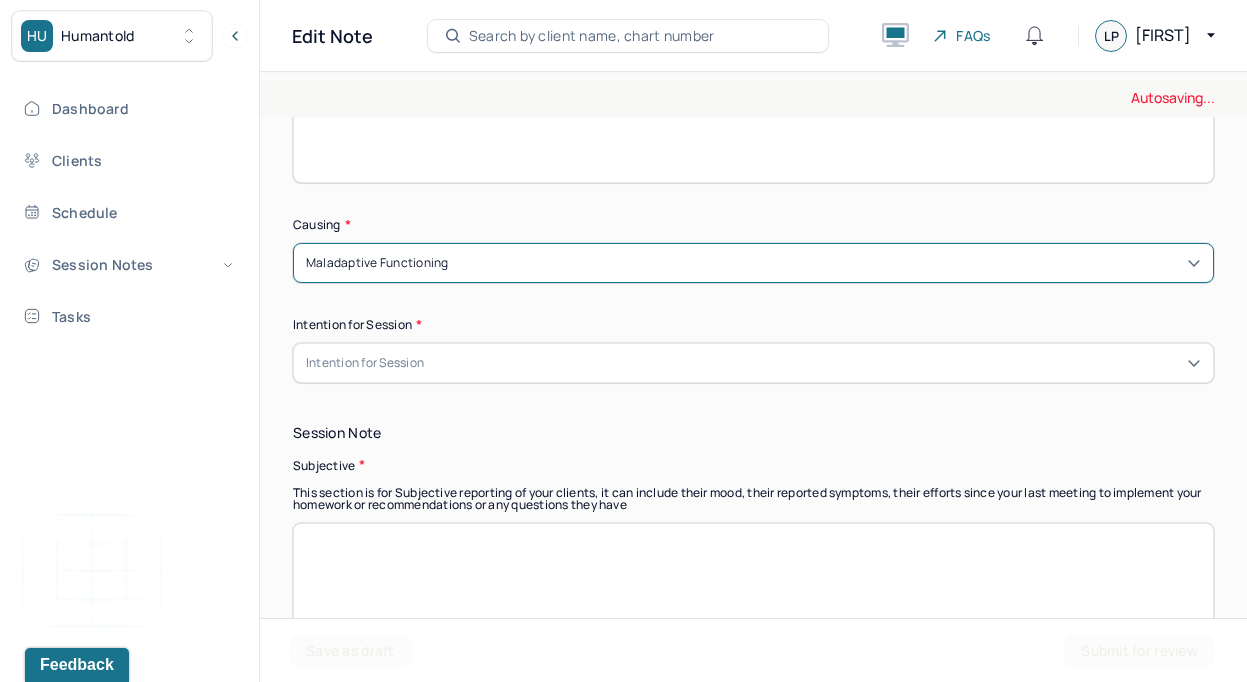 scroll, scrollTop: 1107, scrollLeft: 0, axis: vertical 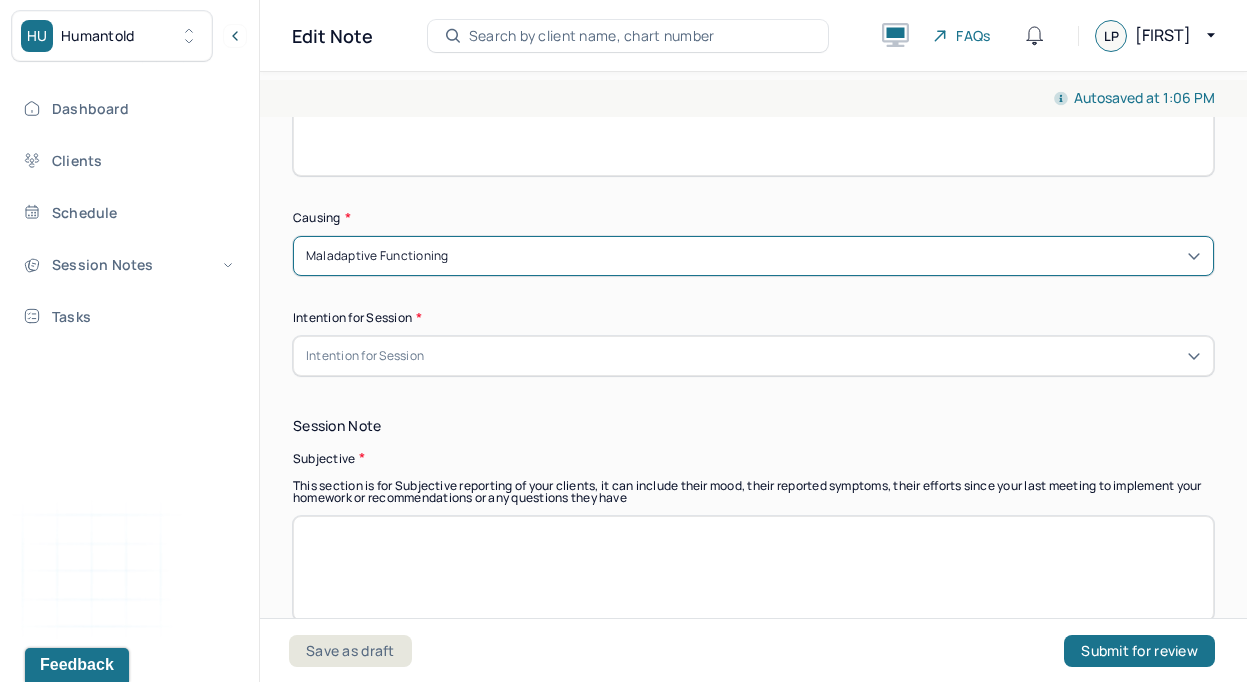 click on "Intention for Session" at bounding box center (753, 356) 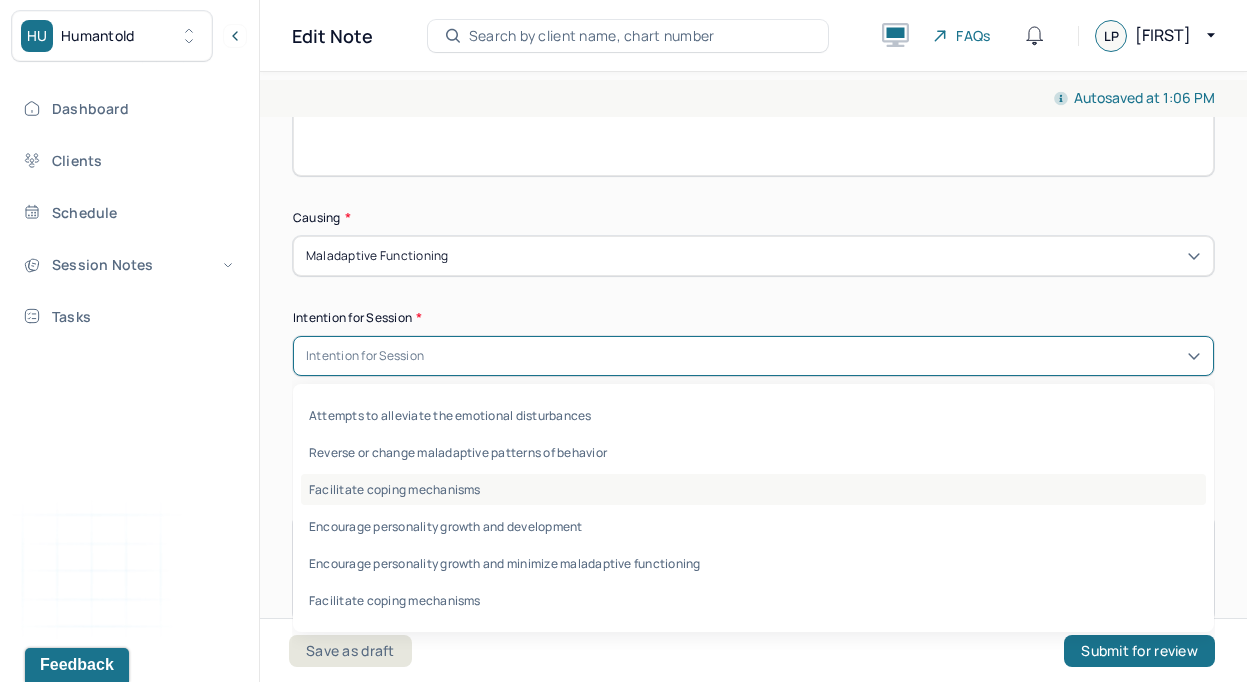 click on "Facilitate coping mechanisms" at bounding box center (753, 489) 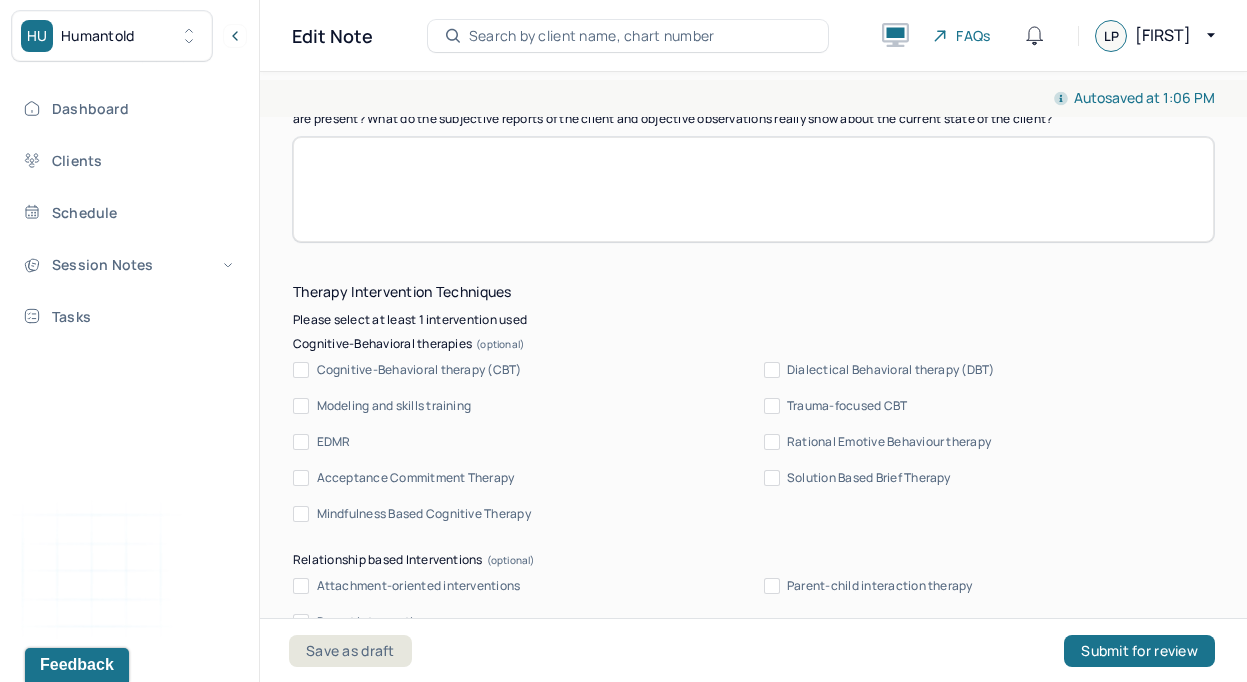 scroll, scrollTop: 1932, scrollLeft: 0, axis: vertical 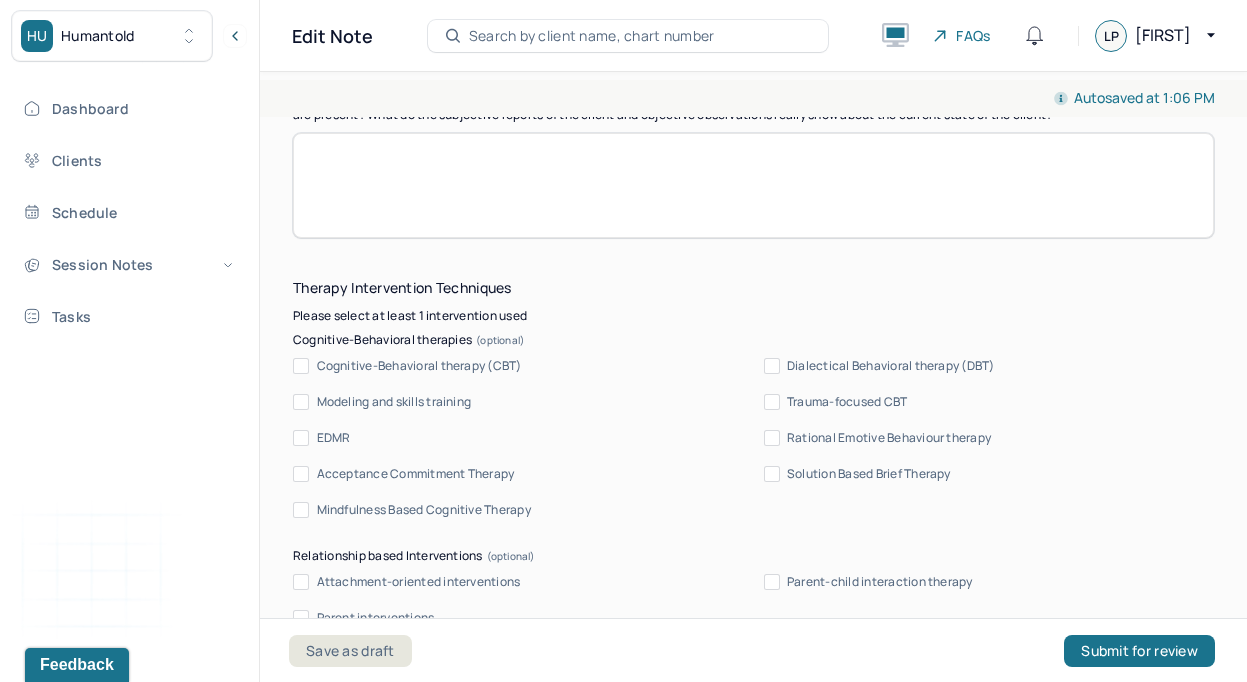 click on "Cognitive-Behavioral therapy (CBT)" at bounding box center [419, 366] 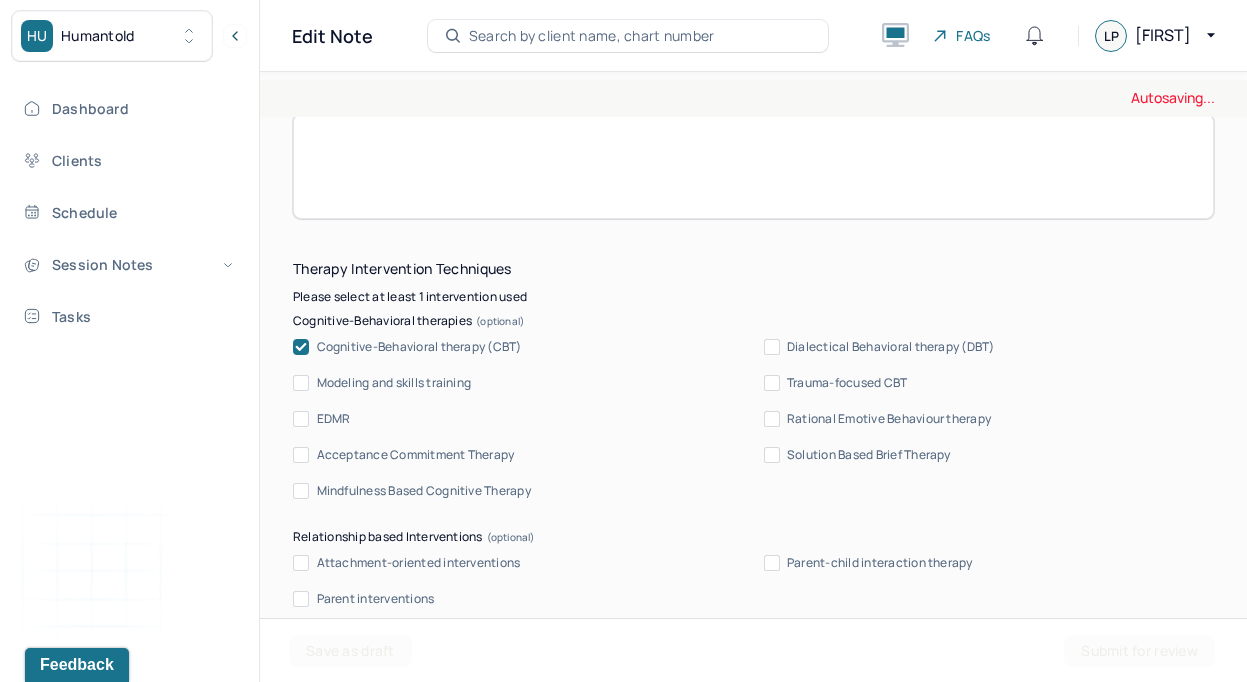 scroll, scrollTop: 1952, scrollLeft: 0, axis: vertical 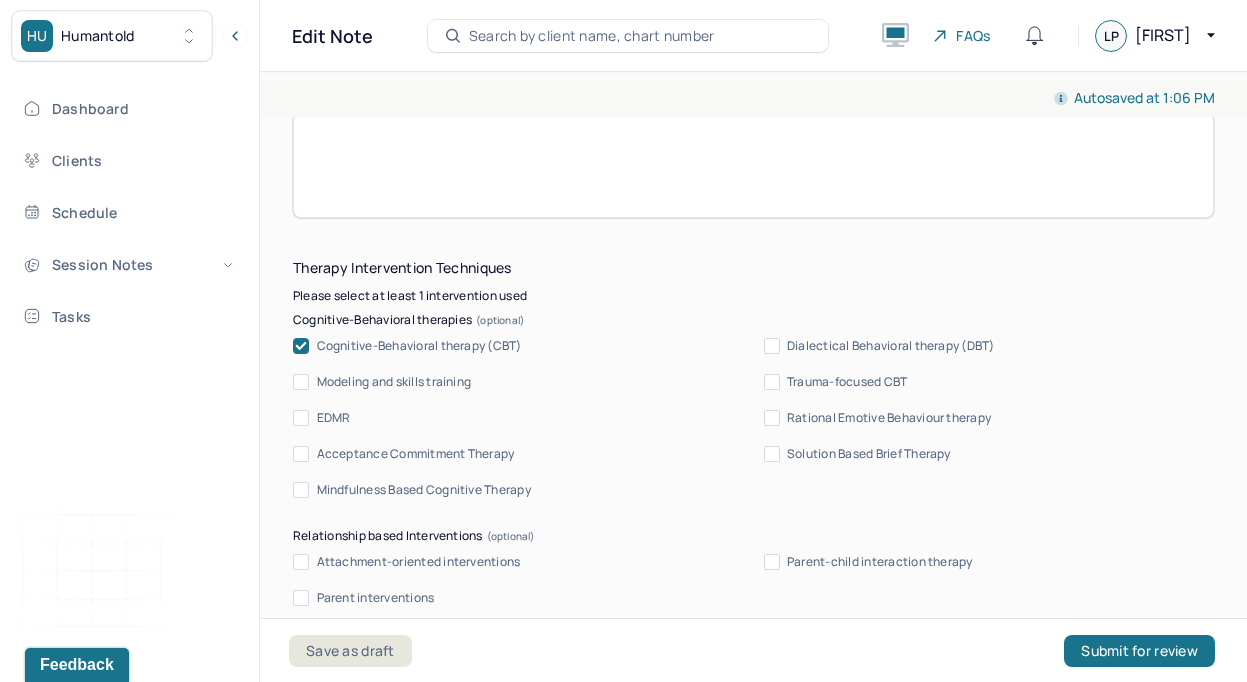 click on "Cognitive-Behavioral therapy (CBT)" at bounding box center (419, 346) 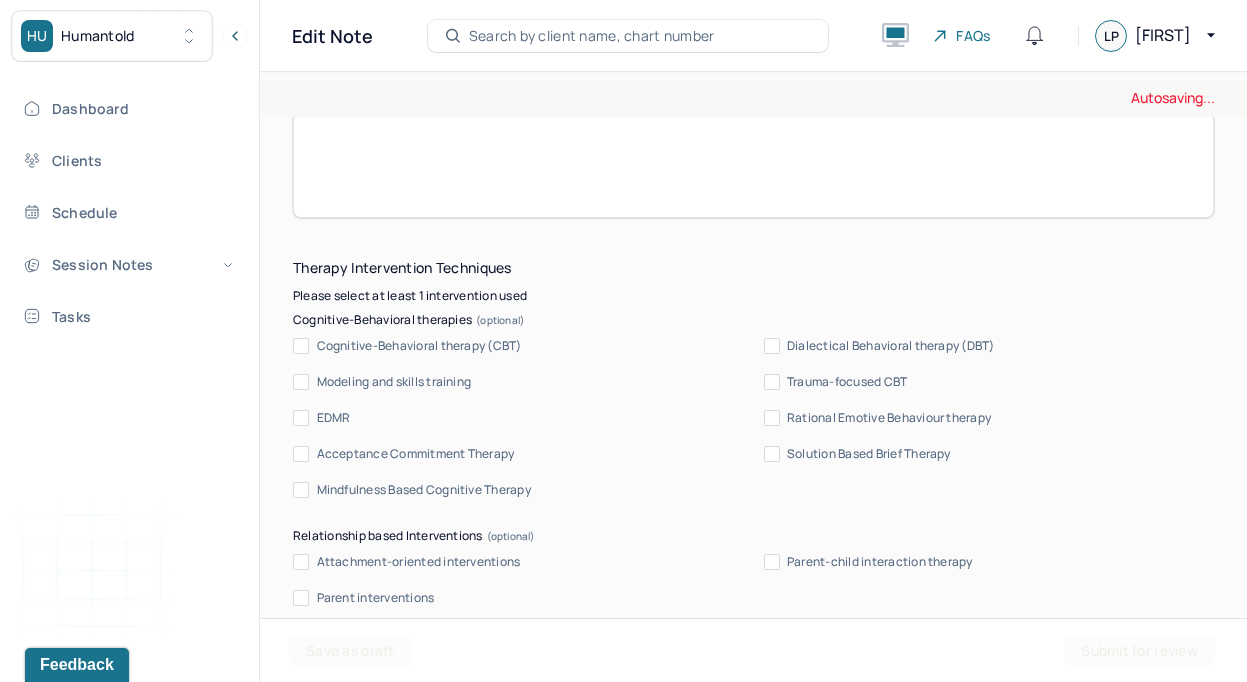 click on "Cognitive-Behavioral therapy (CBT)" at bounding box center (419, 346) 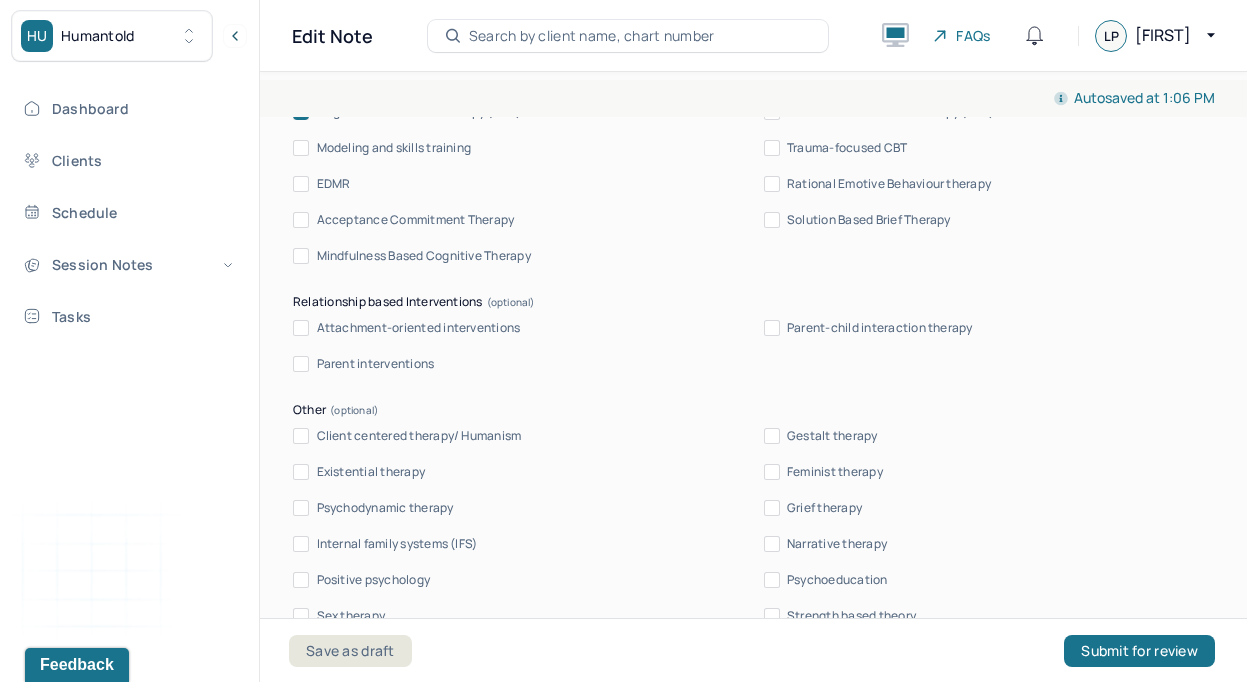 scroll, scrollTop: 2192, scrollLeft: 0, axis: vertical 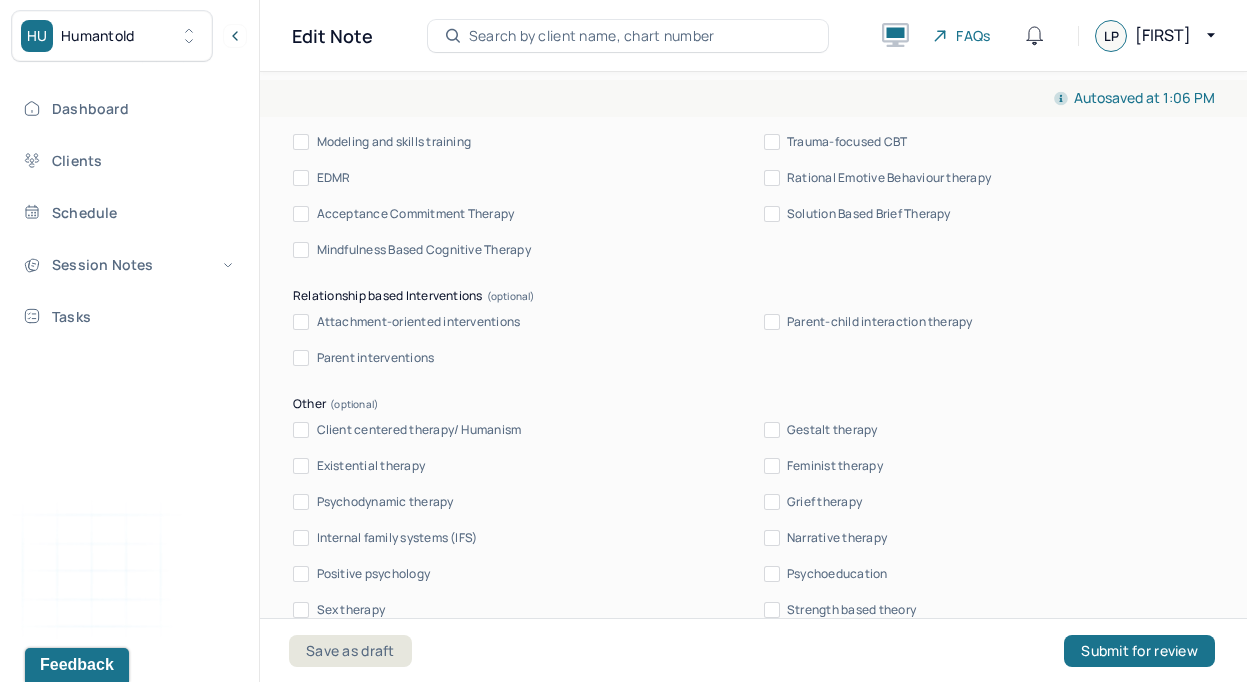 click on "Client centered therapy/ Humanism" at bounding box center [419, 430] 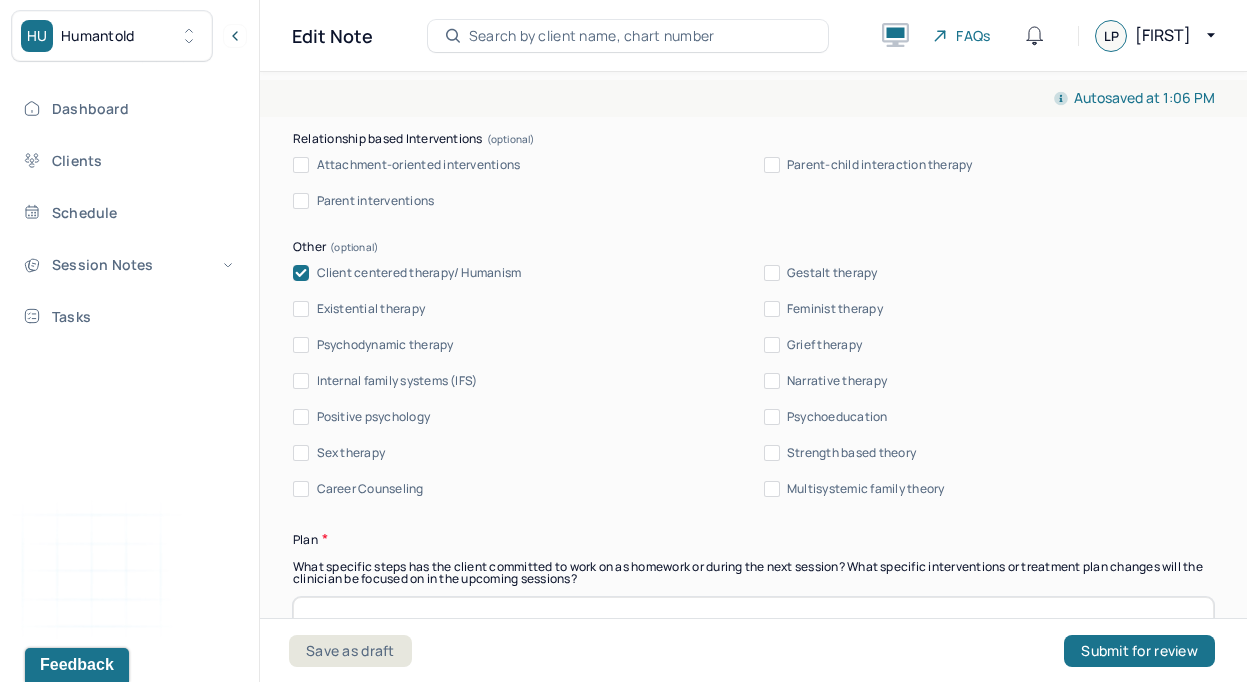 scroll, scrollTop: 2357, scrollLeft: 0, axis: vertical 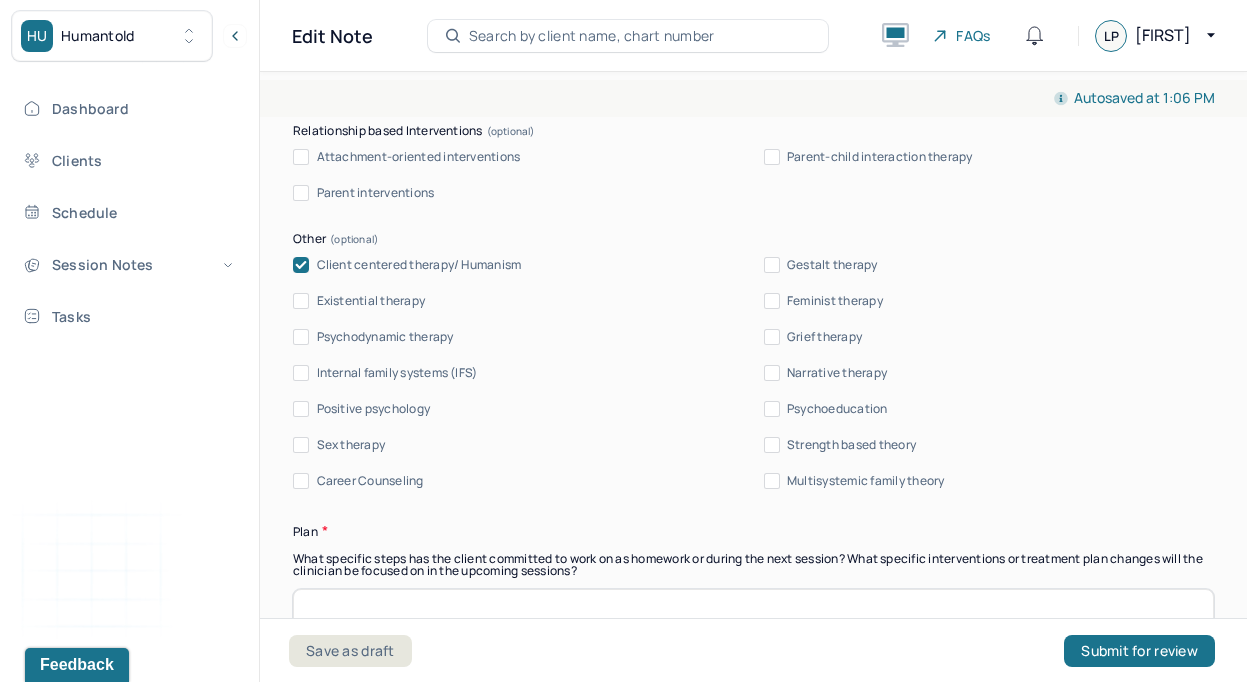 click on "Psychodynamic therapy" at bounding box center [385, 337] 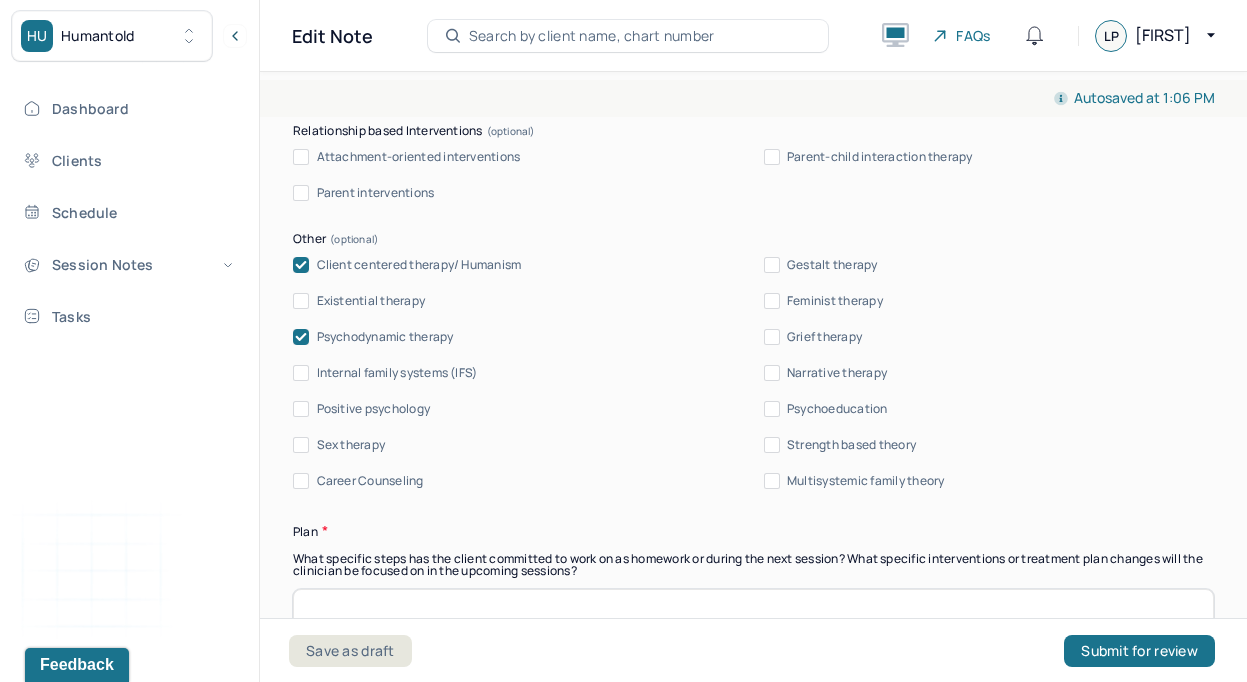 click on "Psychodynamic therapy" at bounding box center [385, 337] 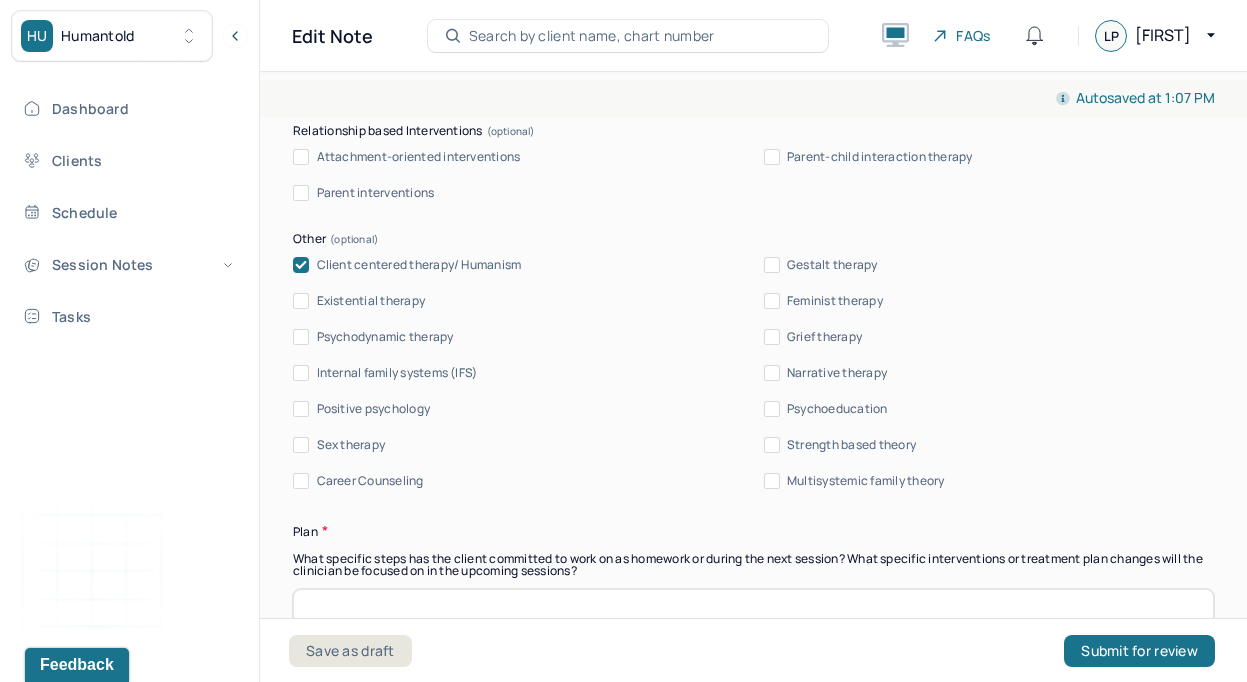 click on "Psychodynamic therapy" at bounding box center [385, 337] 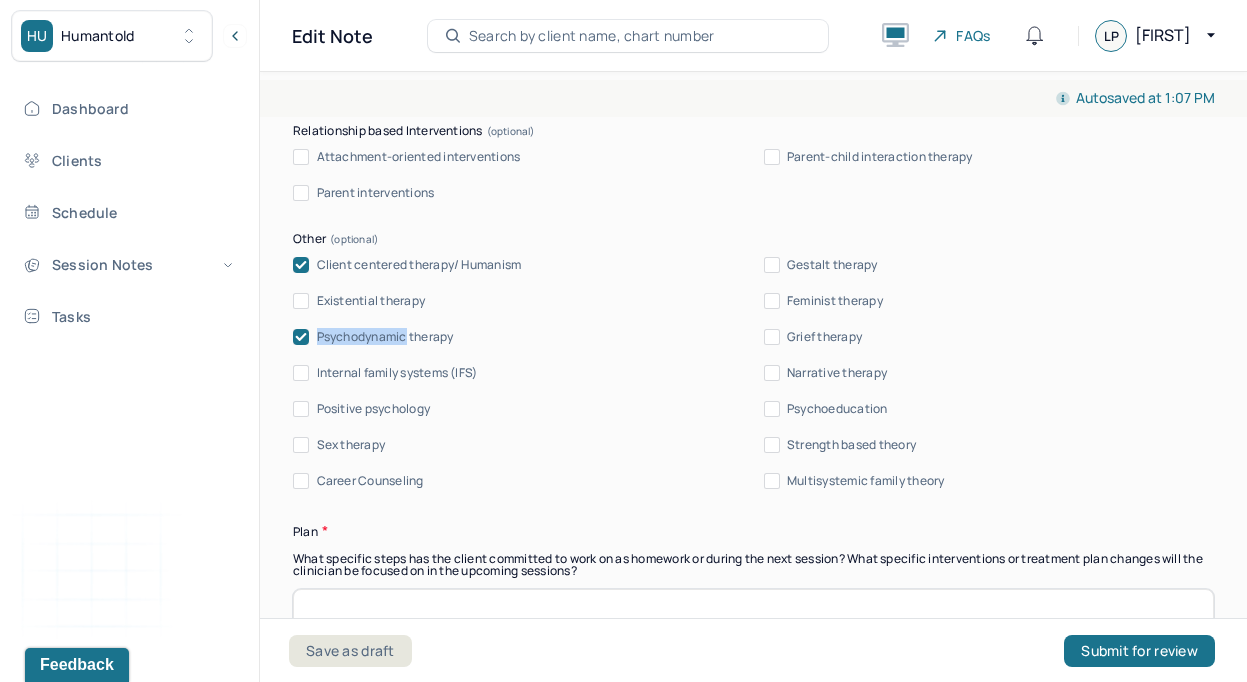 click on "Psychodynamic therapy" at bounding box center (385, 337) 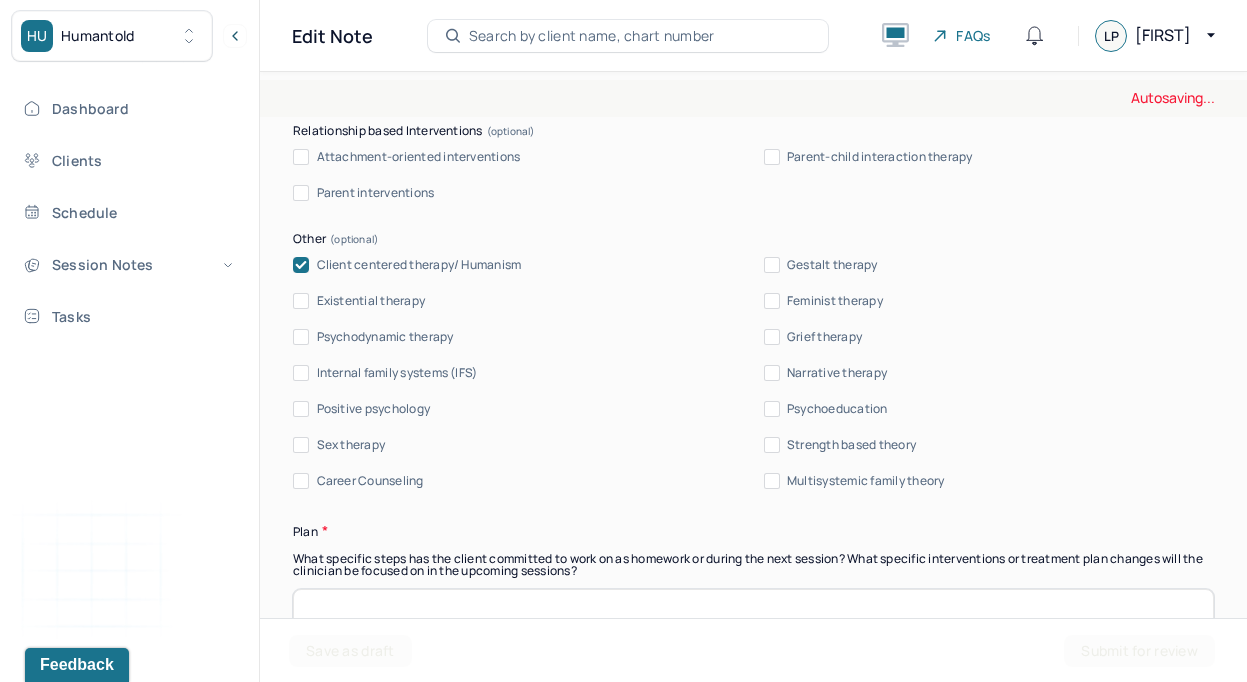 click on "Therapy Intervention Techniques Please select at least 1 intervention used Cognitive-Behavioral therapies Cognitive-Behavioral therapy (CBT) Dialectical Behavioral therapy (DBT) Modeling and skills training Trauma-focused CBT EDMR Rational Emotive Behaviour therapy Acceptance Commitment Therapy Solution Based Brief Therapy Mindfulness Based Cognitive Therapy Relationship based Interventions Attachment-oriented interventions Parent-child interaction therapy Parent interventions Other Client centered therapy/ Humanism Gestalt therapy Existential therapy Feminist therapy Psychodynamic therapy Grief therapy Internal family systems (IFS) Narrative therapy Positive psychology Psychoeducation Sex therapy Strength based theory Career Counseling Multisystemic family theory Plan What specific steps has the client committed to work on as homework or during the next session? What specific interventions or treatment plan changes will the clinician be focused on in the upcoming sessions? Frequency of sessions Weekly Other" at bounding box center [753, 553] 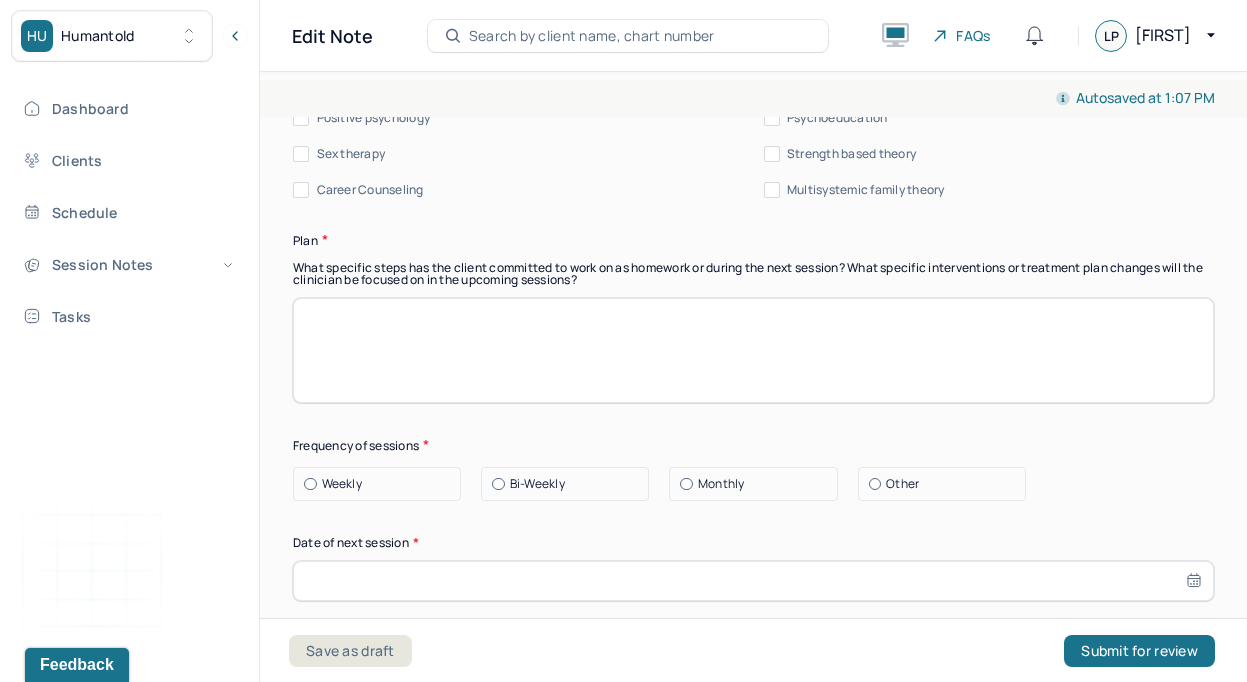 scroll, scrollTop: 2654, scrollLeft: 0, axis: vertical 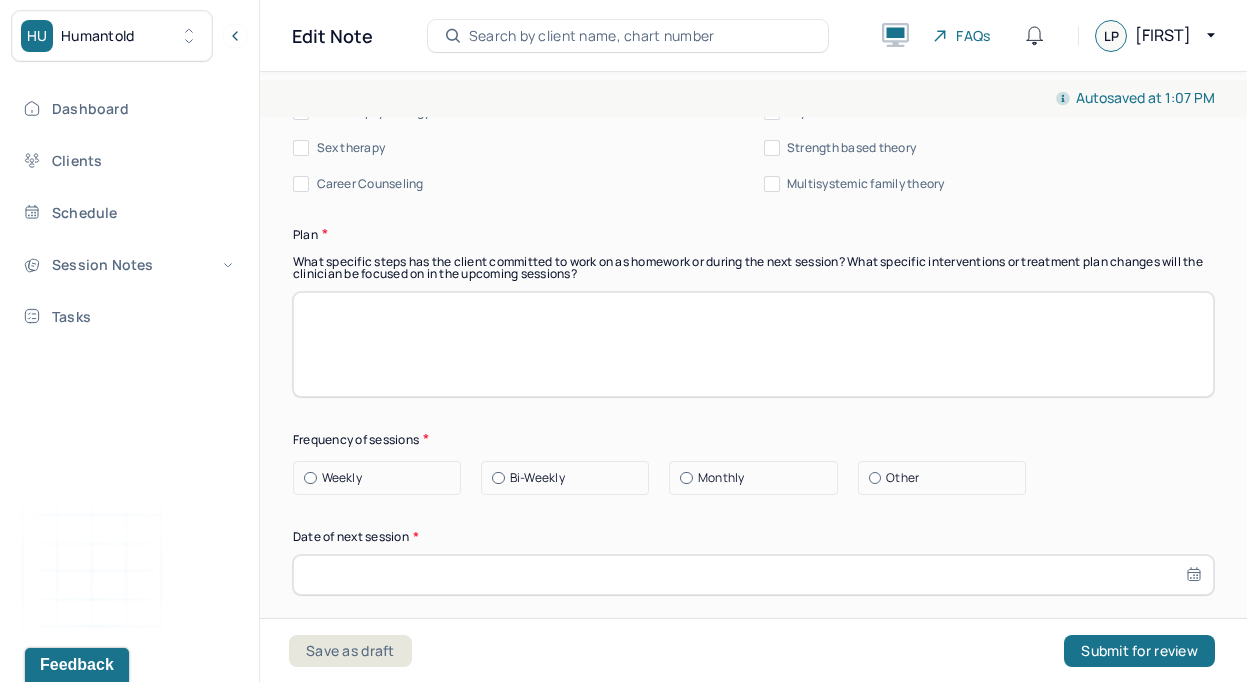 click on "Weekly" at bounding box center (382, 478) 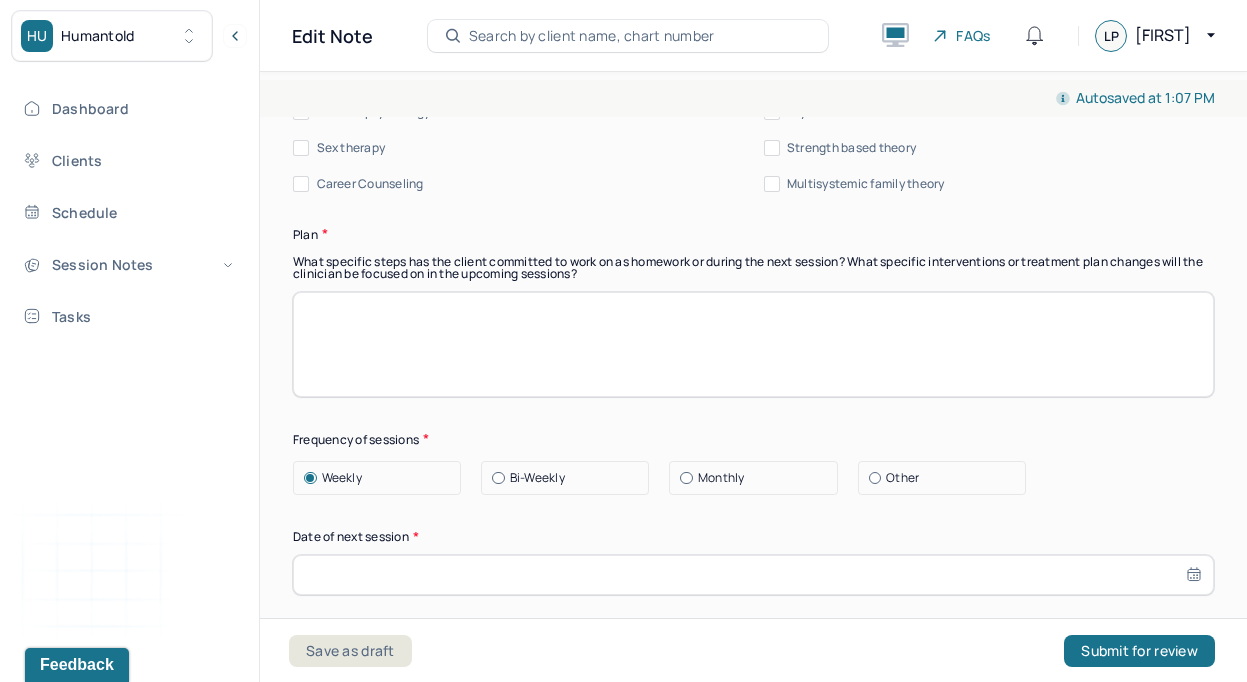 select on "6" 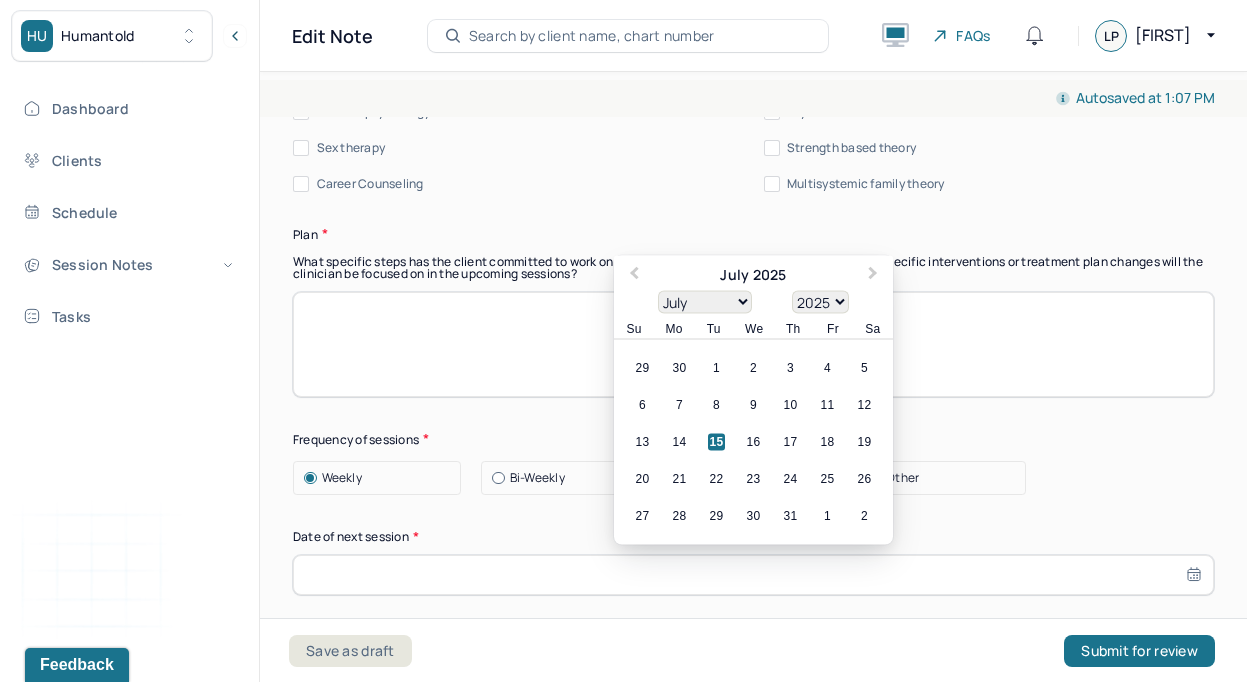 click at bounding box center (753, 575) 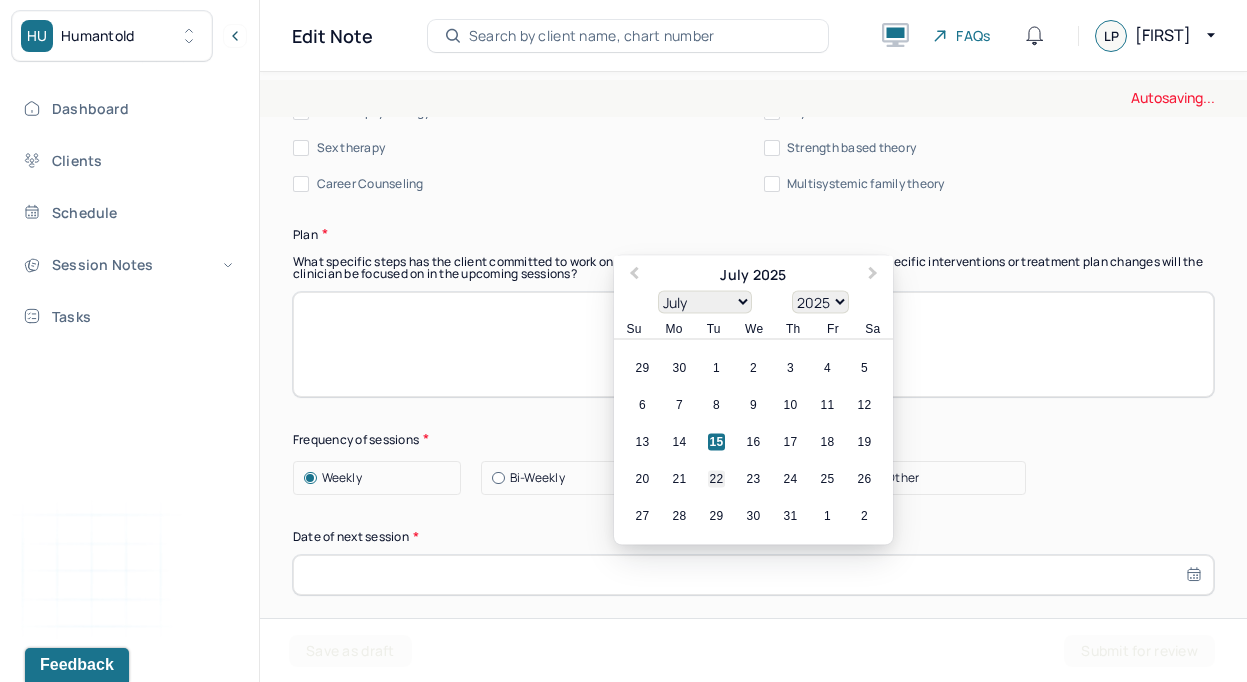 click on "22" at bounding box center (716, 478) 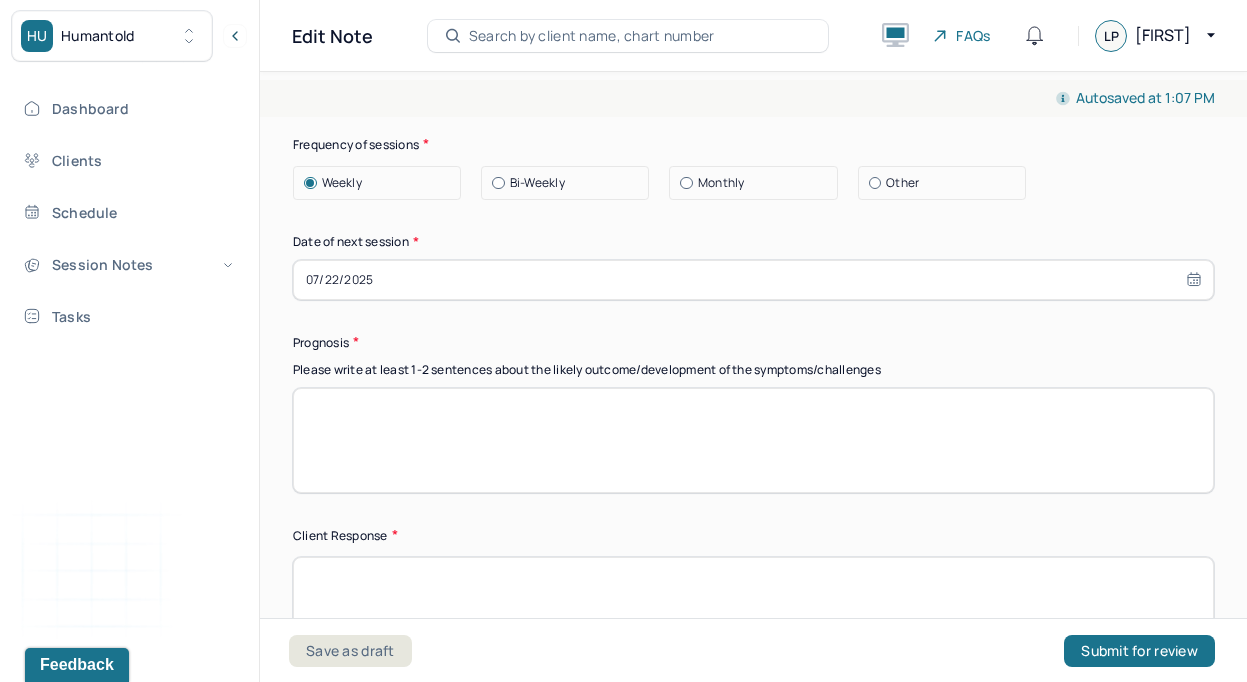 scroll, scrollTop: 2966, scrollLeft: 0, axis: vertical 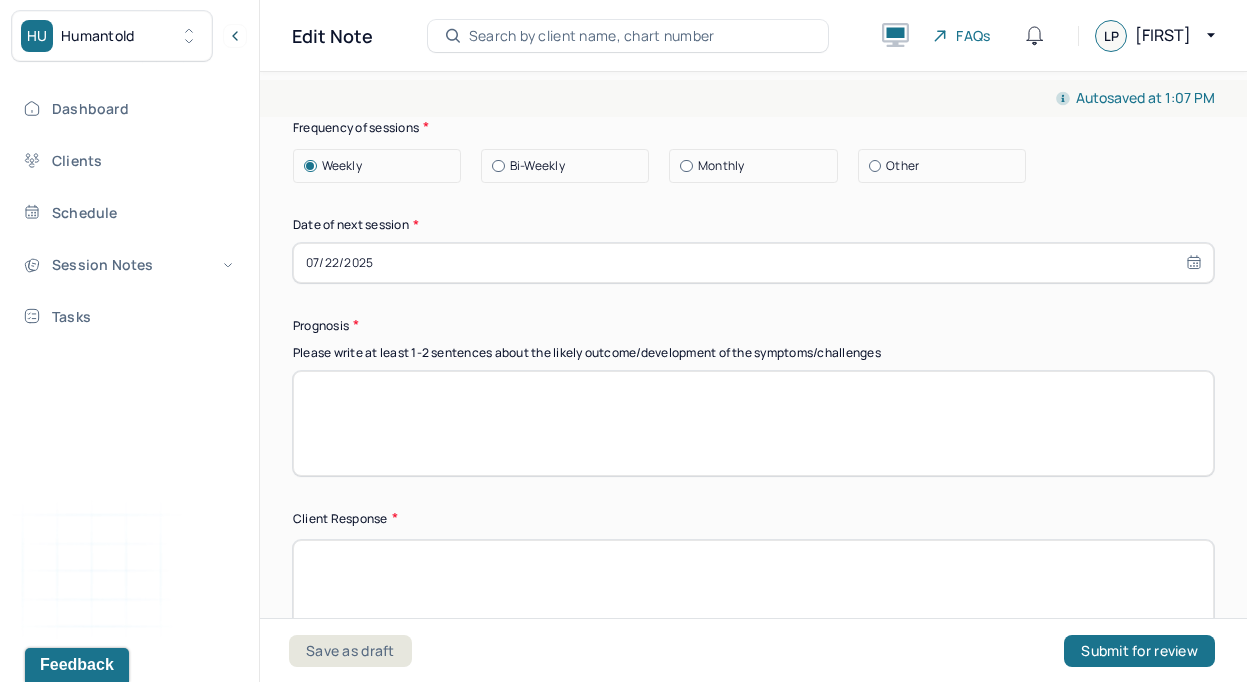 click at bounding box center [753, 592] 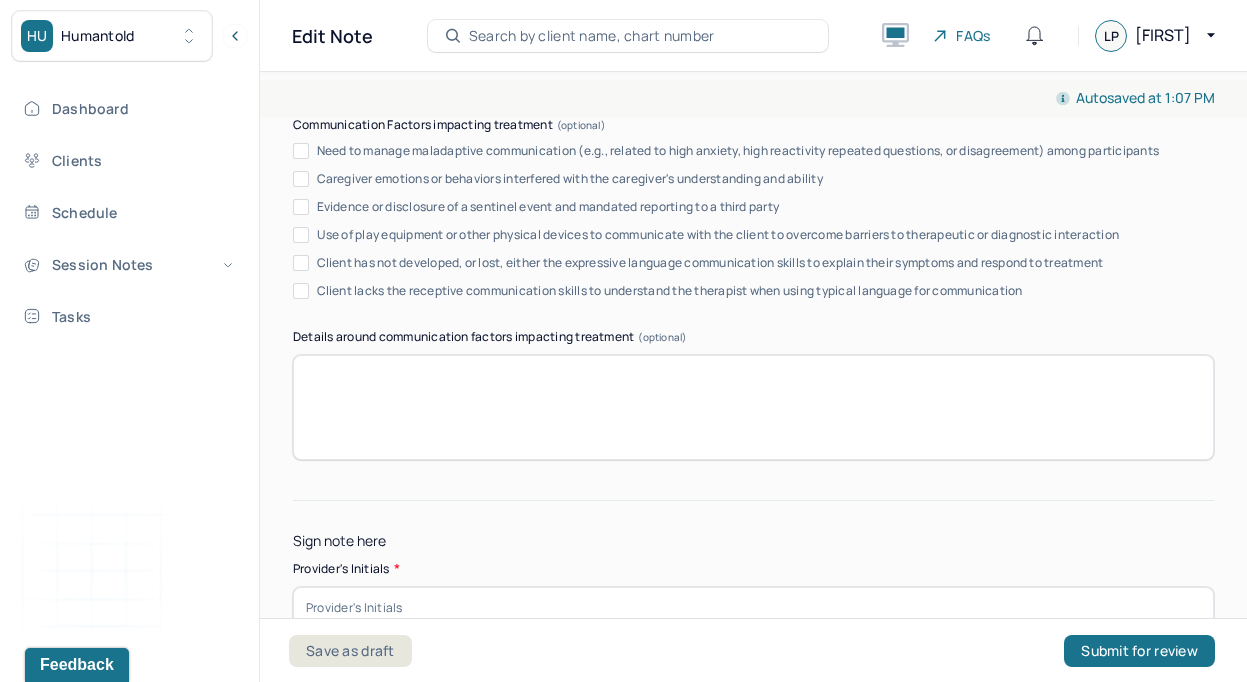 scroll, scrollTop: 4157, scrollLeft: 0, axis: vertical 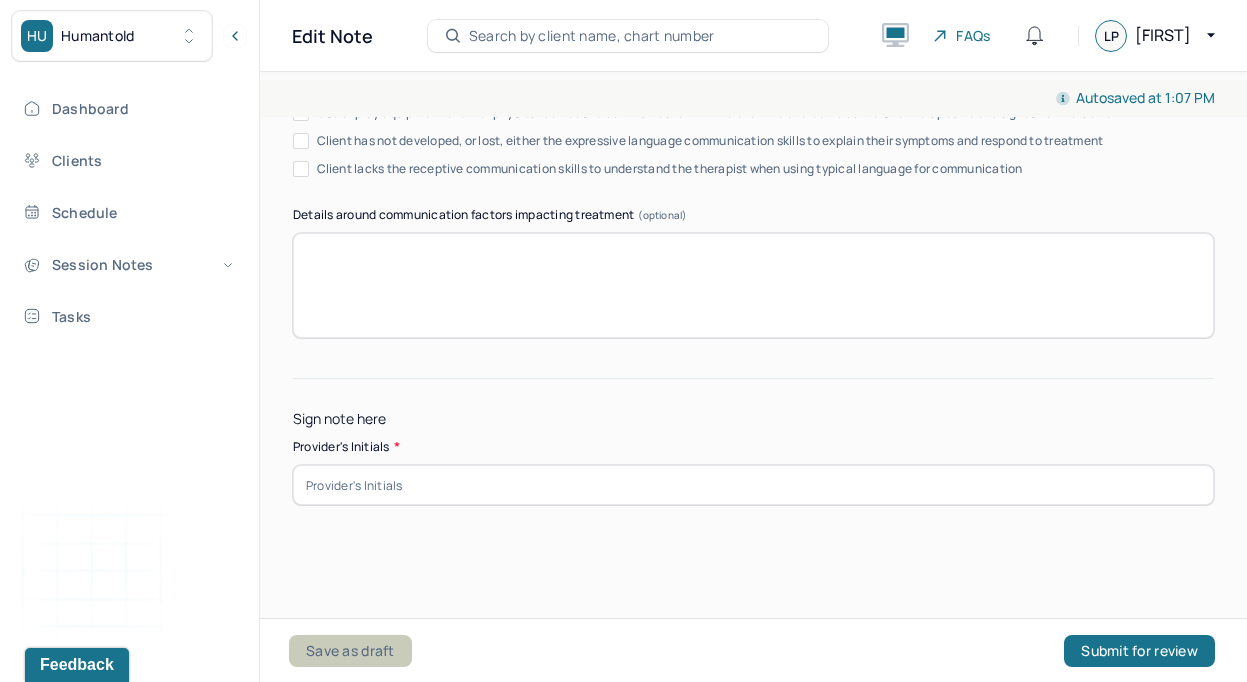 type on "Client was open and engaged throughout the session." 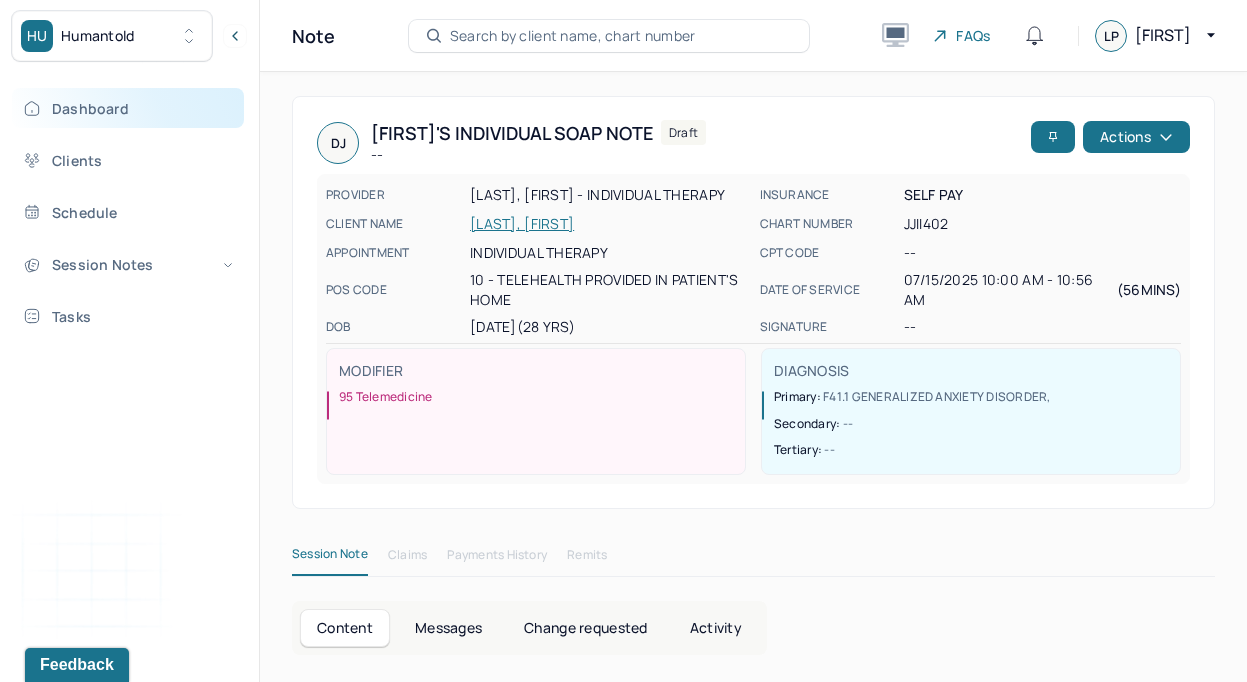 click on "Dashboard" at bounding box center [128, 108] 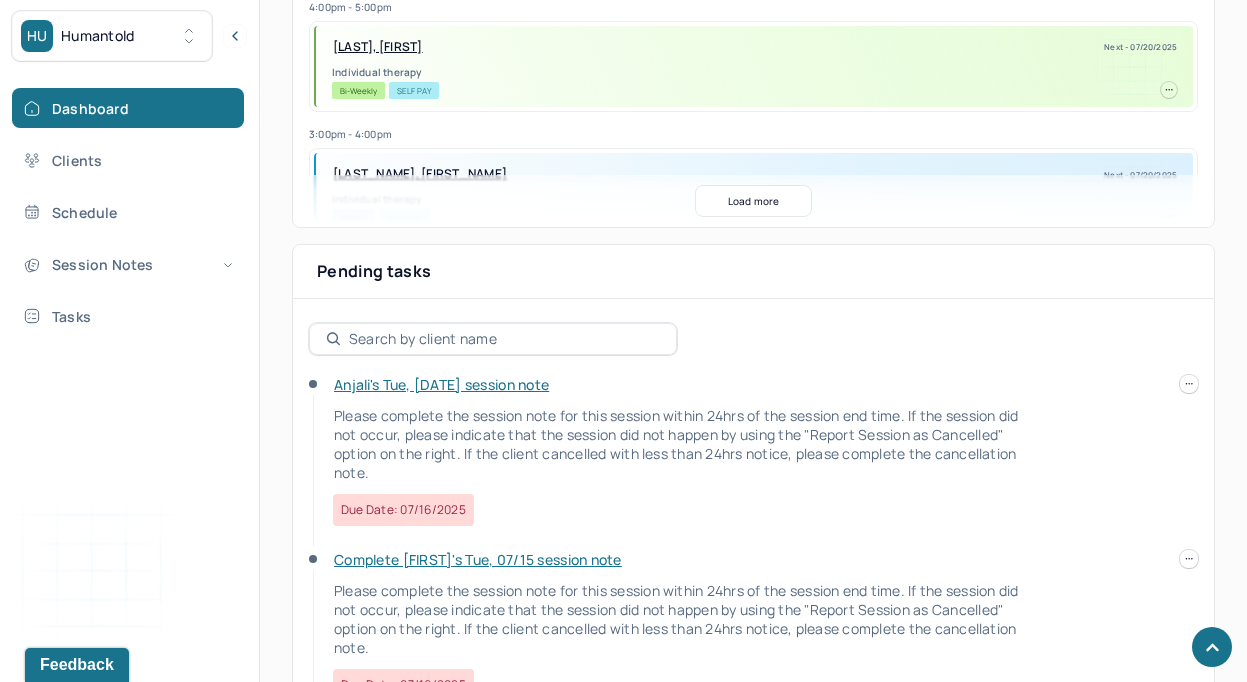 scroll, scrollTop: 757, scrollLeft: 0, axis: vertical 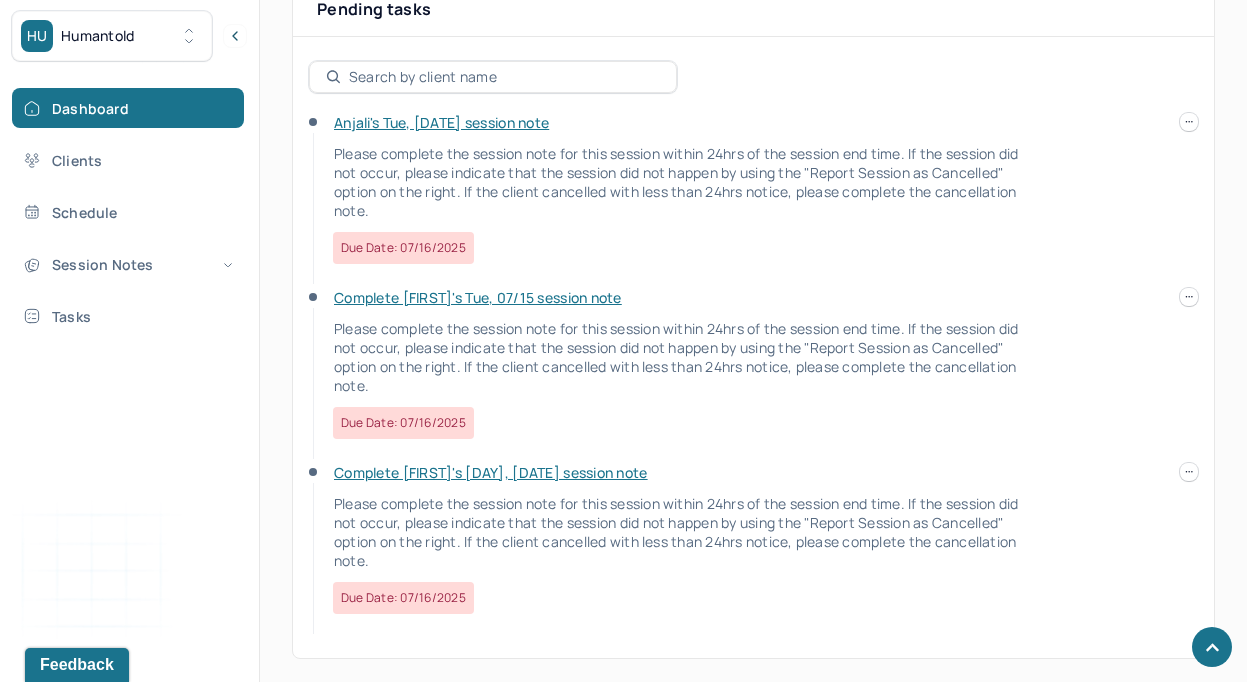 click on "Complete [FIRST]'s [DAY], [DATE] session note" at bounding box center [491, 472] 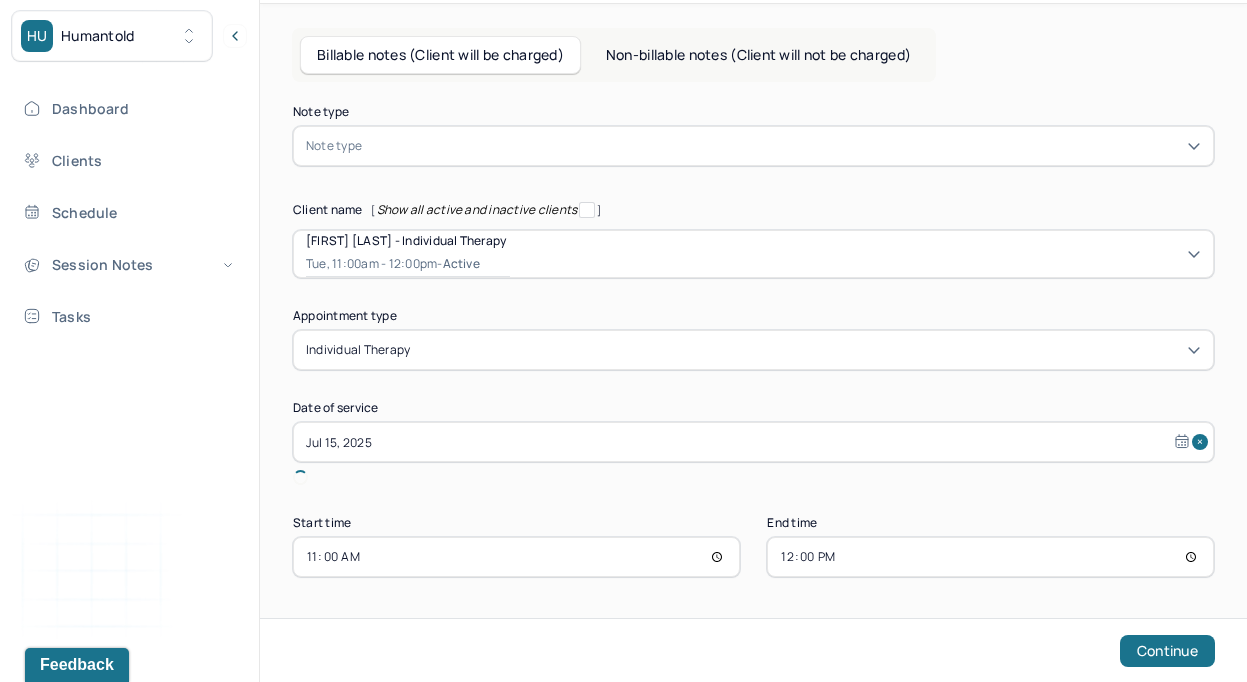 scroll, scrollTop: 45, scrollLeft: 0, axis: vertical 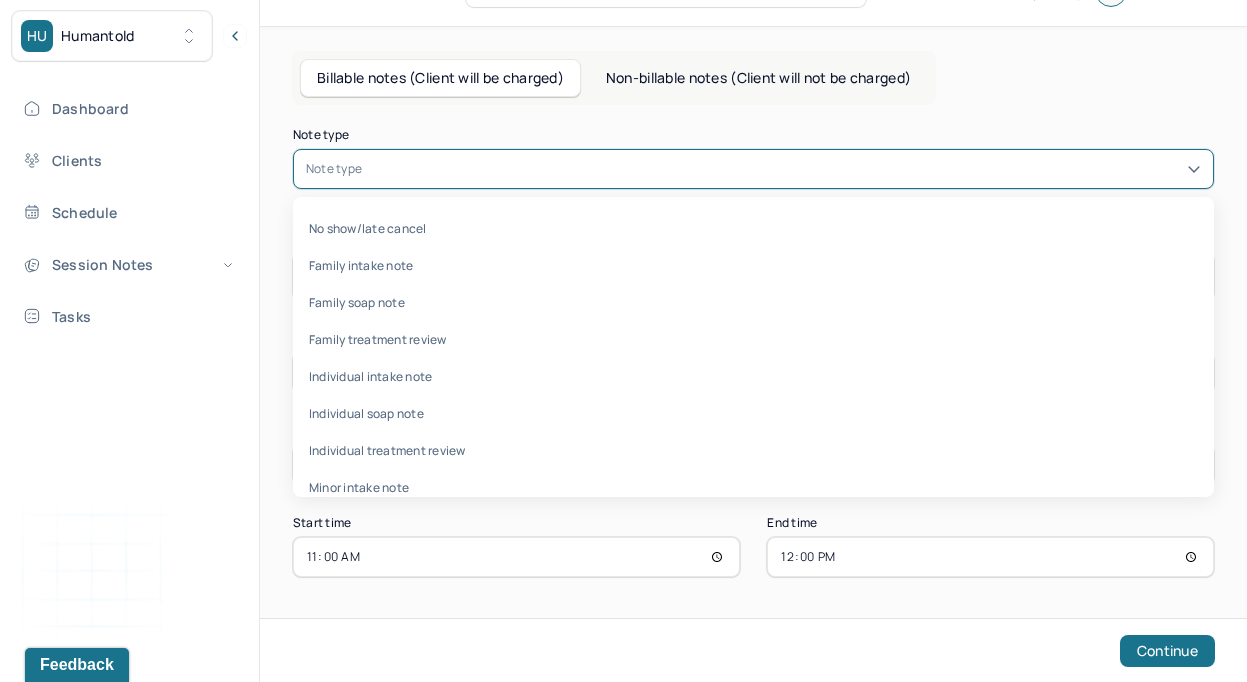 click at bounding box center [783, 169] 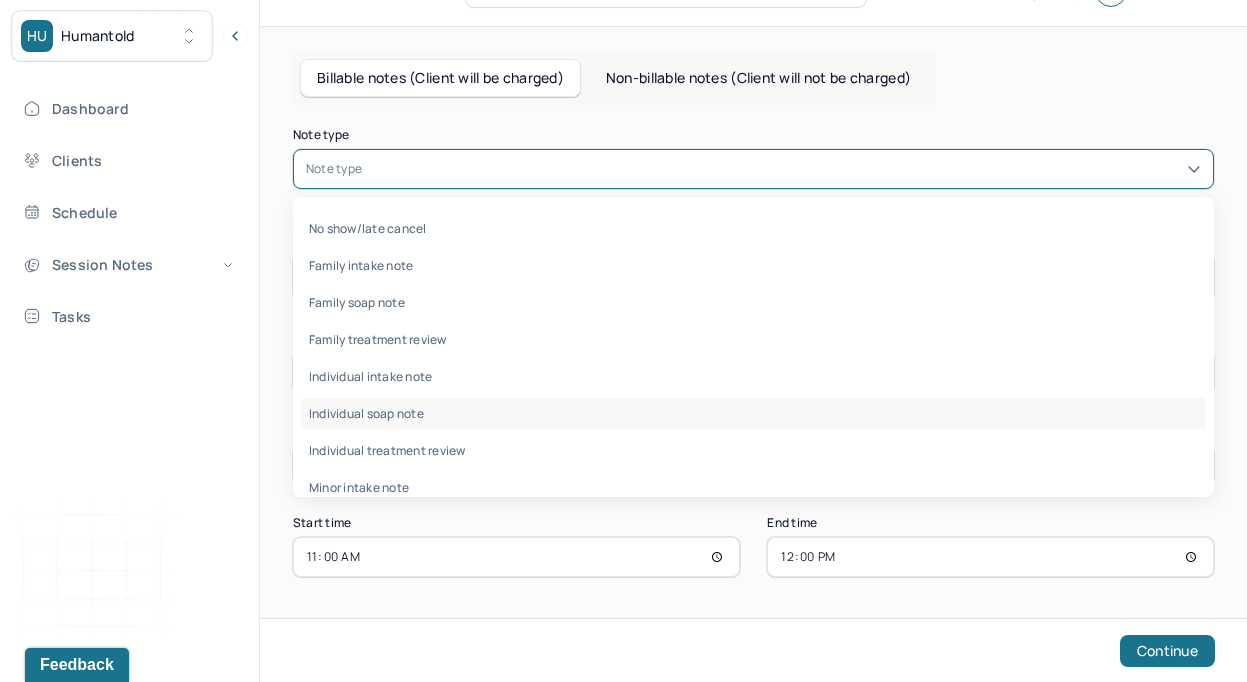 click on "Individual soap note" at bounding box center (753, 413) 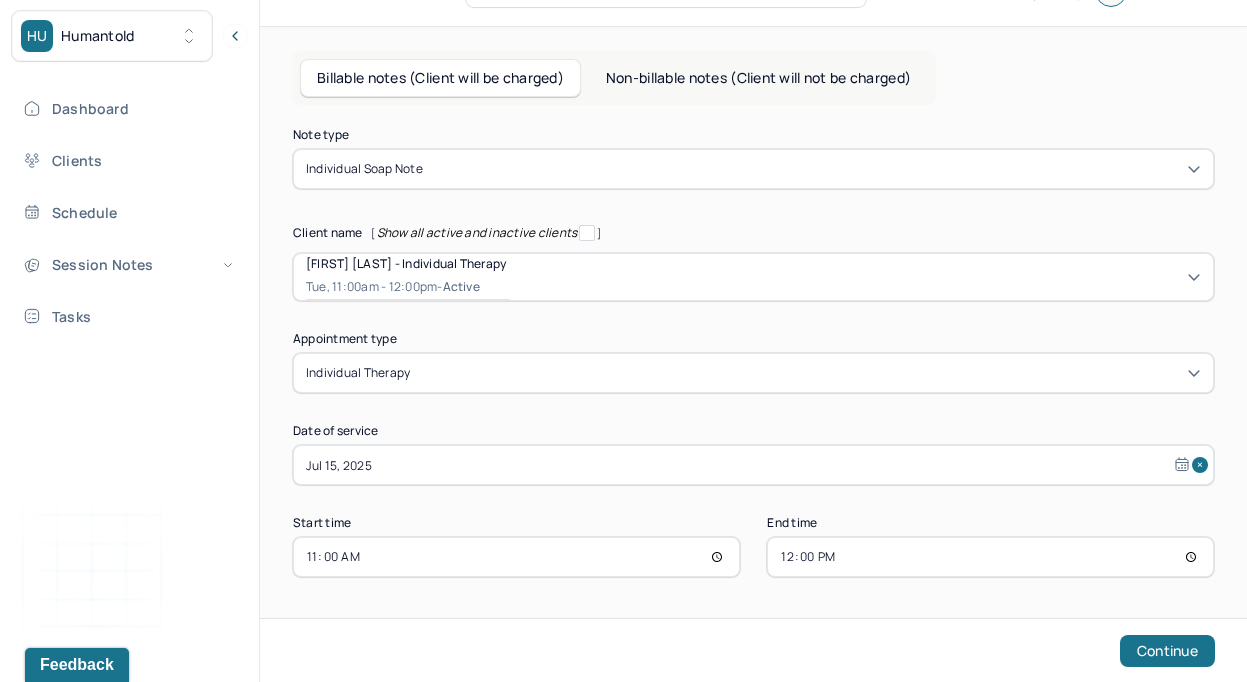 click on "Note type Individual soap note Client name [ Show all active and inactive clients ] [FIRST] [LAST] - Individual therapy Tue, 11:00am - 12:00pm  -  active Supervisee name [FIRST] [LAST] Appointment type individual therapy Date of service Jul 15, 2025 Start time 11:00 End time 12:00   Continue" at bounding box center (753, 353) 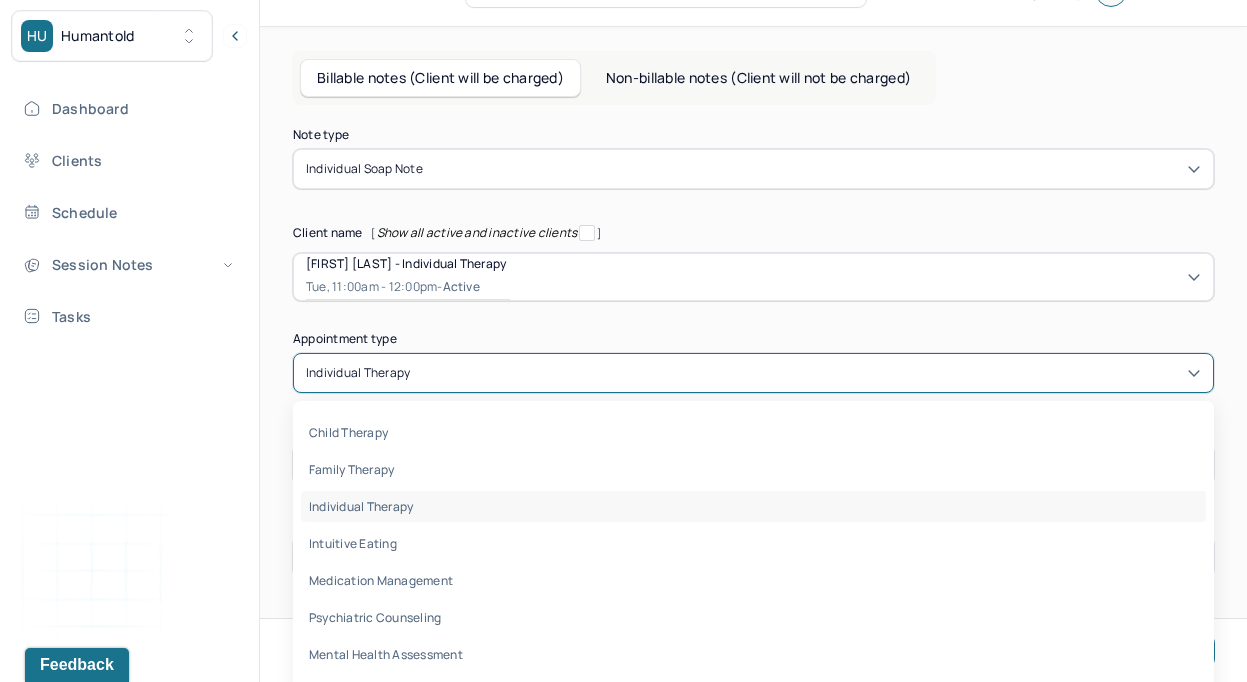 scroll, scrollTop: 63, scrollLeft: 0, axis: vertical 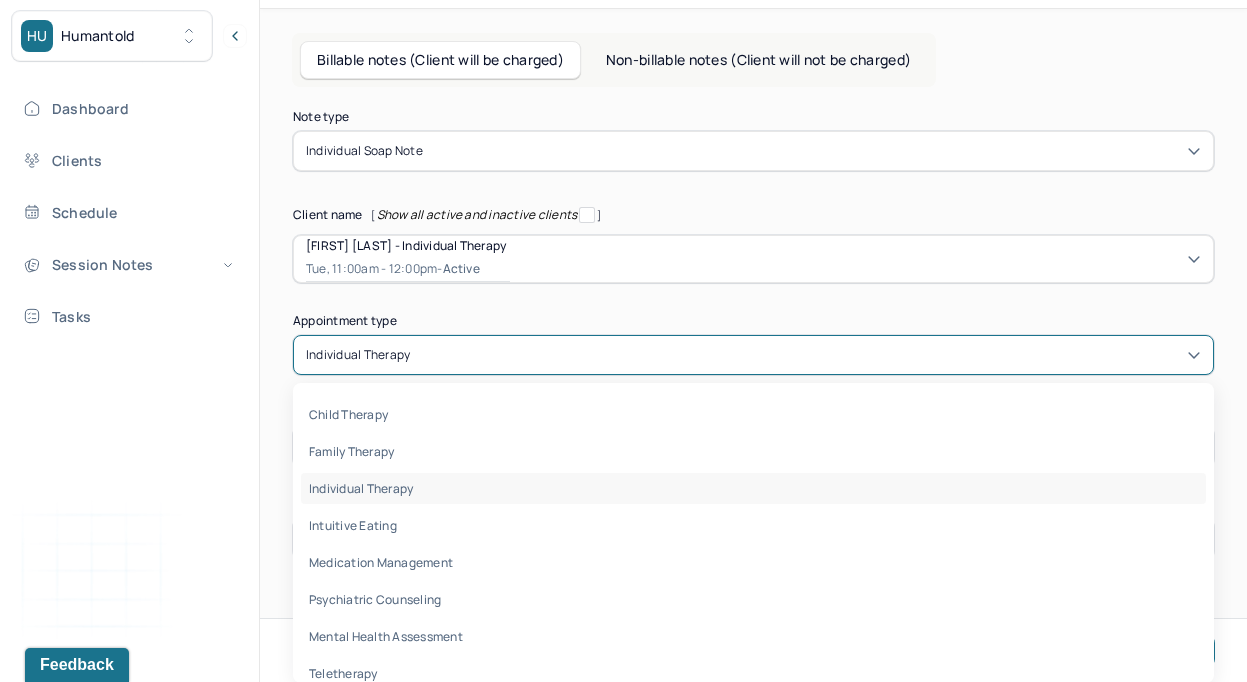 click on "individual therapy" at bounding box center (753, 355) 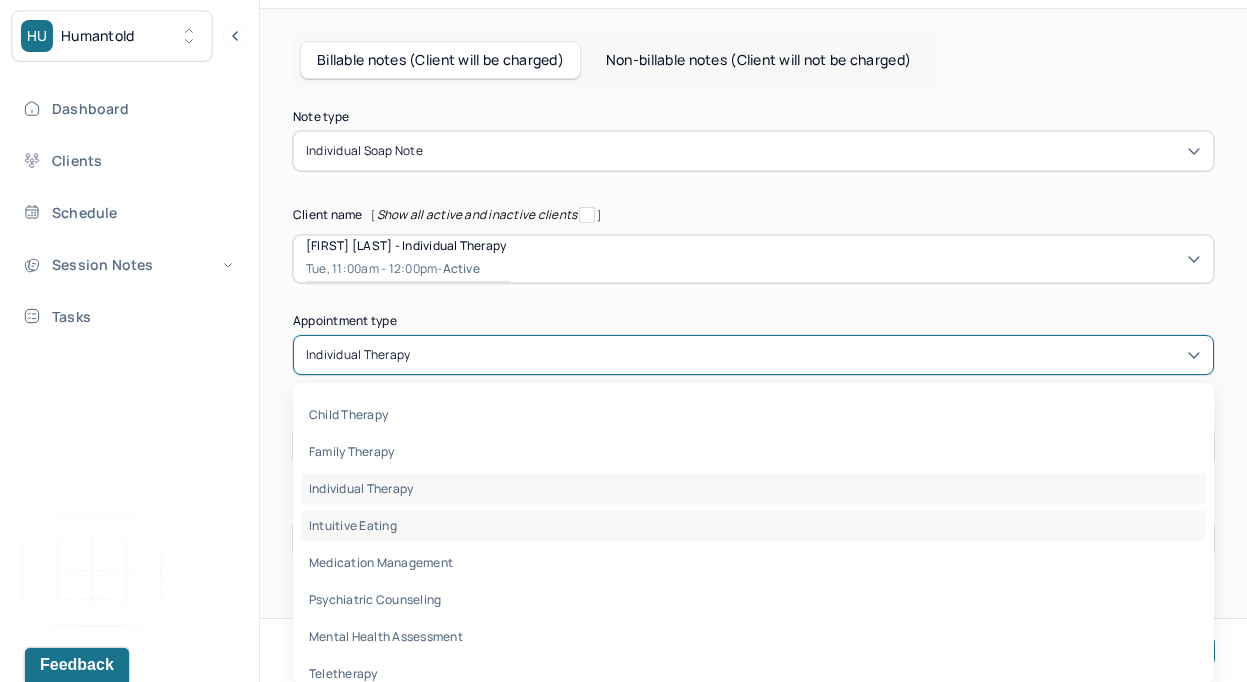 scroll, scrollTop: 22, scrollLeft: 0, axis: vertical 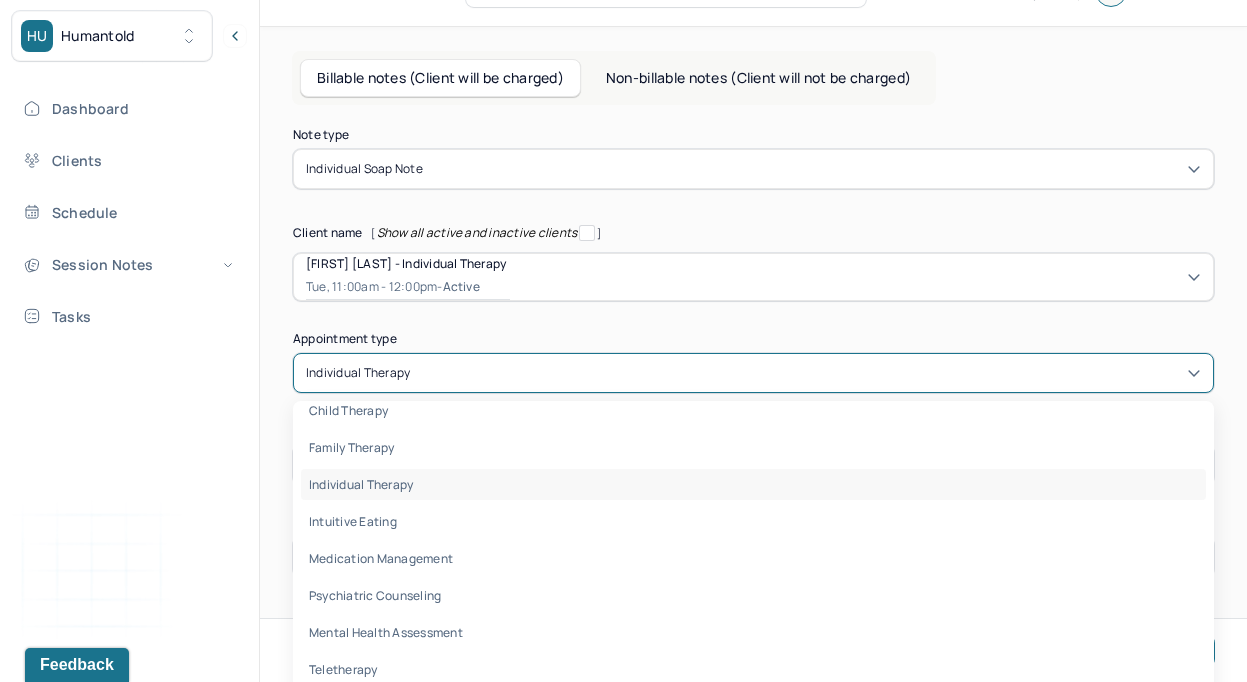 click on "Note type Individual soap note Client name [ Show all active and inactive clients ] [FIRST] [LAST] - Individual therapy [DAY], [TIME] - active Supervisee name [FIRST] [LAST] Appointment type [object Object], 1 of 8. 8 results available. Use Up and Down to choose options, press Enter to select the currently focused option, press Escape to exit the menu, press Tab to select the option and exit the menu. individual therapy child therapy family therapy individual therapy intuitive eating medication management psychiatric counseling mental health assessment teletherapy Date of service [MONTH] [DAY], [YEAR] Start time [TIME] End time [TIME] Continue" at bounding box center (753, 353) 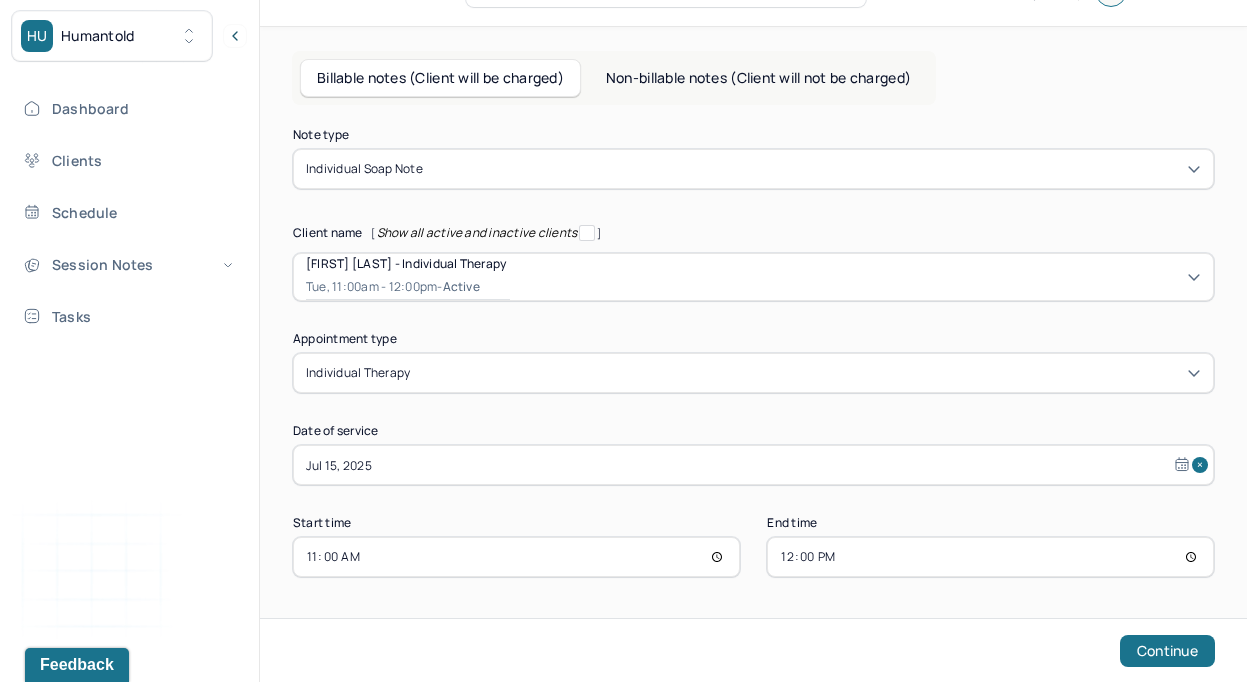click on "11:00" at bounding box center [516, 557] 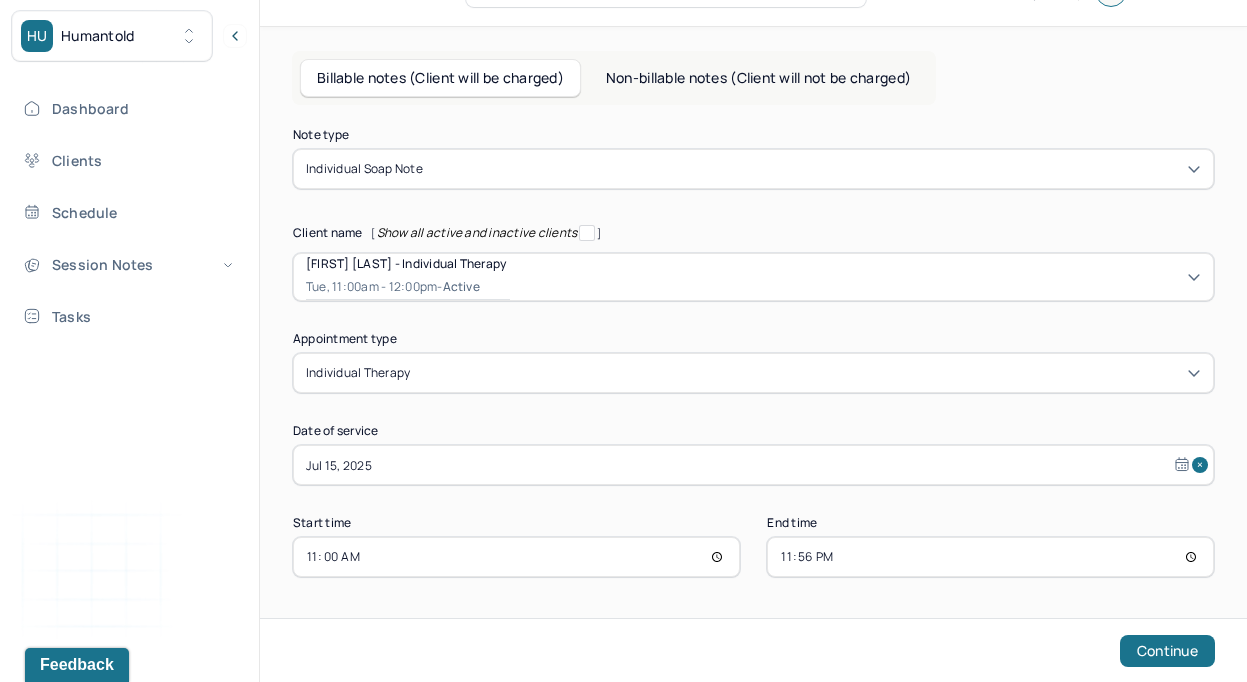 type on "11:56" 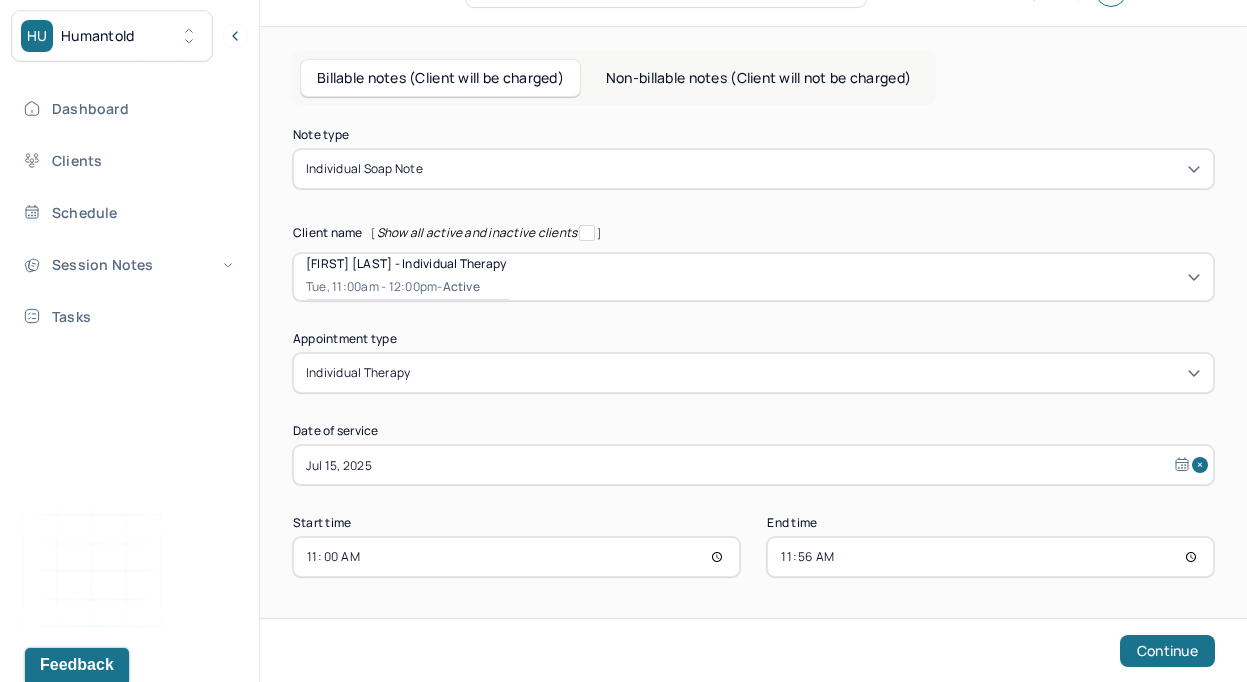 click on "Note type Individual soap note Client name [ Show all active and inactive clients ] [FIRST] [LAST] - Individual therapy Tue, 11:00am - 12:00pm  -  active Supervisee name [FIRST] [LAST] Appointment type individual therapy Date of service Jul 15, 2025 Start time 11:00 End time 11:56   Continue" at bounding box center [753, 394] 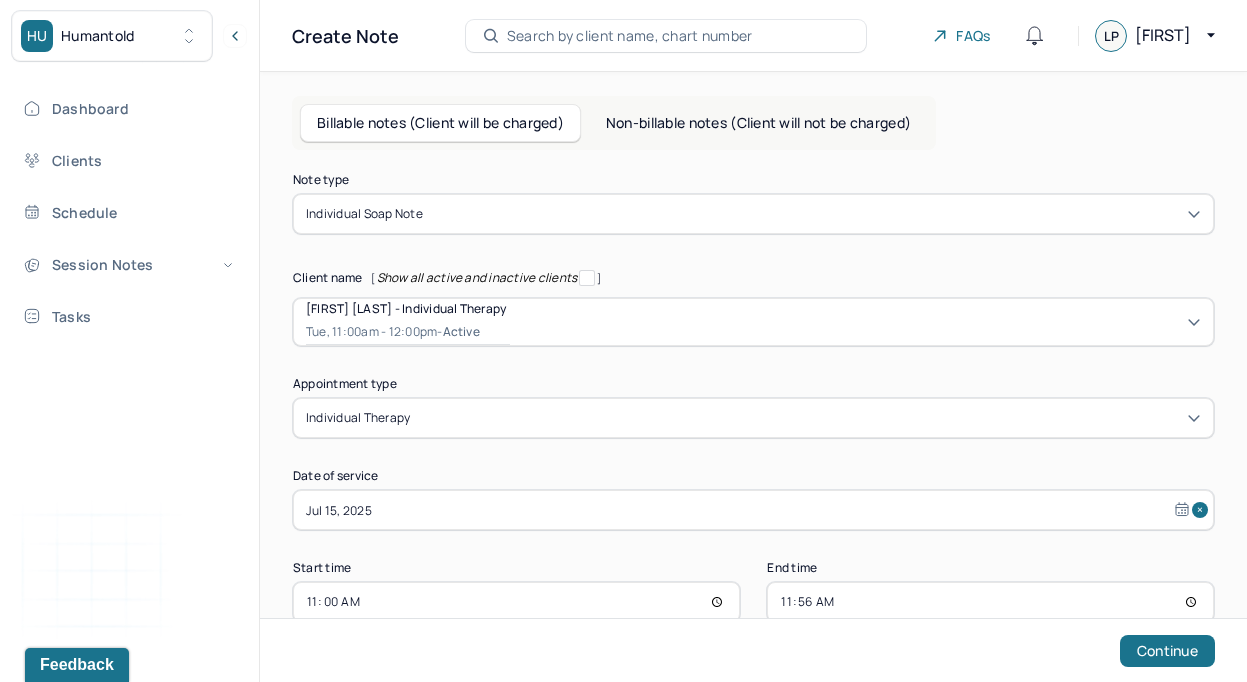 scroll, scrollTop: 45, scrollLeft: 0, axis: vertical 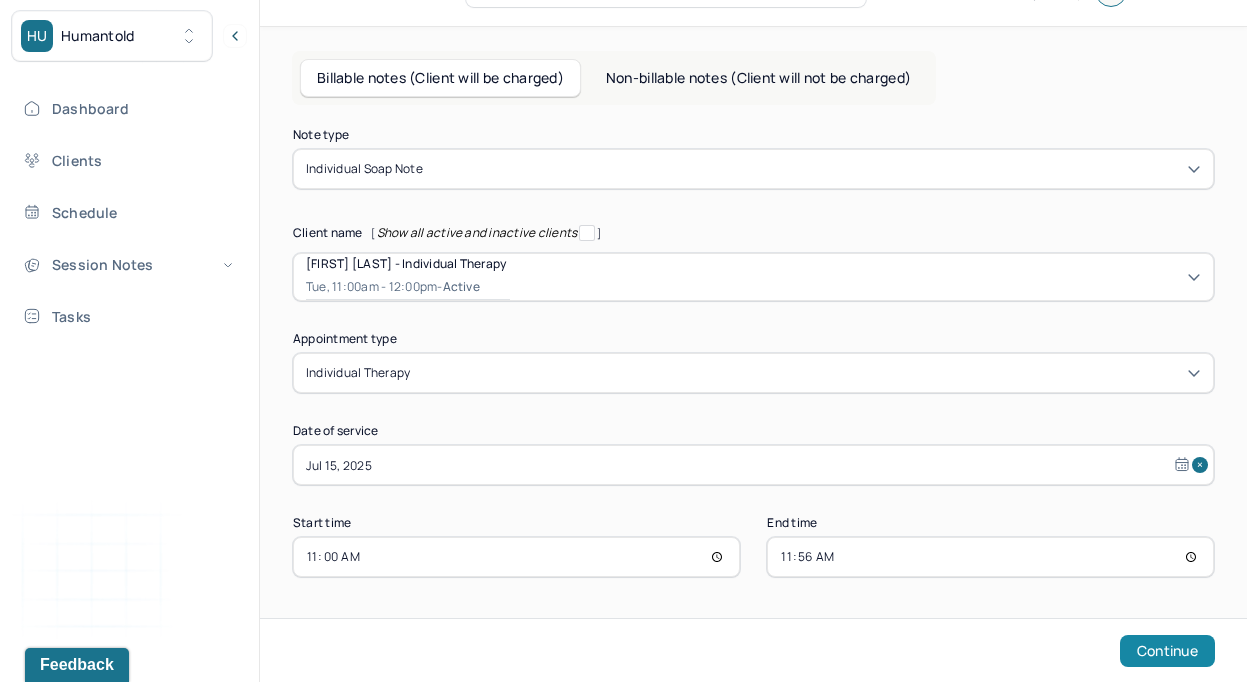 click on "Continue" at bounding box center (1167, 651) 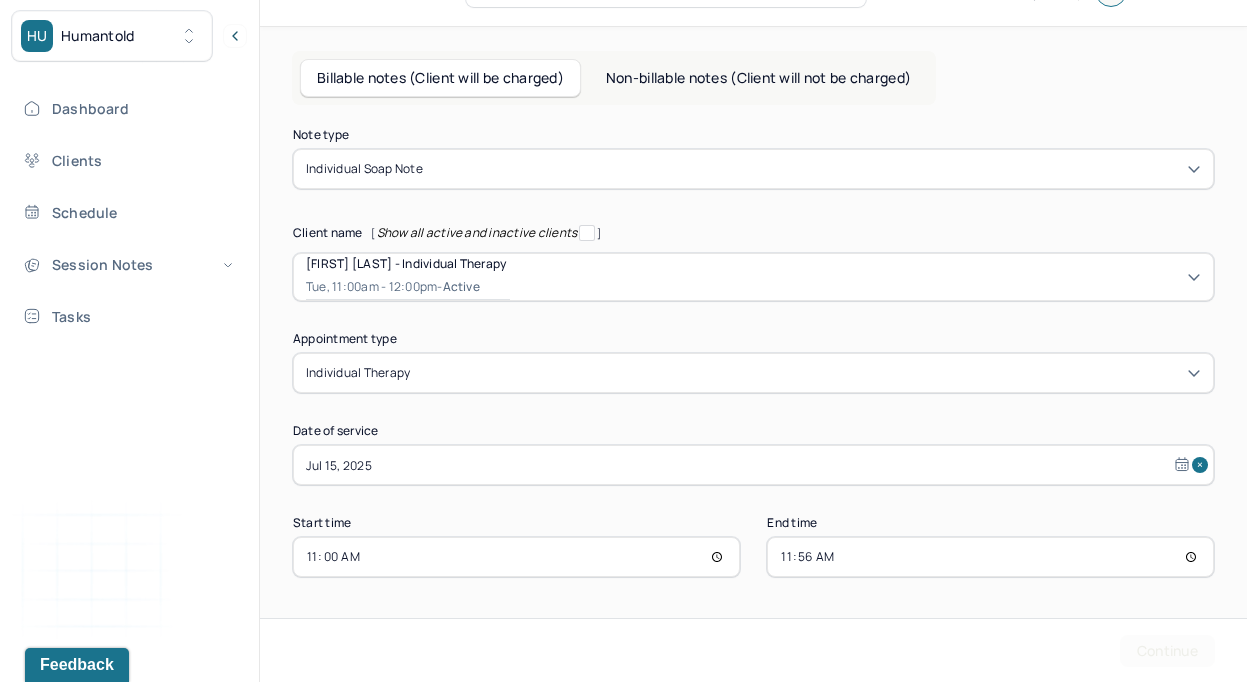 scroll, scrollTop: 0, scrollLeft: 0, axis: both 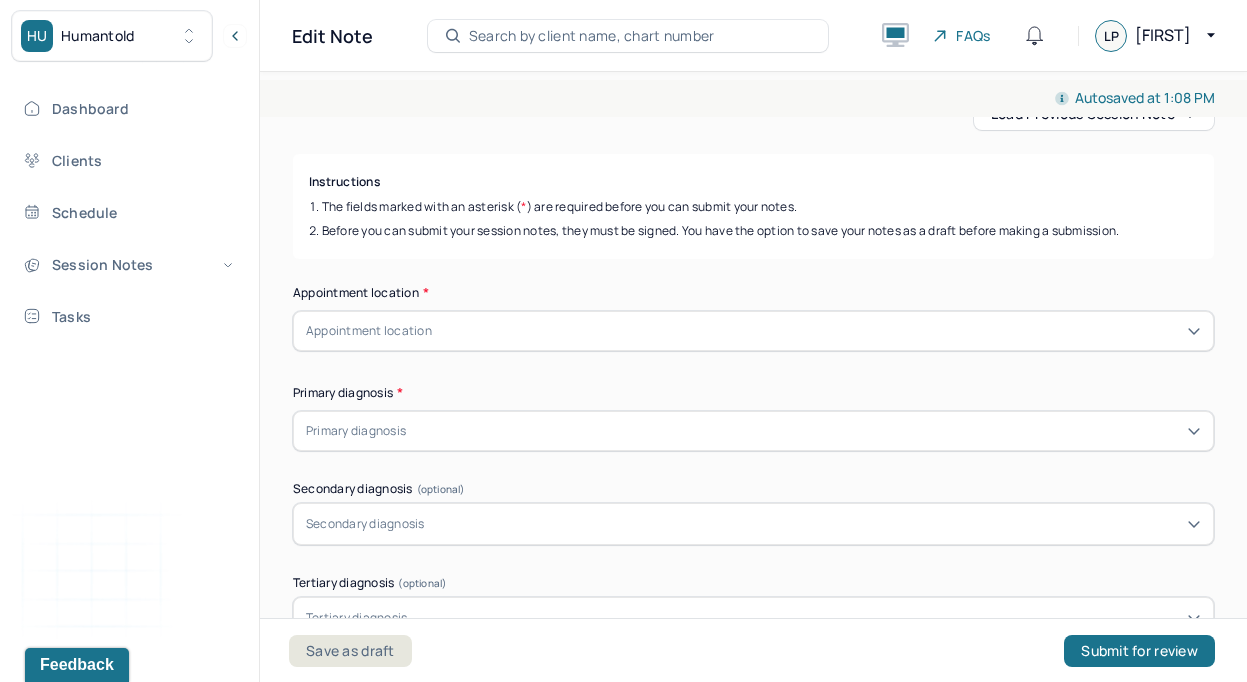 click on "Appointment location" at bounding box center (753, 331) 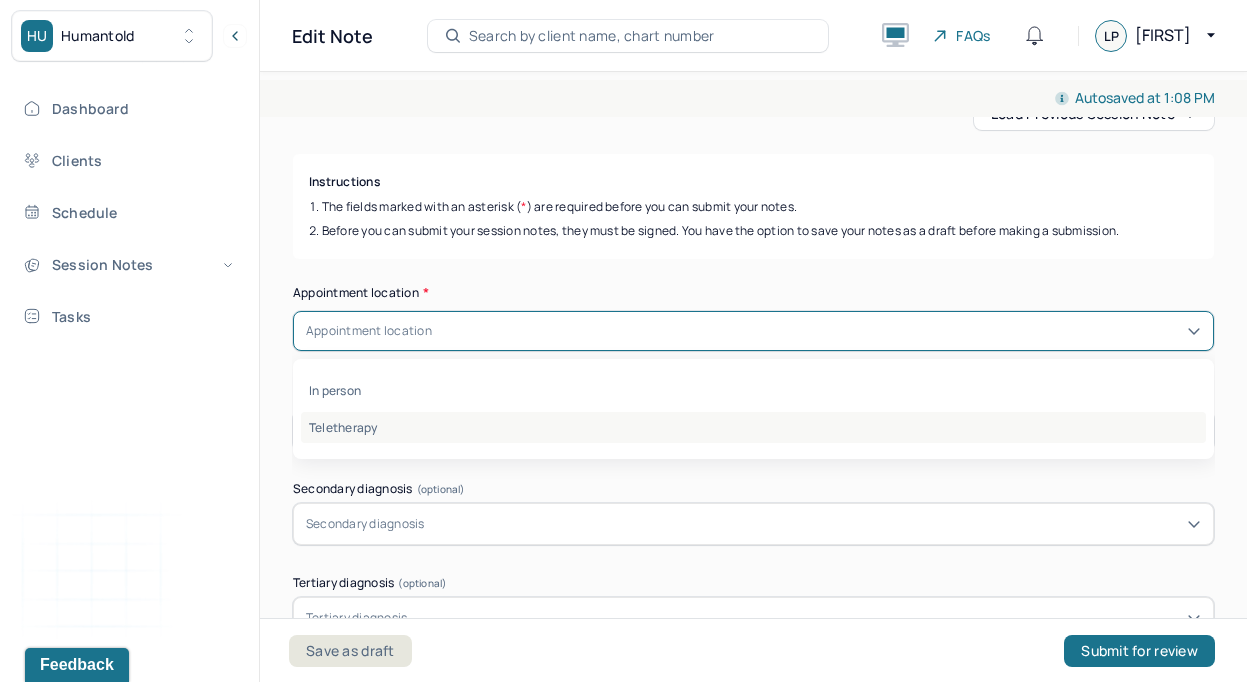 click on "Teletherapy" at bounding box center (753, 427) 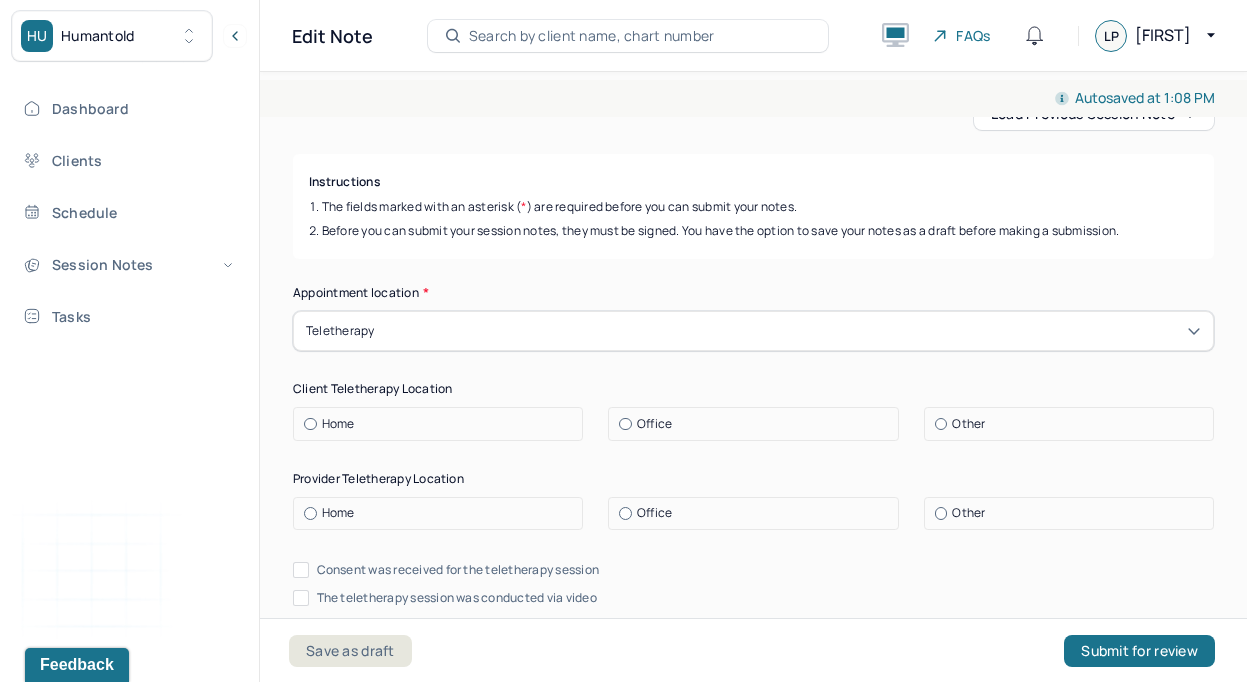click on "Home" at bounding box center [438, 424] 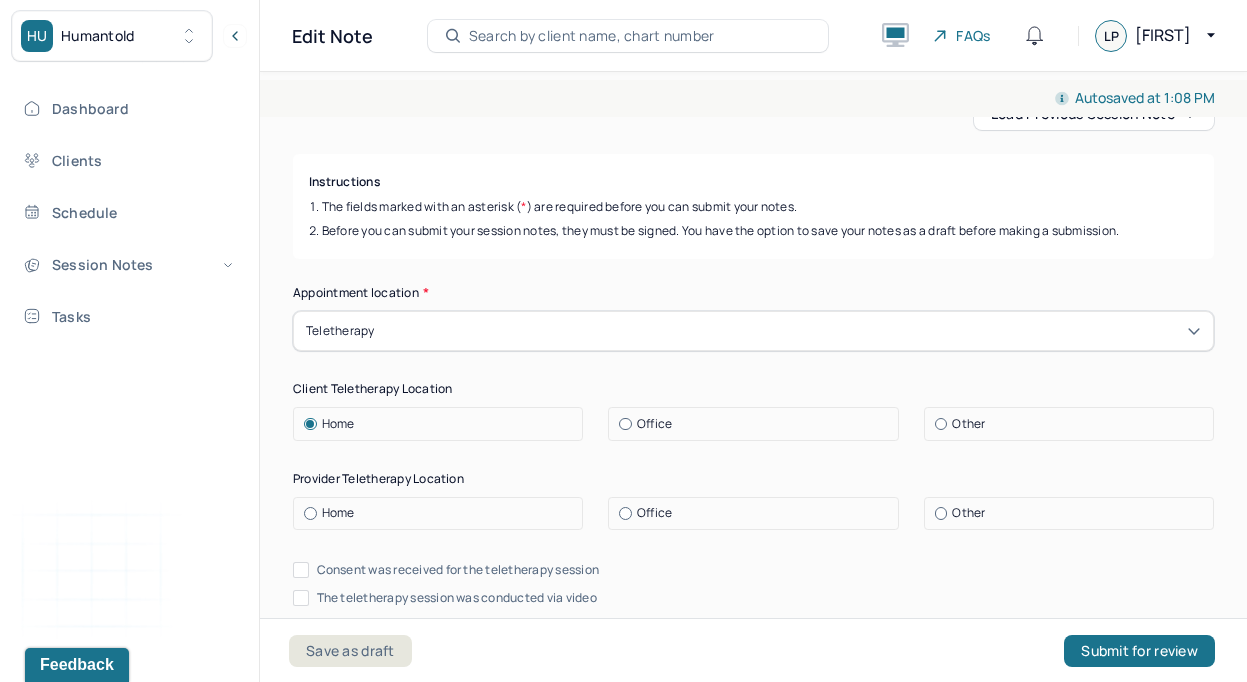 click on "Office" at bounding box center (654, 513) 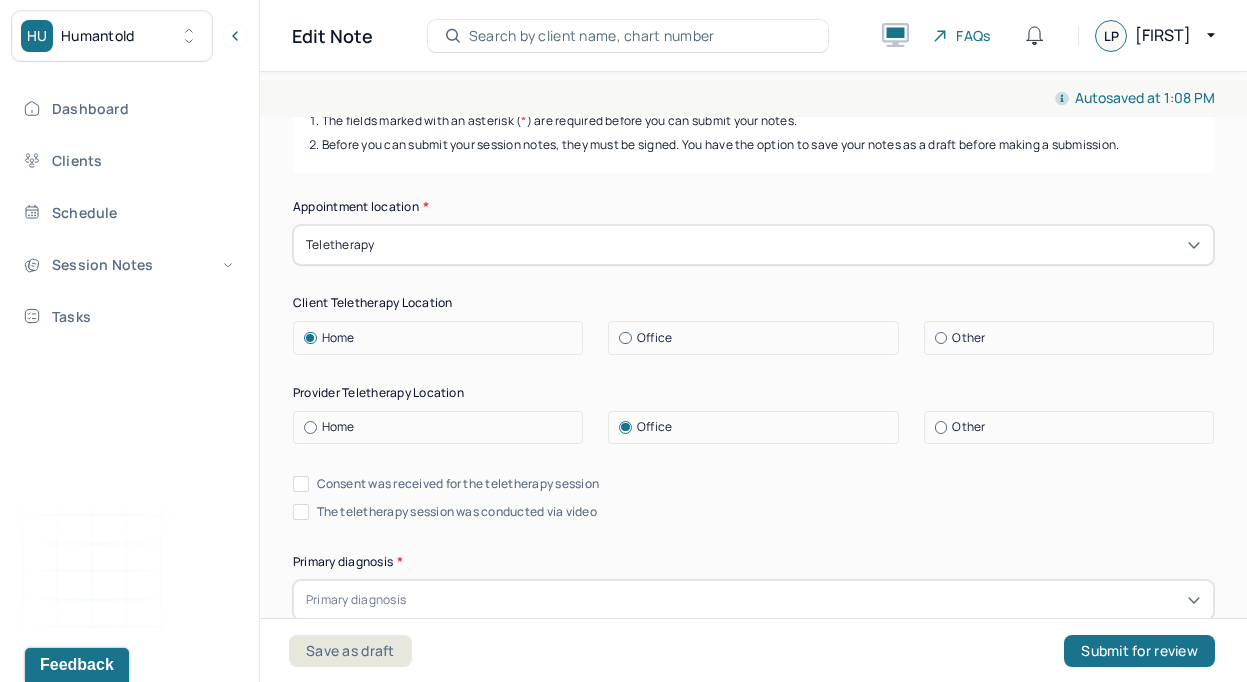 scroll, scrollTop: 324, scrollLeft: 0, axis: vertical 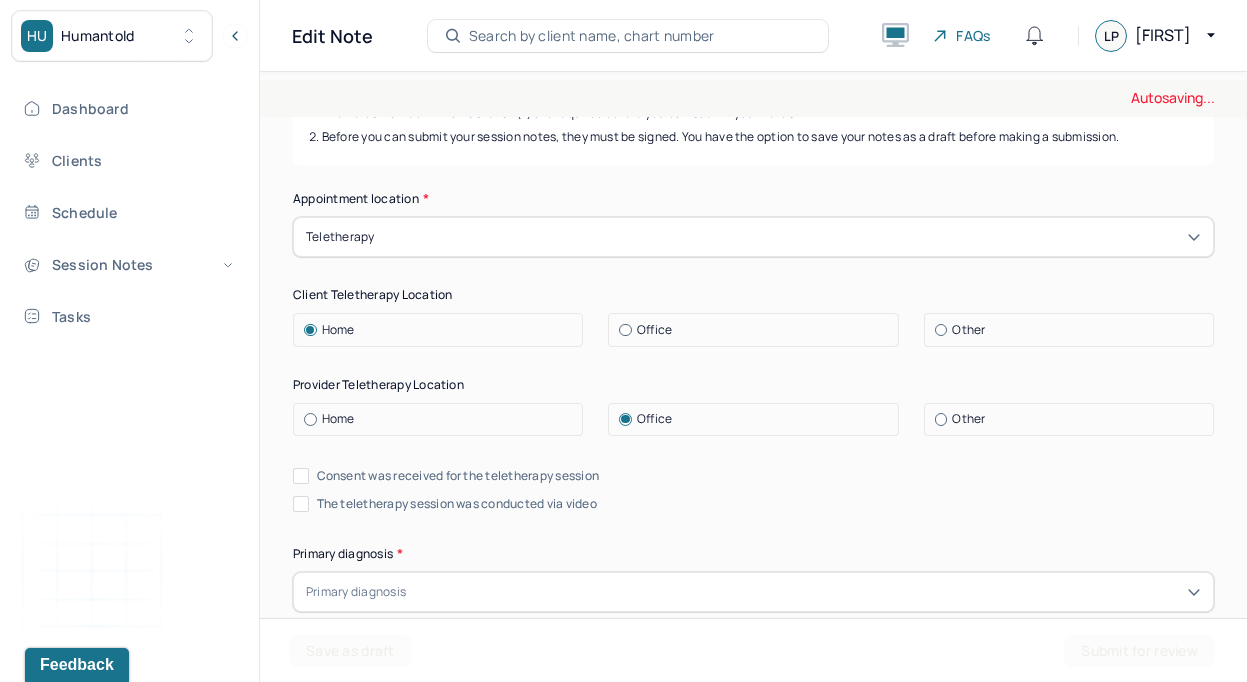 click on "Consent was received for the teletherapy session" at bounding box center [458, 476] 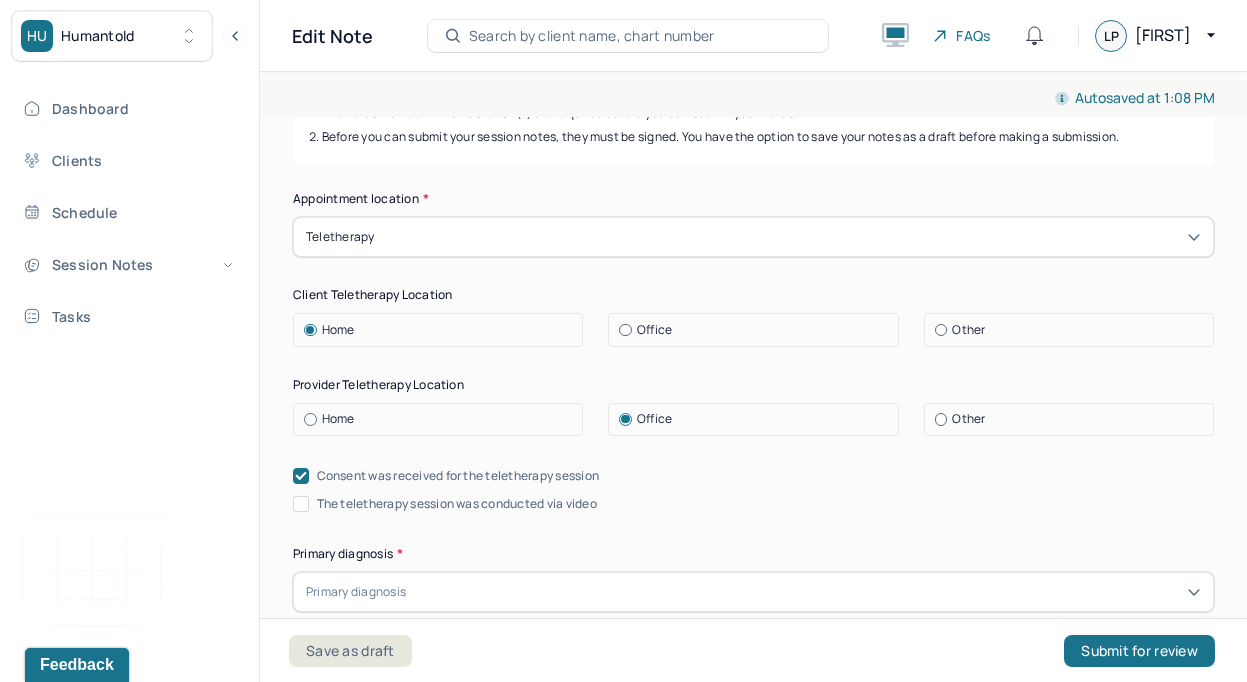click on "The teletherapy session was conducted via video" at bounding box center [457, 504] 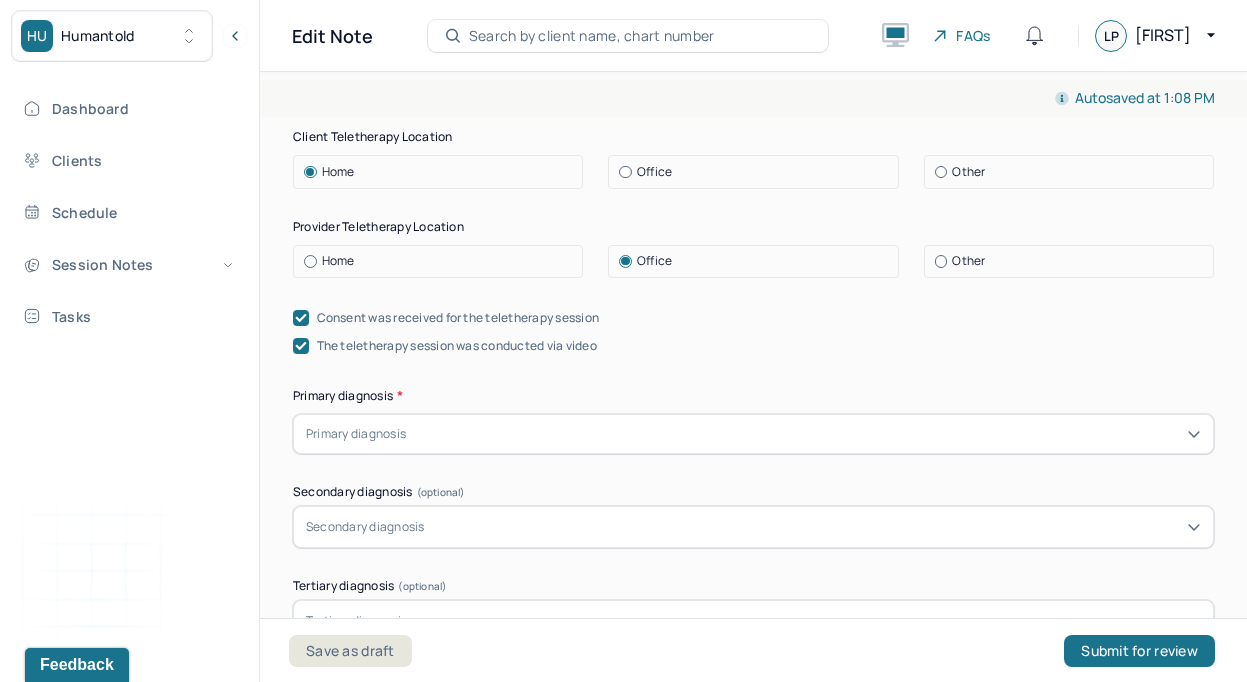 scroll, scrollTop: 481, scrollLeft: 0, axis: vertical 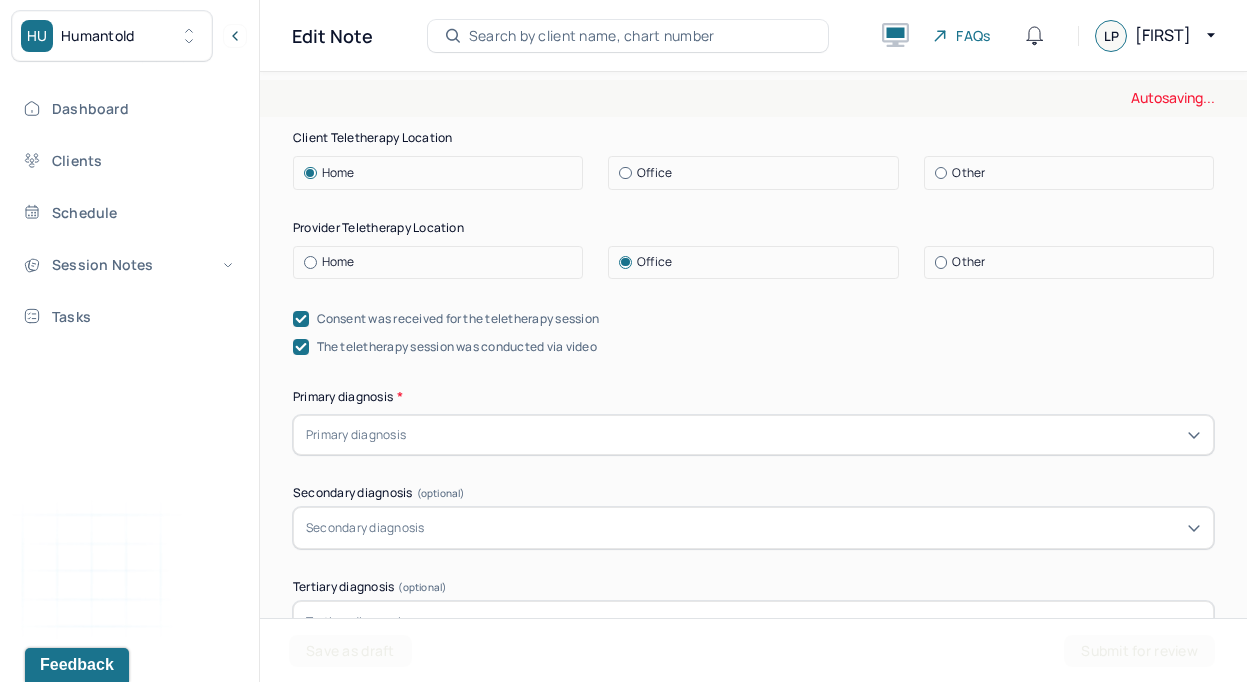 click at bounding box center (805, 435) 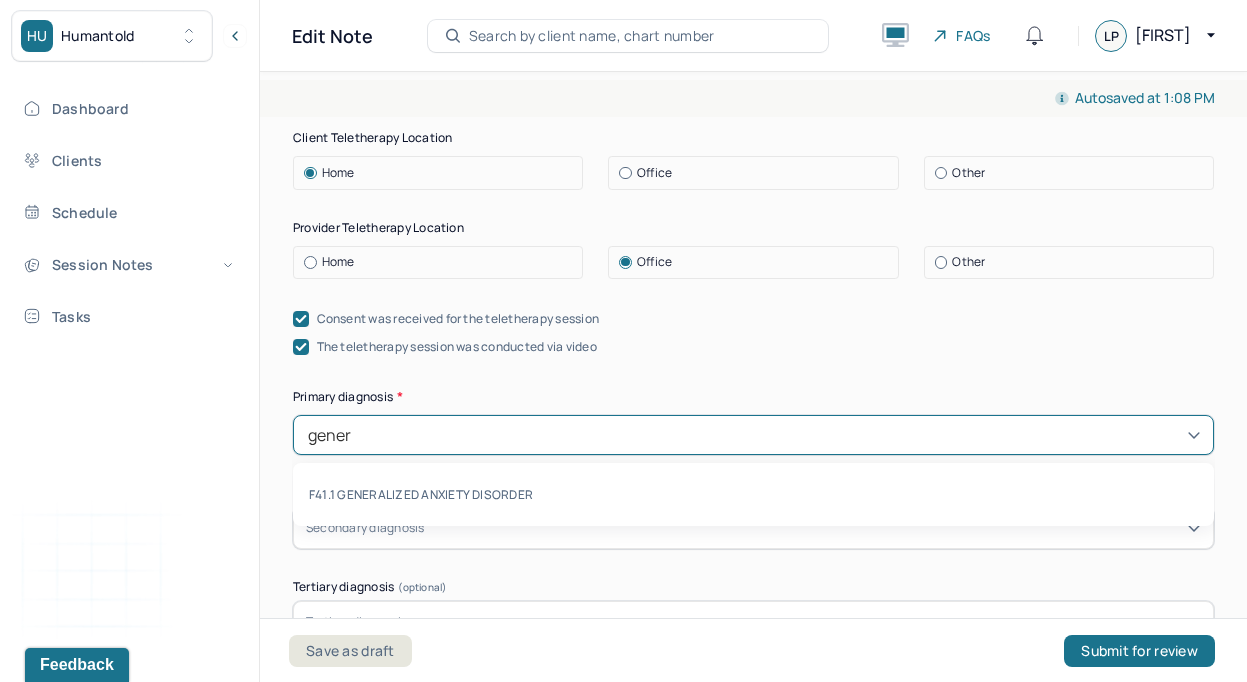 type on "genera" 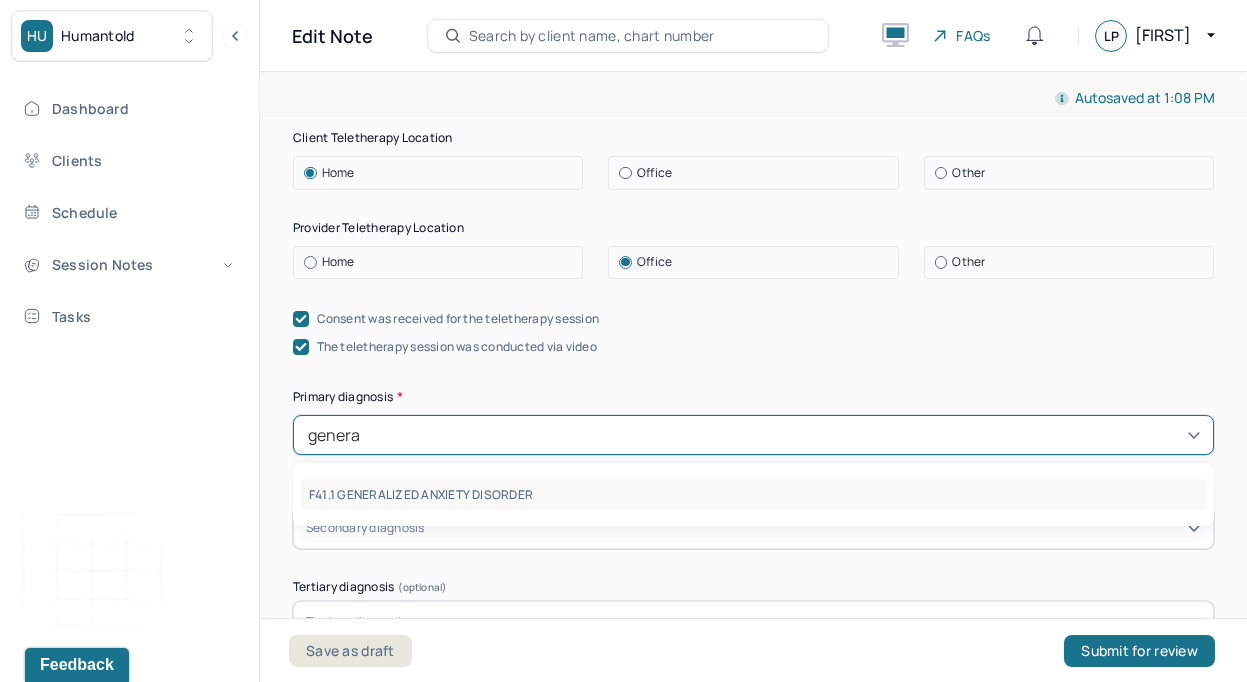 click on "F41.1 GENERALIZED ANXIETY DISORDER" at bounding box center [753, 494] 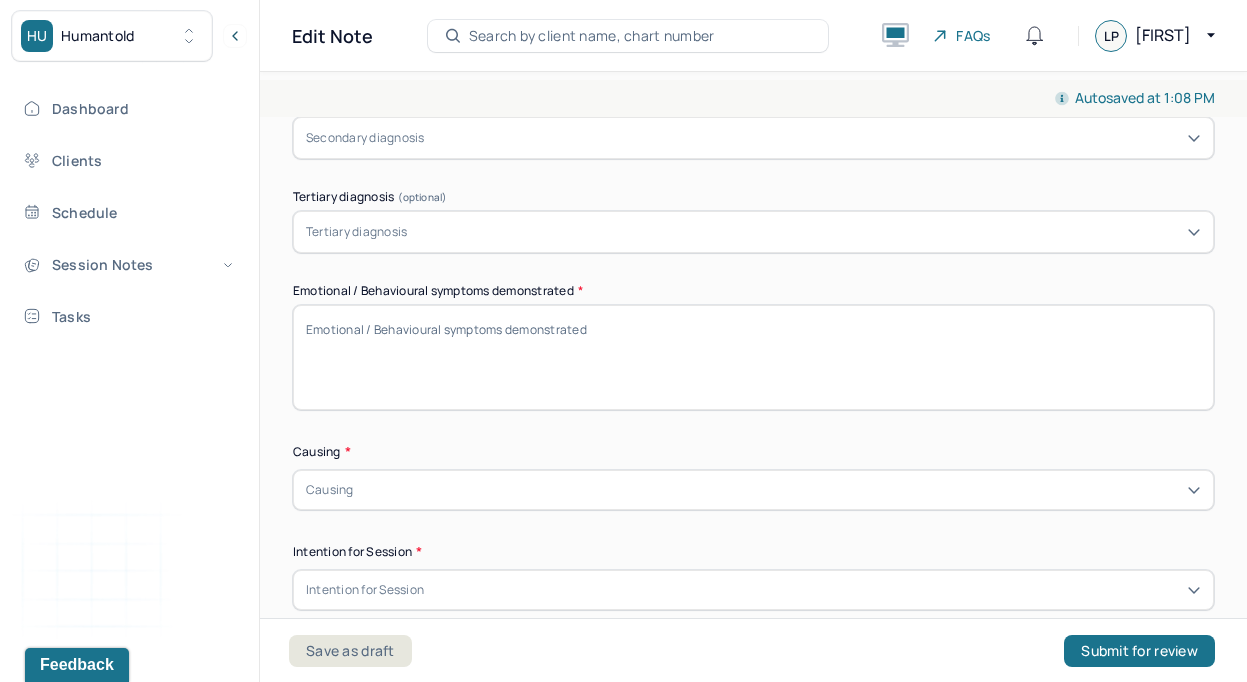 scroll, scrollTop: 912, scrollLeft: 0, axis: vertical 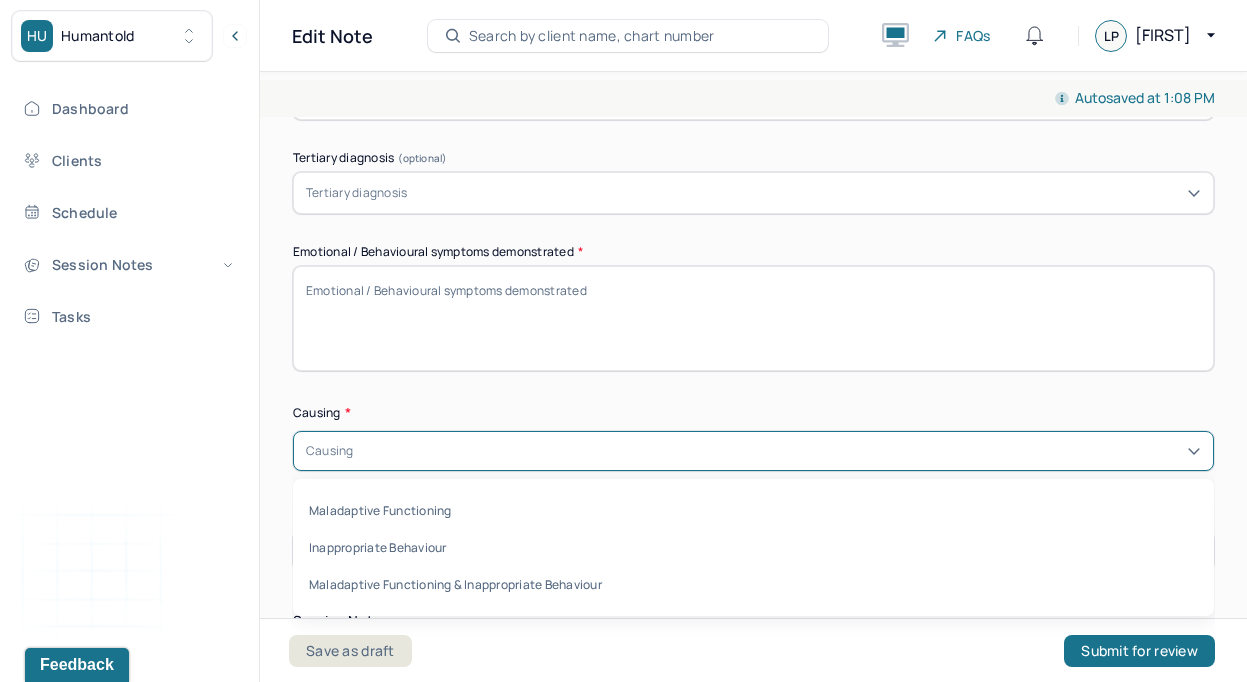 click on "Causing" at bounding box center [753, 451] 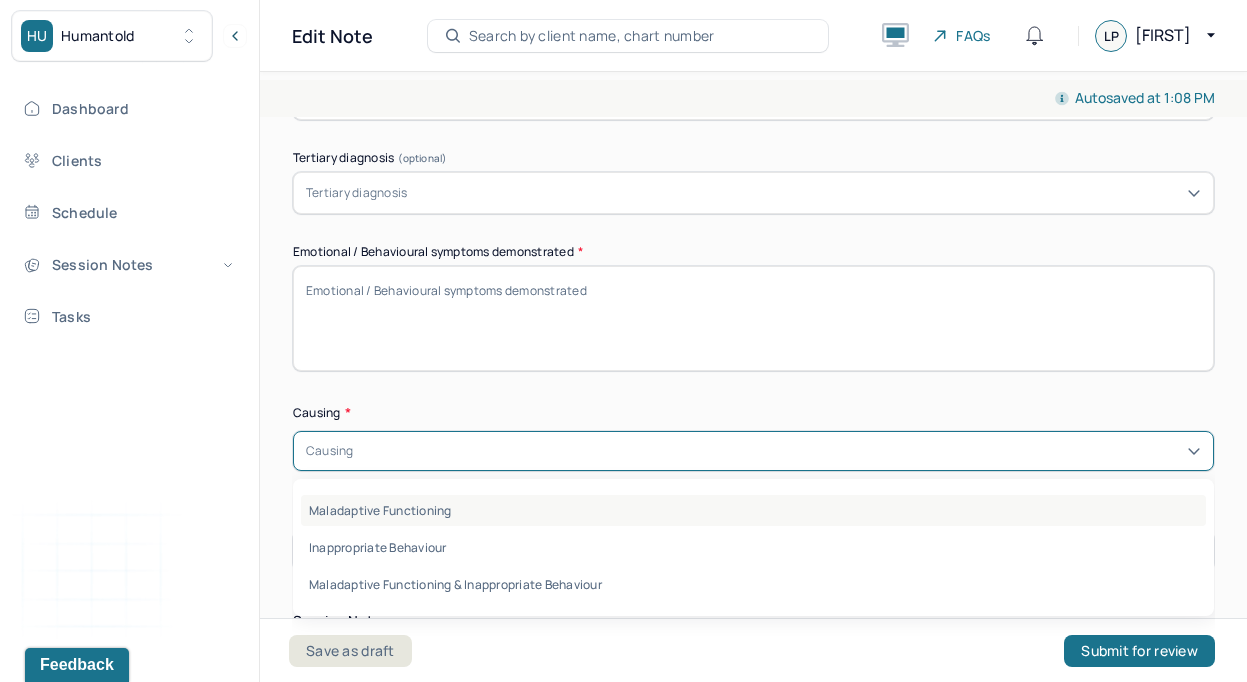 click on "Maladaptive Functioning" at bounding box center [753, 510] 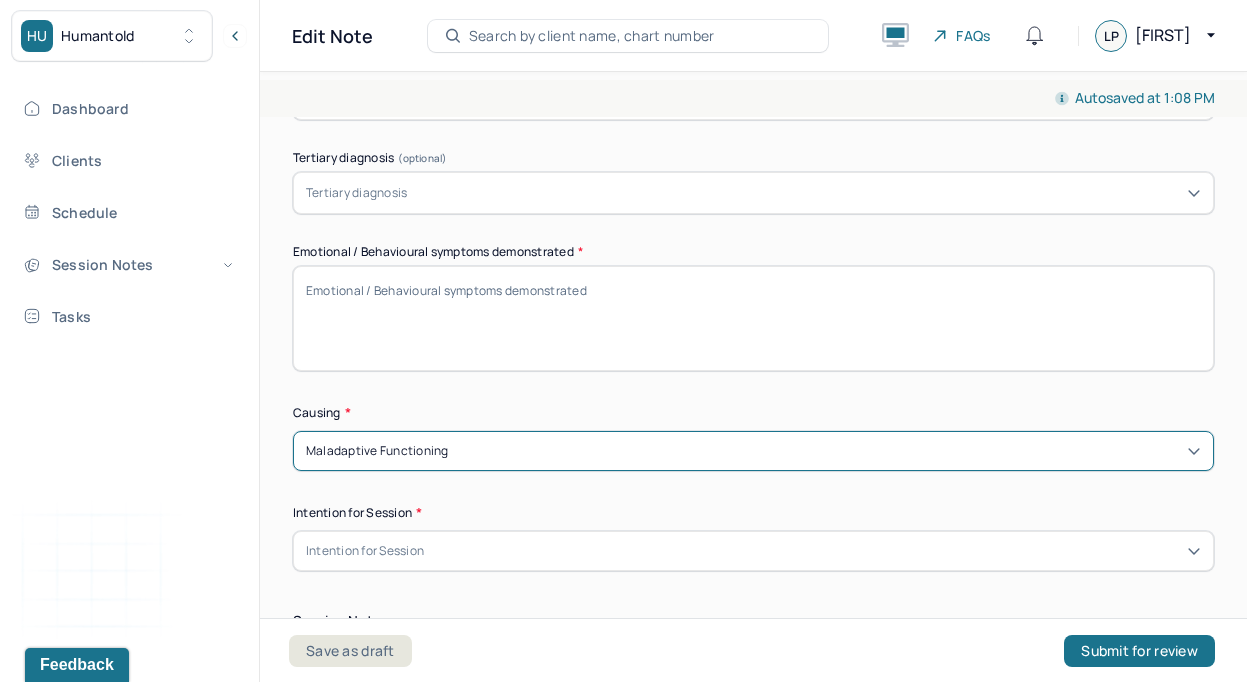 scroll, scrollTop: 1035, scrollLeft: 0, axis: vertical 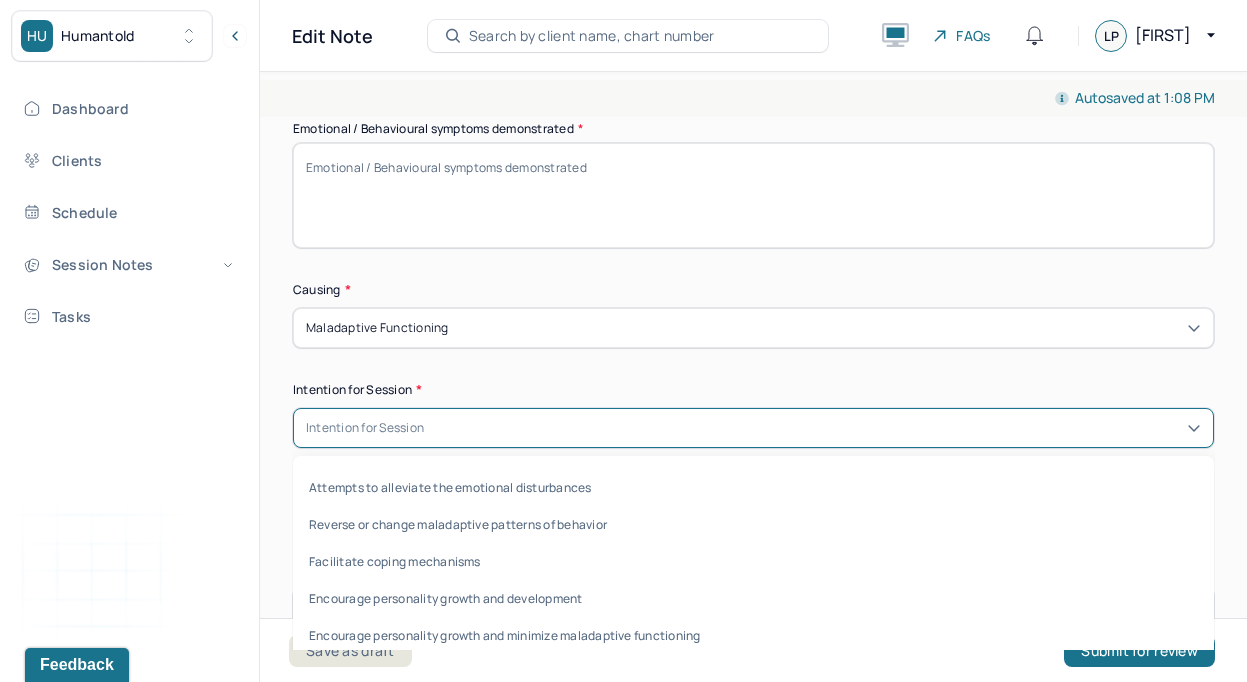 click on "Intention for Session" at bounding box center (753, 428) 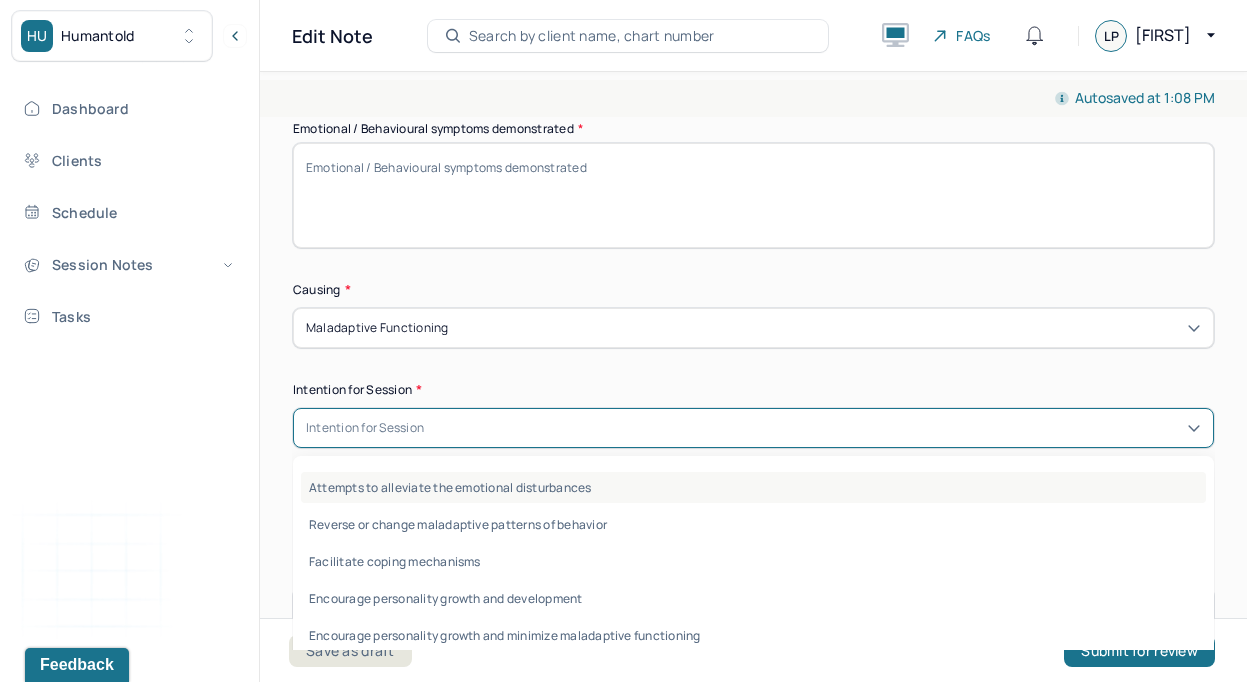 click on "Attempts to alleviate the emotional disturbances" at bounding box center (753, 487) 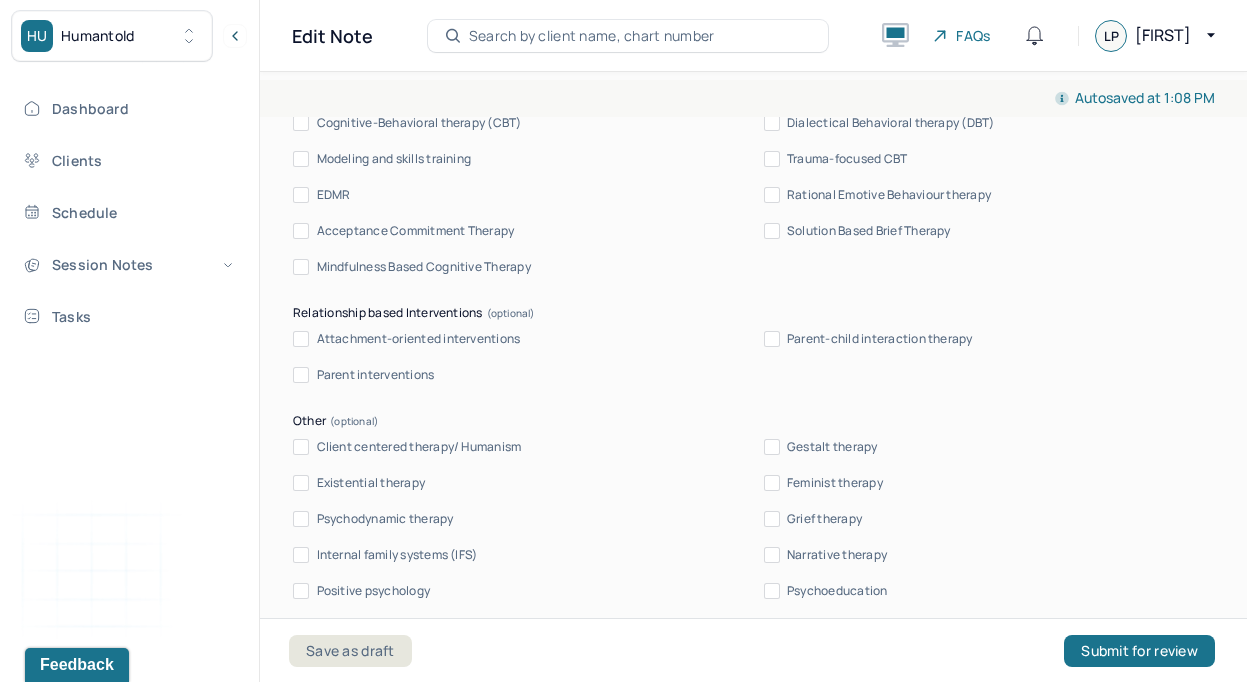 scroll, scrollTop: 2217, scrollLeft: 0, axis: vertical 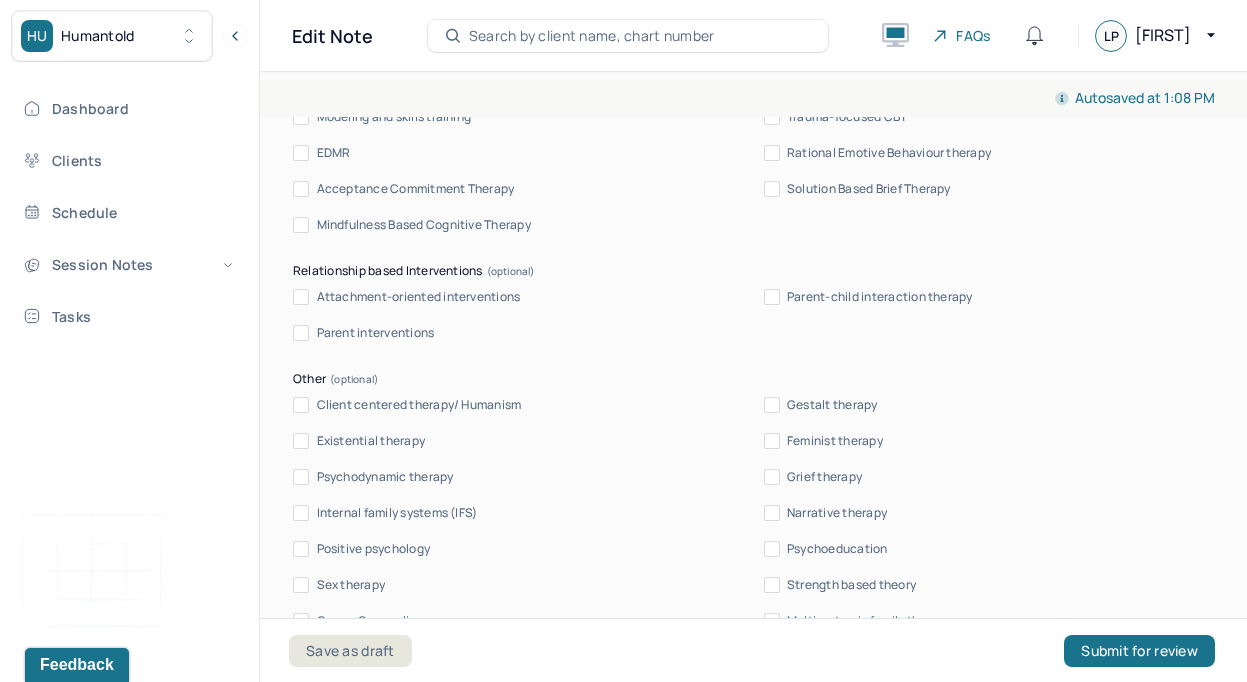 click on "Client centered therapy/ Humanism Gestalt therapy Existential therapy Feminist therapy Psychodynamic therapy Grief therapy Internal family systems (IFS) Narrative therapy Positive psychology Psychoeducation Sex therapy Strength based theory Career Counseling Multisystemic family theory" at bounding box center [753, 513] 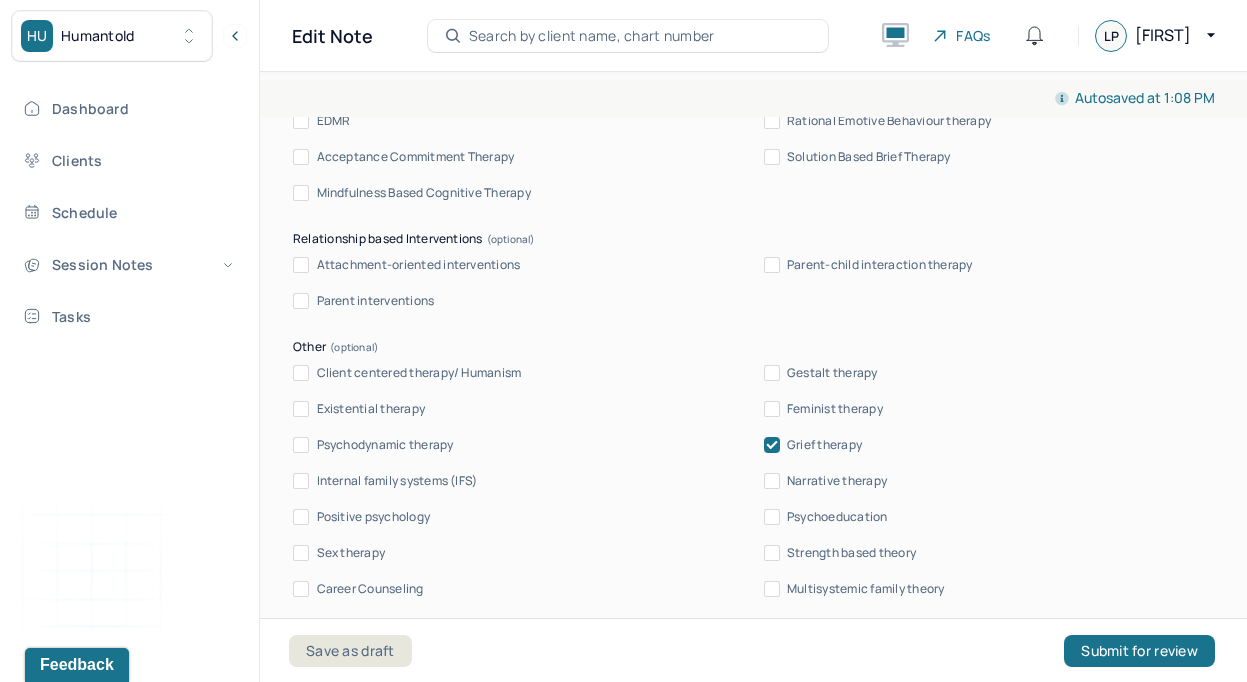 scroll, scrollTop: 2257, scrollLeft: 0, axis: vertical 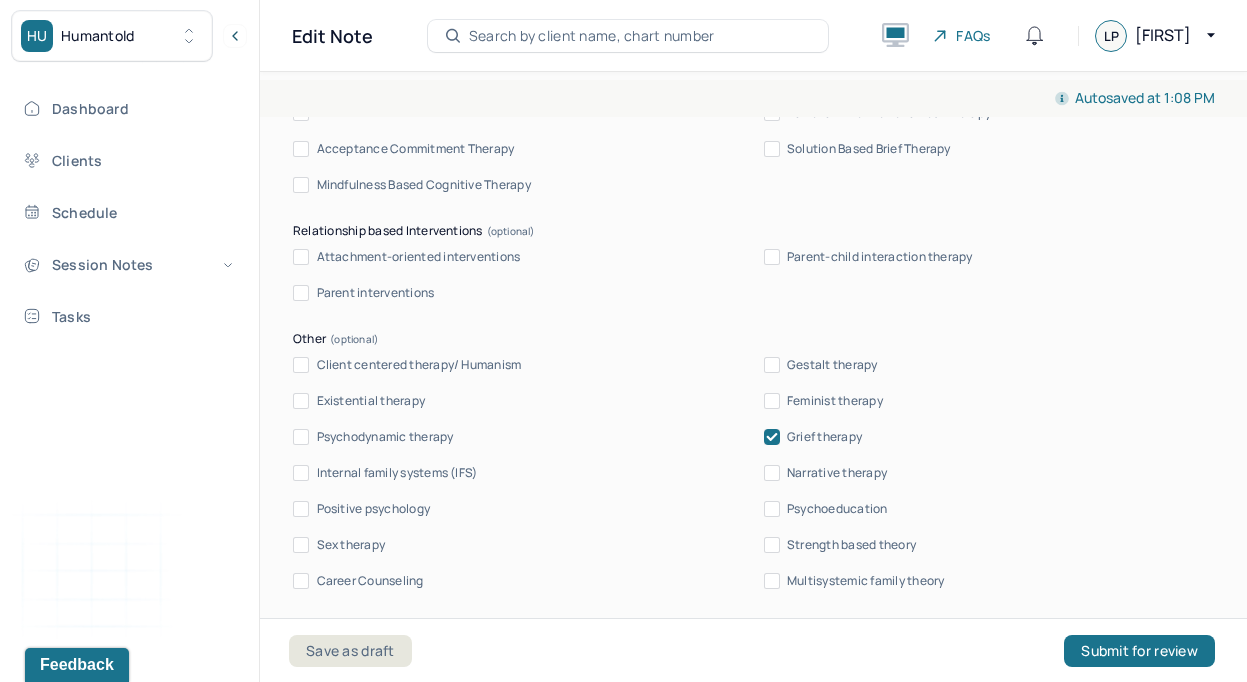 click on "Client centered therapy/ Humanism" at bounding box center [419, 365] 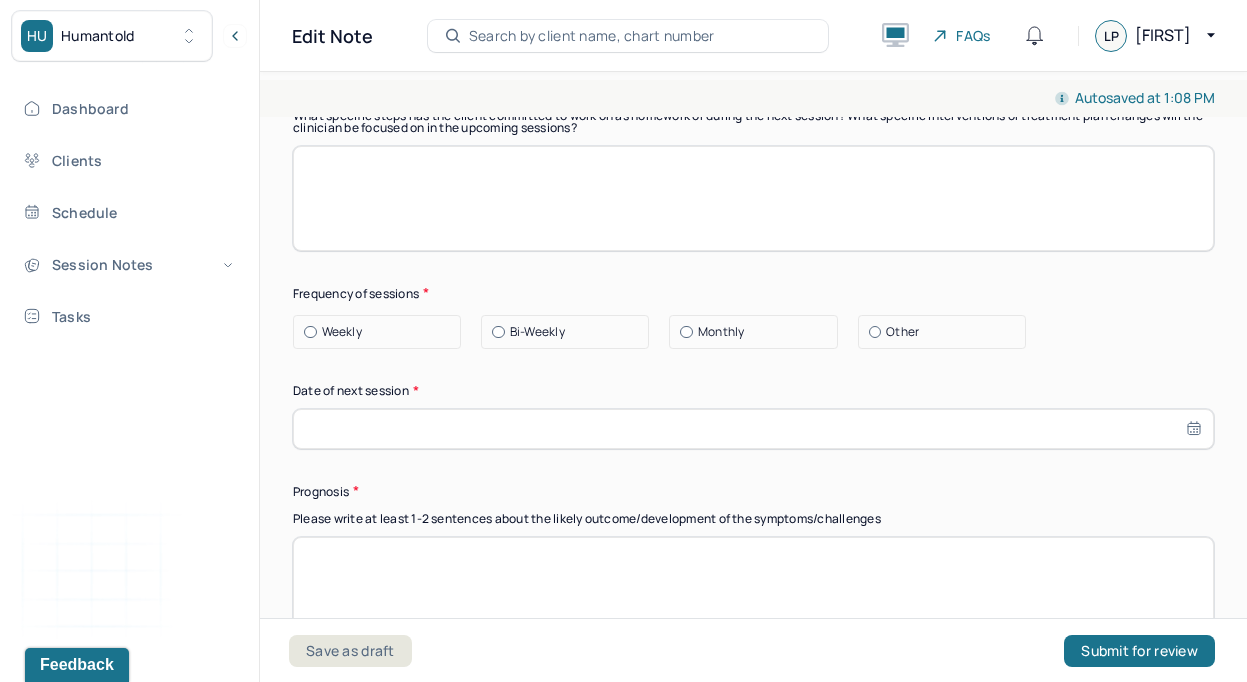 scroll, scrollTop: 2767, scrollLeft: 0, axis: vertical 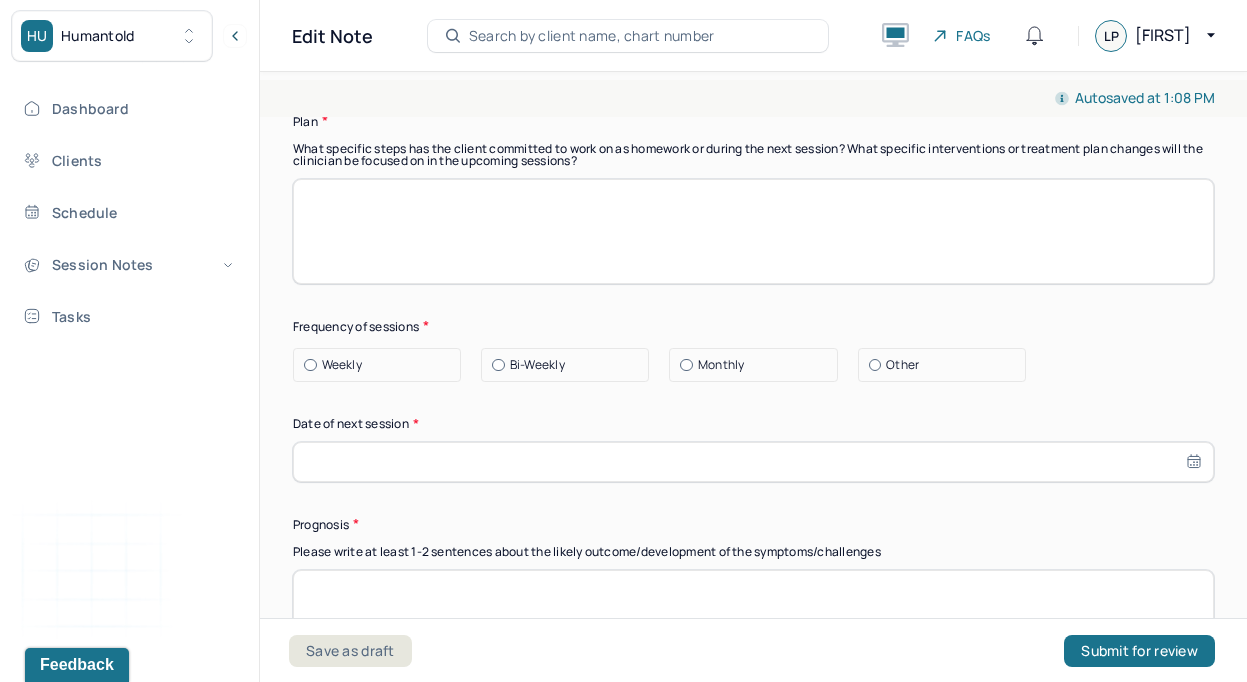 click on "Other" at bounding box center (942, 365) 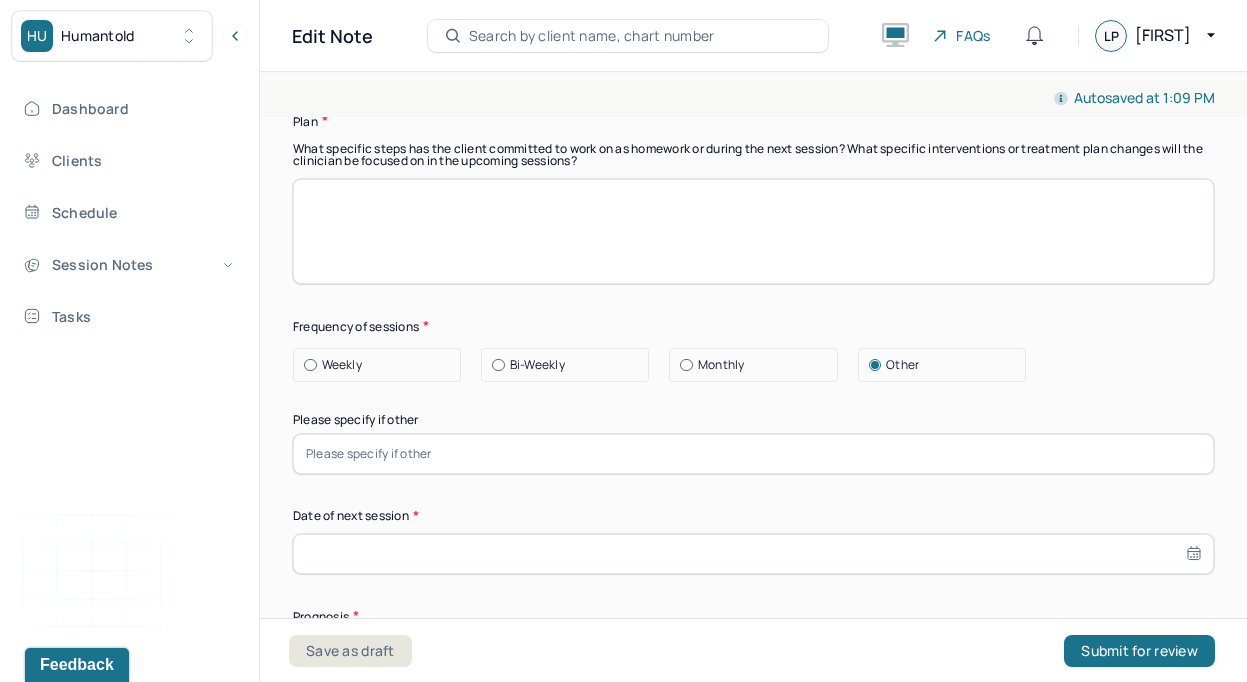 click at bounding box center (753, 454) 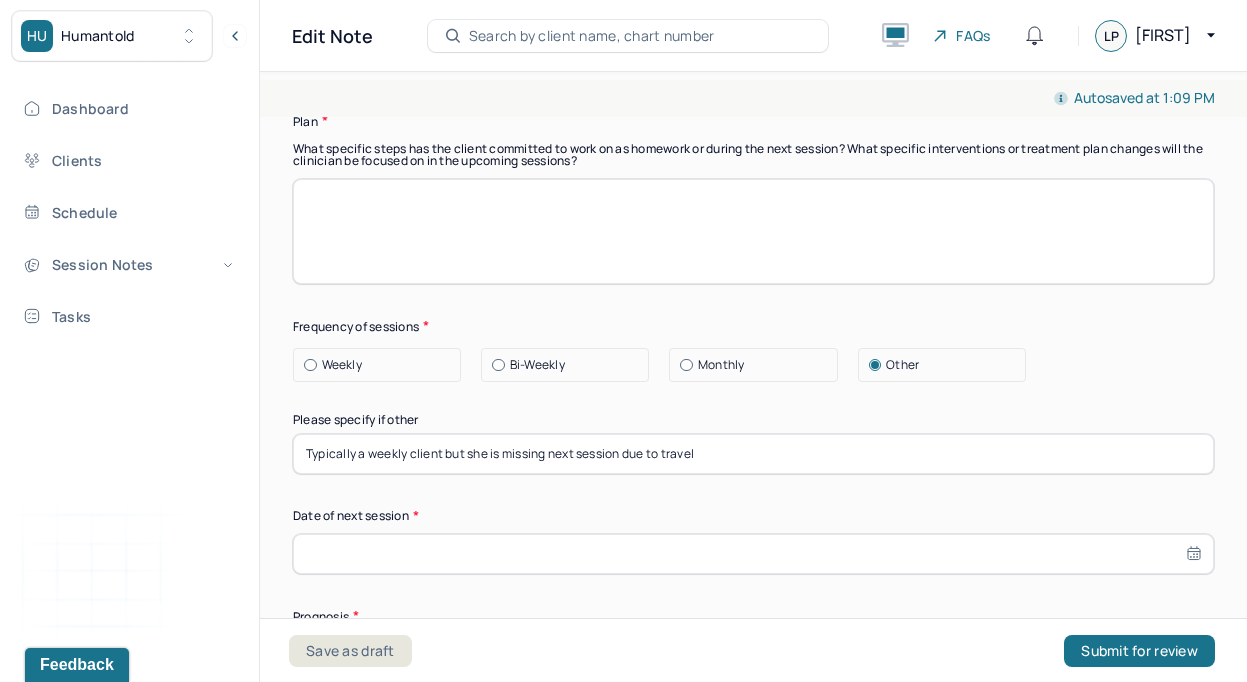 click on "Typically a weekly client but she is missing next session due to travel" at bounding box center (753, 454) 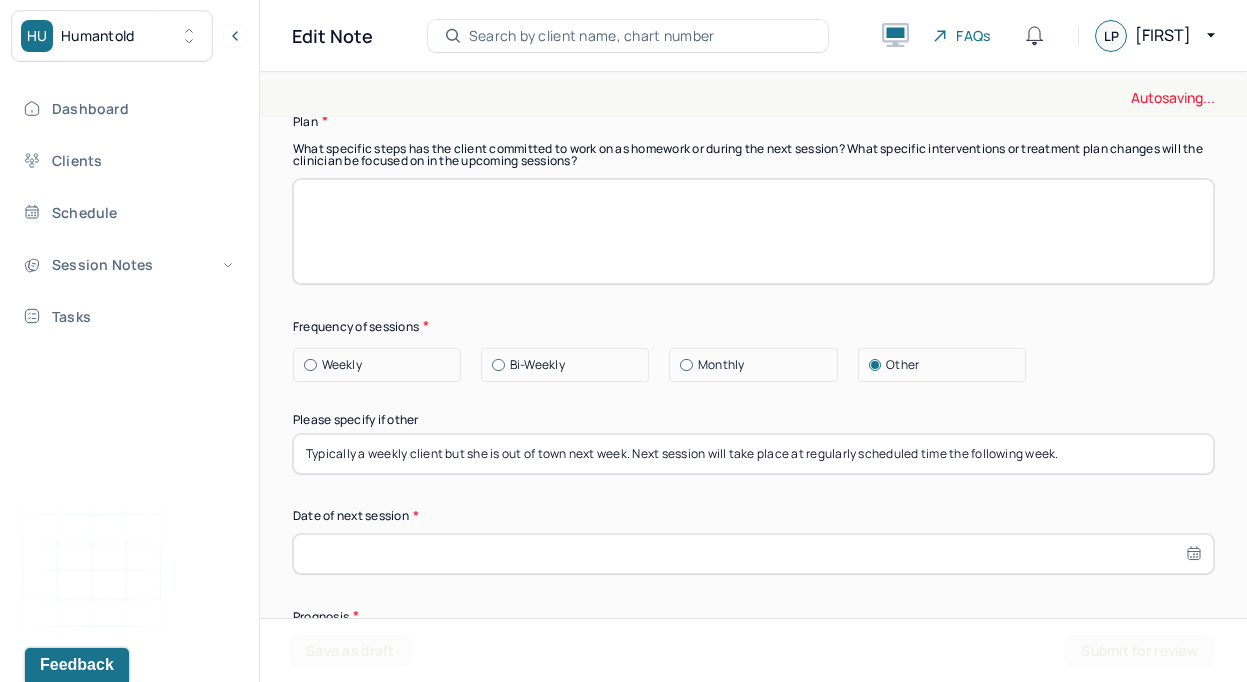 type on "Typically a weekly client but she is out of town next week. Next session will take place at regularly scheduled time the following week." 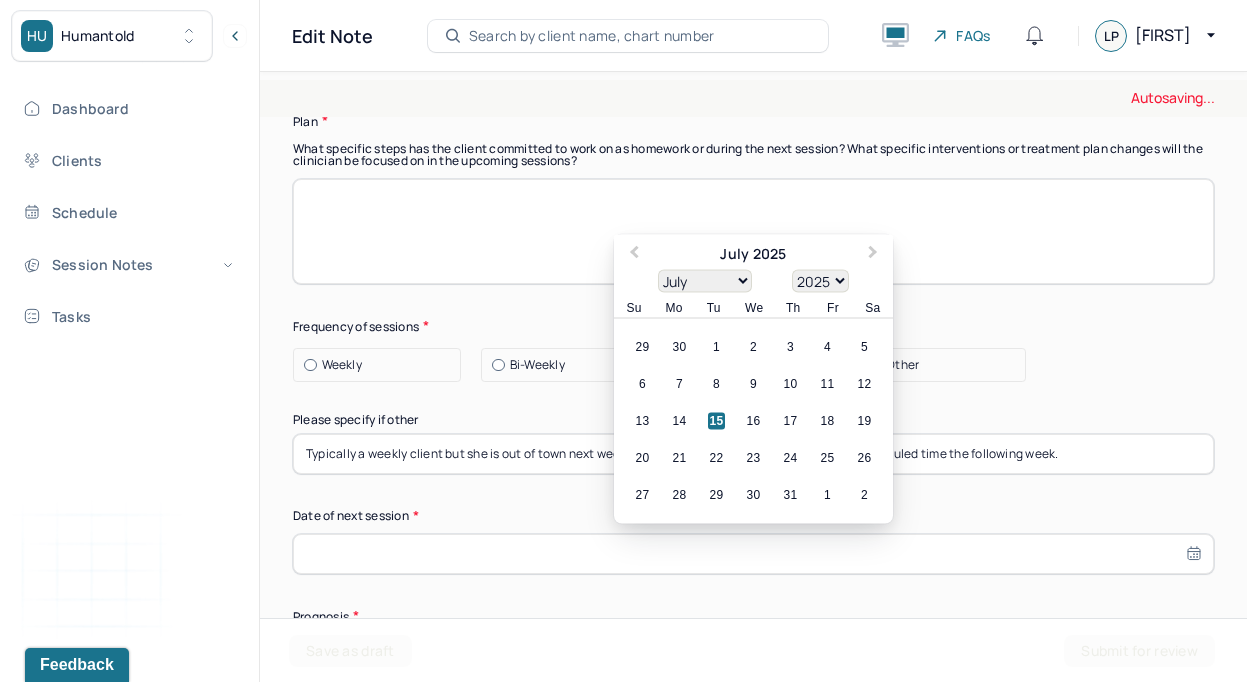 click at bounding box center (753, 554) 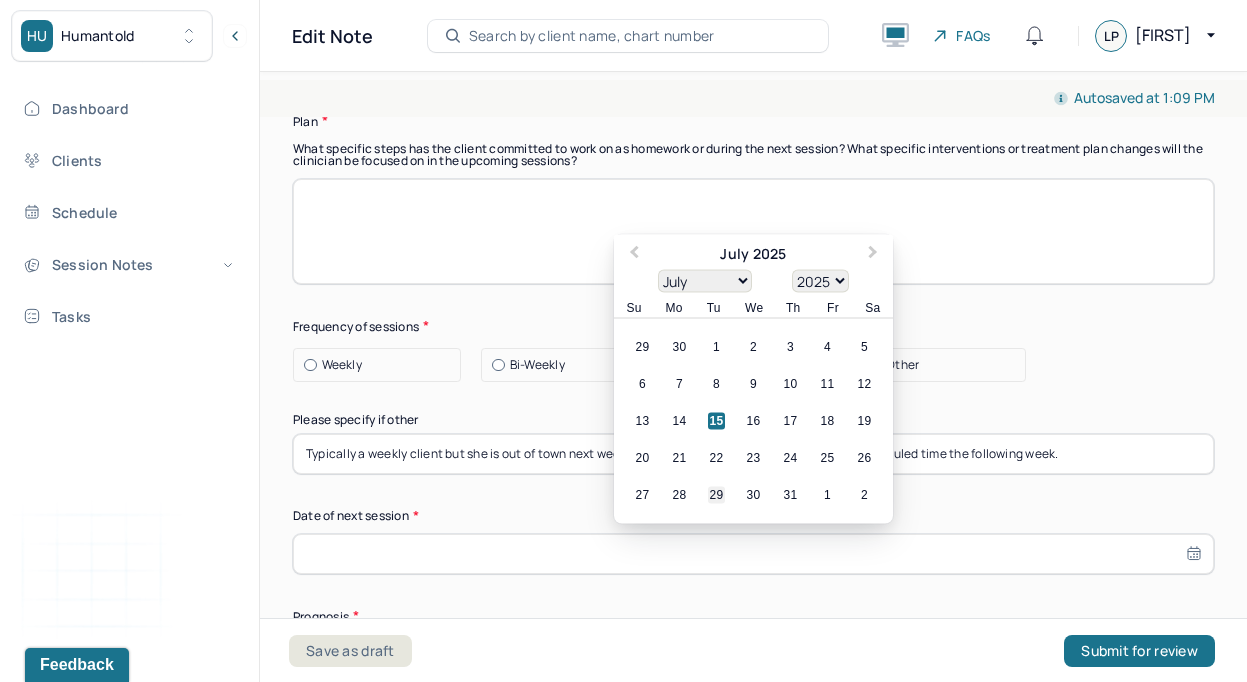 click on "29" at bounding box center [716, 494] 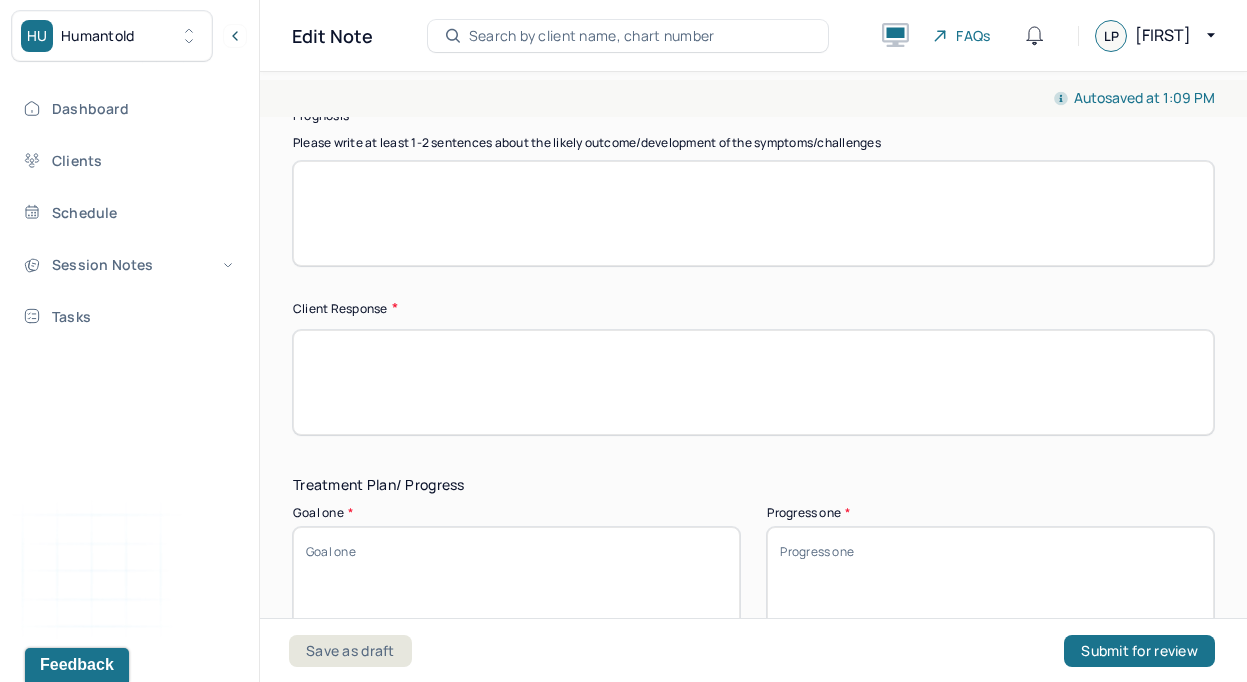 scroll, scrollTop: 3260, scrollLeft: 0, axis: vertical 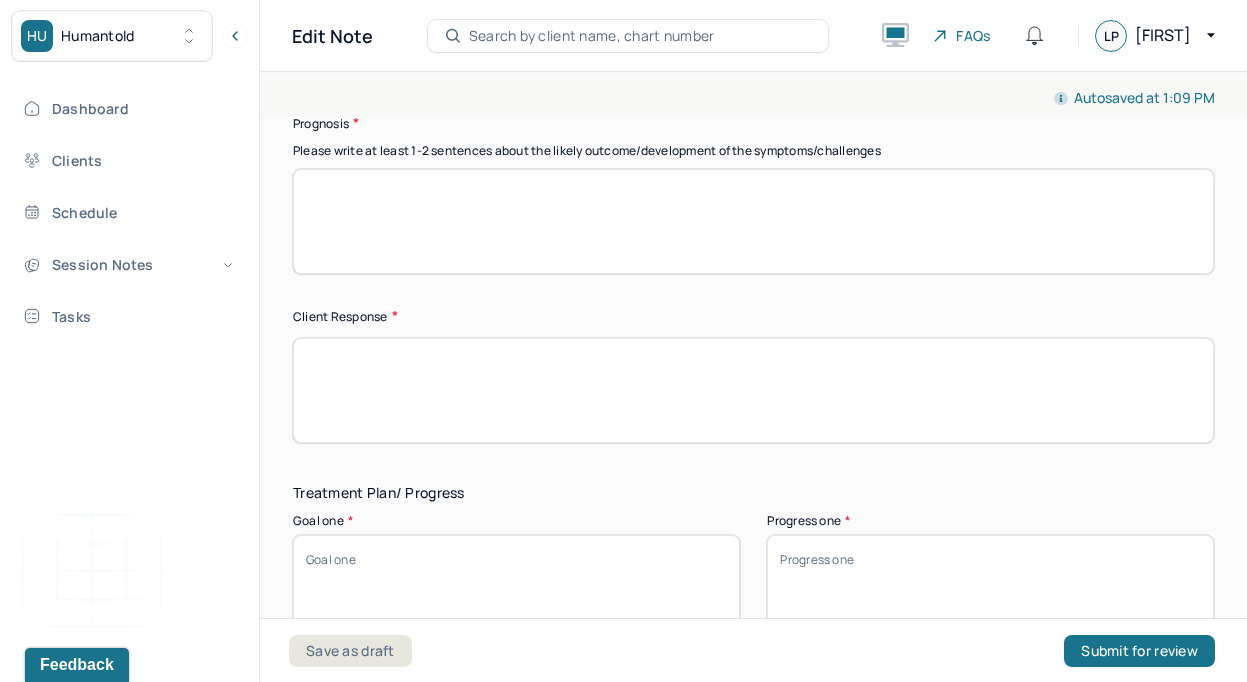 click at bounding box center [753, 390] 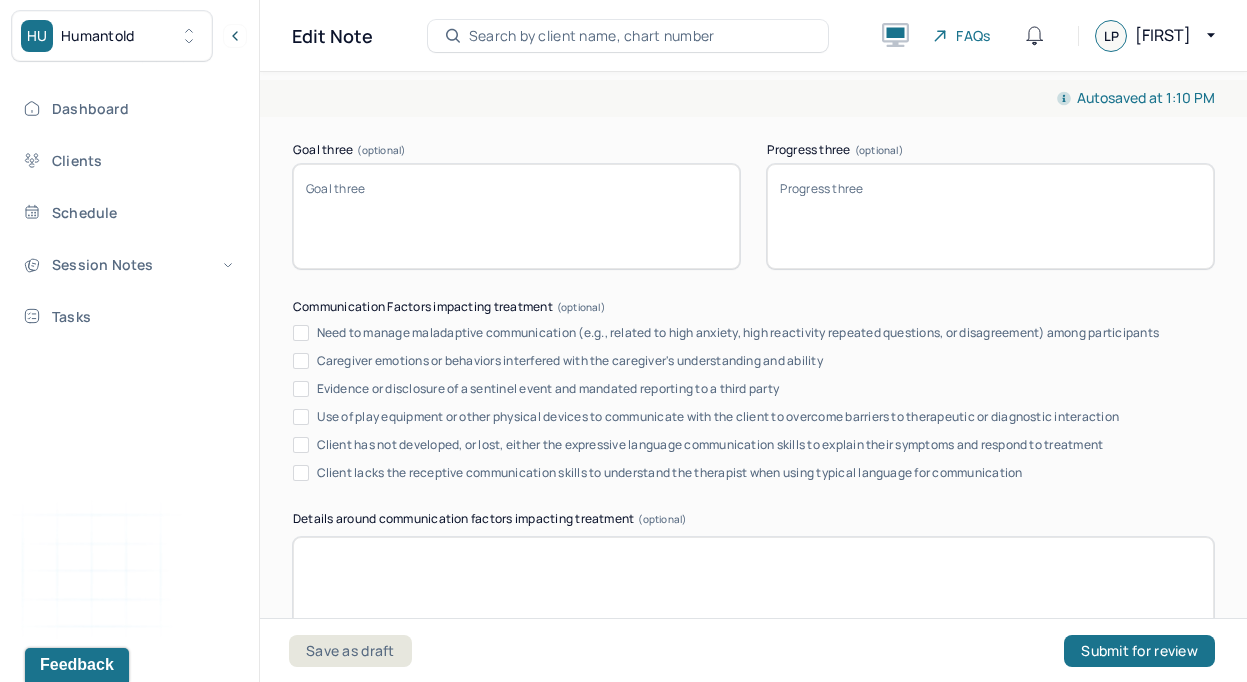 scroll, scrollTop: 4249, scrollLeft: 0, axis: vertical 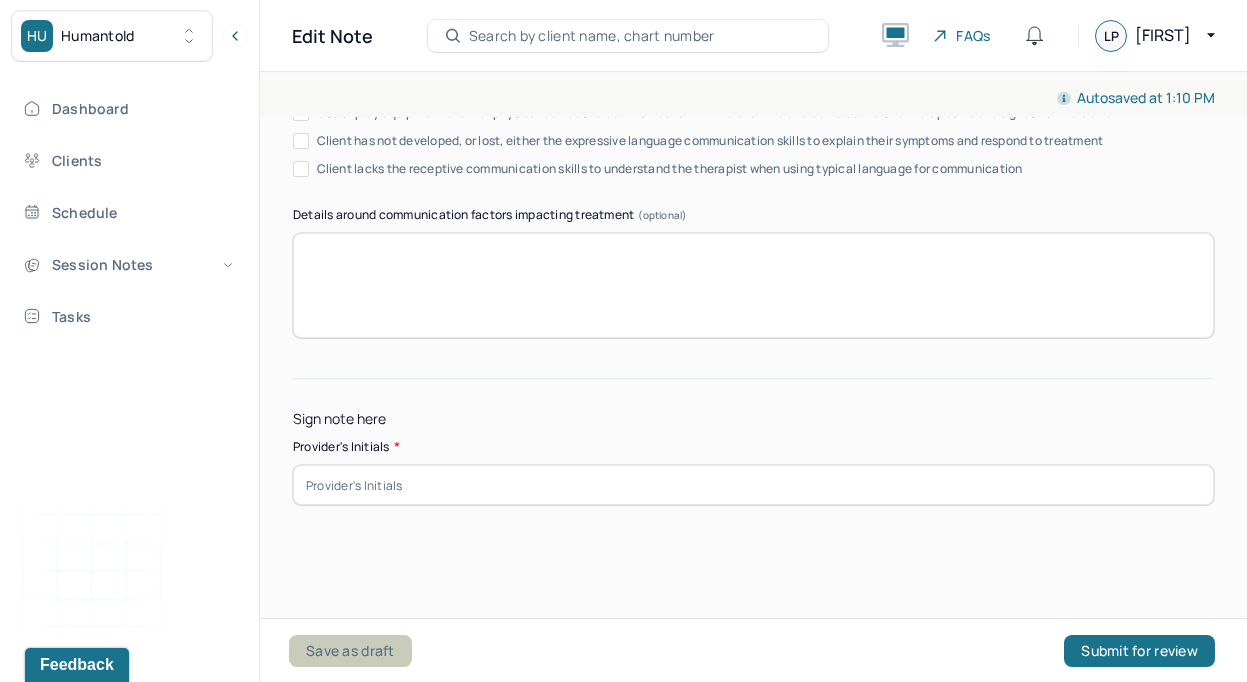 type on "Client was engaged throughout the session." 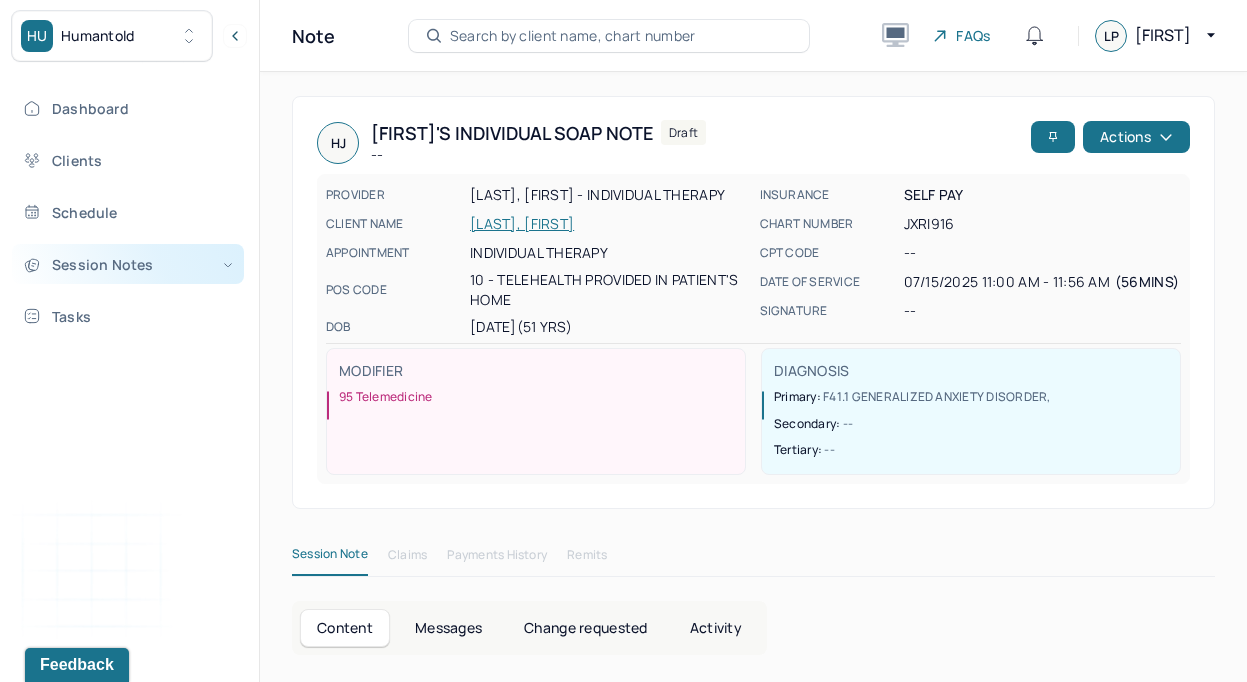 click on "Session Notes" at bounding box center [128, 264] 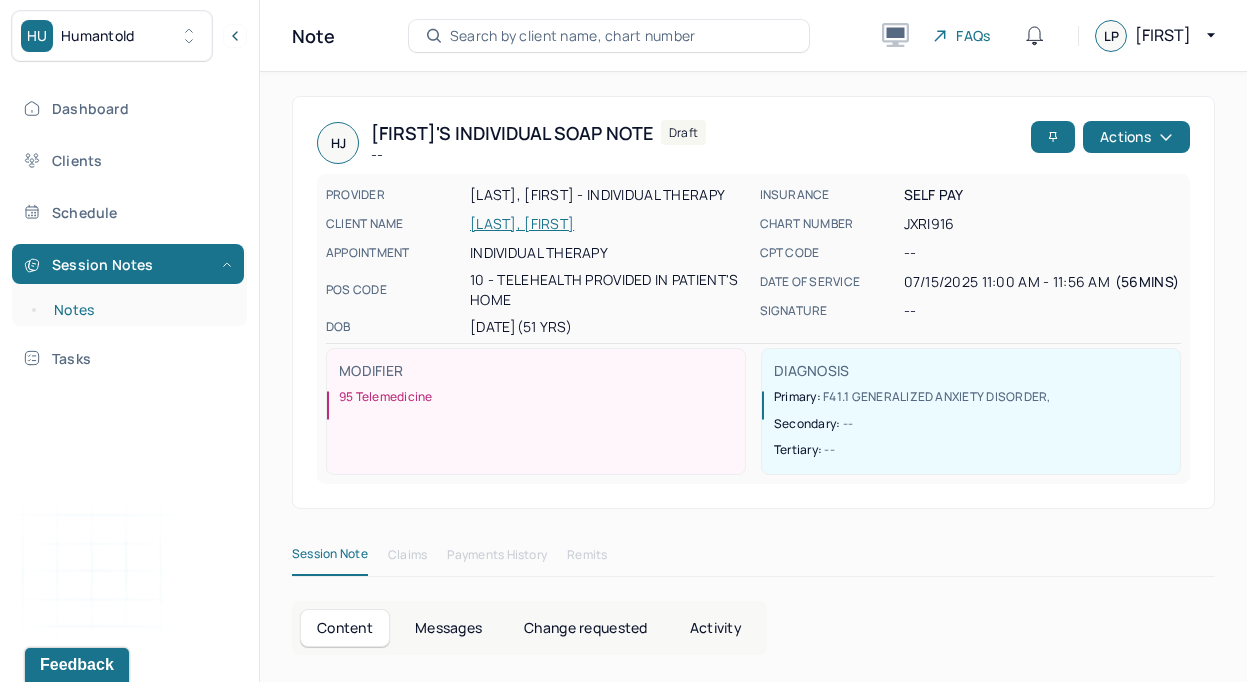 click on "Notes" at bounding box center (139, 310) 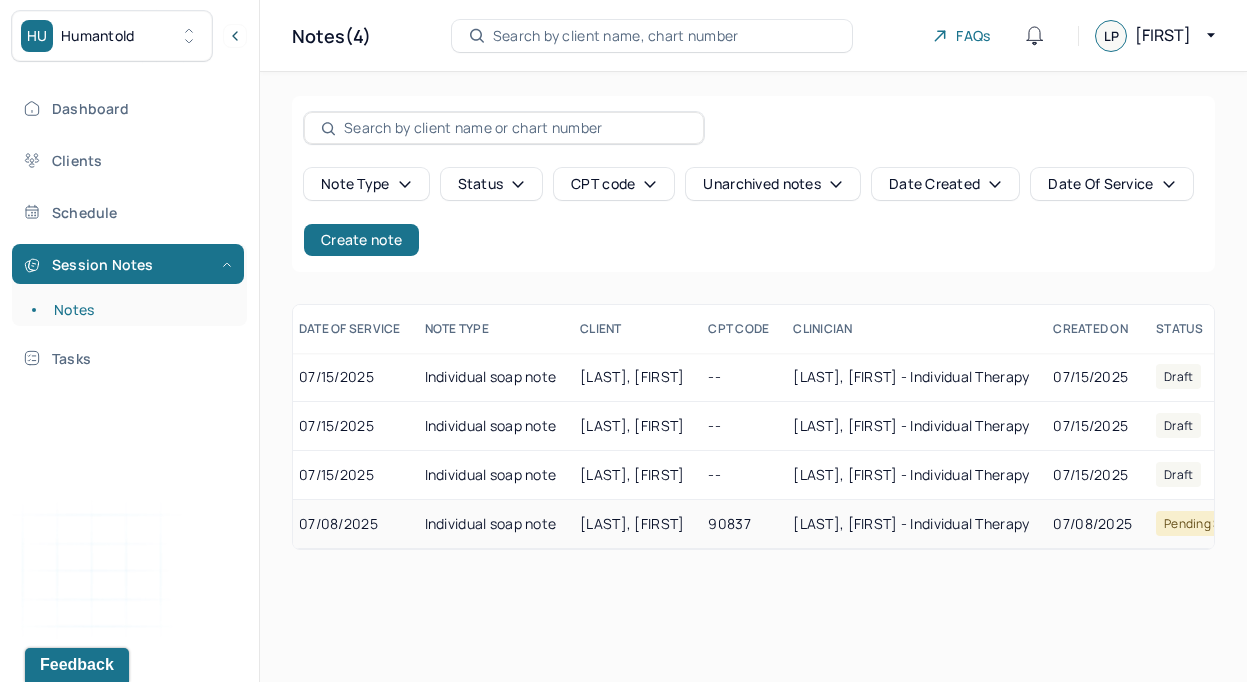 scroll, scrollTop: 0, scrollLeft: 0, axis: both 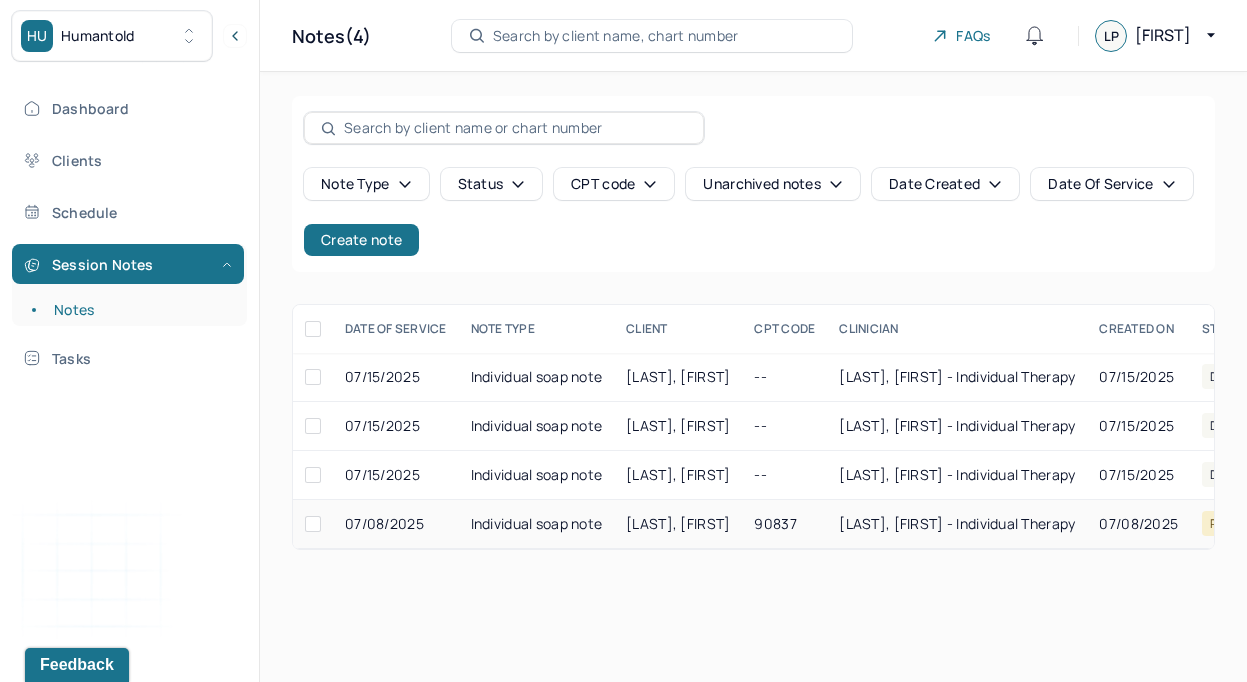 click on "Individual soap note" at bounding box center (537, 524) 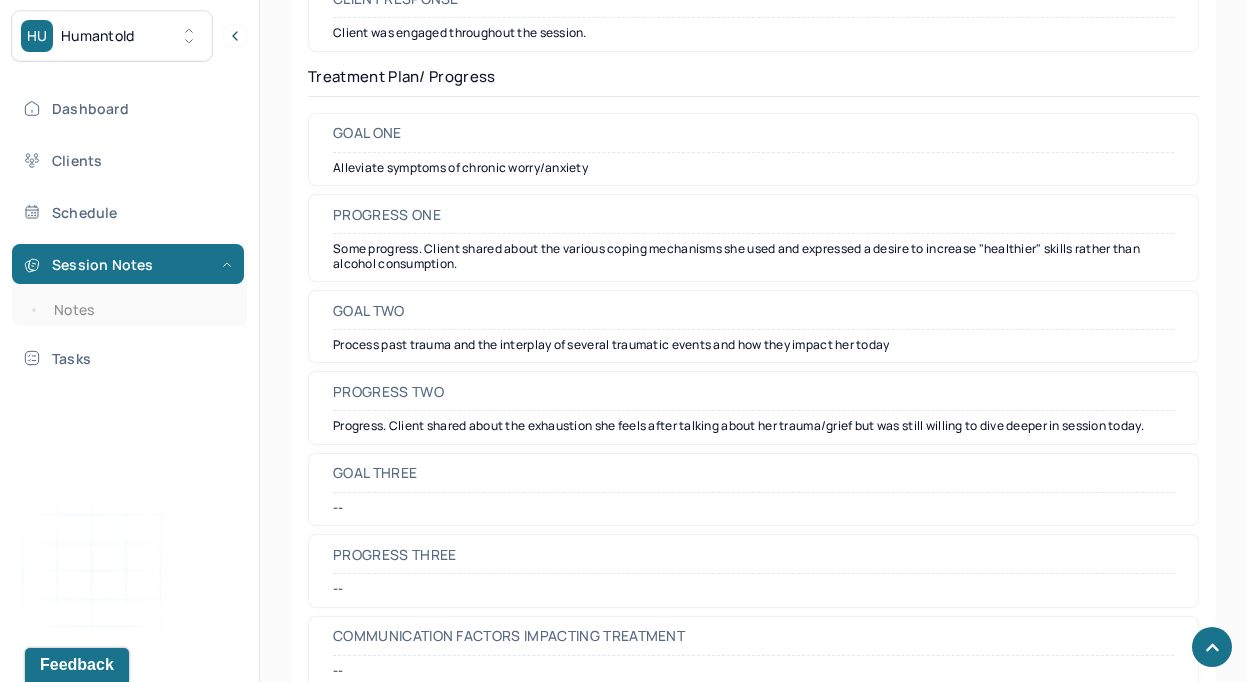 scroll, scrollTop: 3066, scrollLeft: 0, axis: vertical 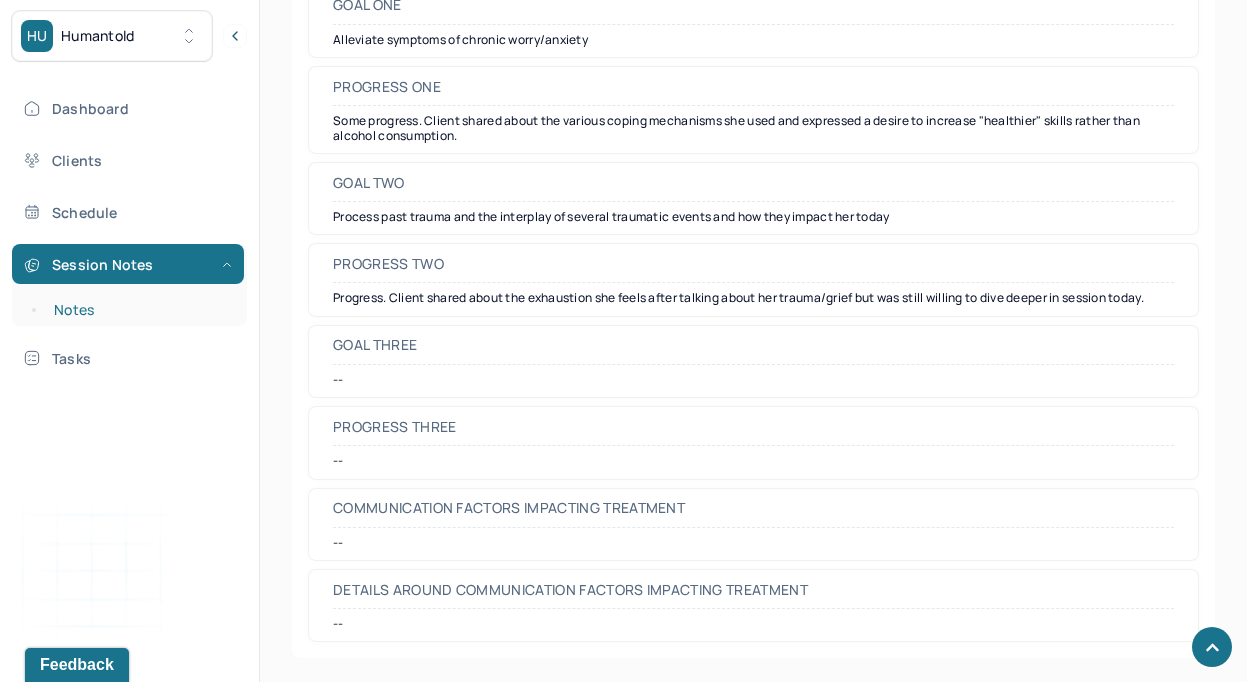 click on "Notes" at bounding box center [139, 310] 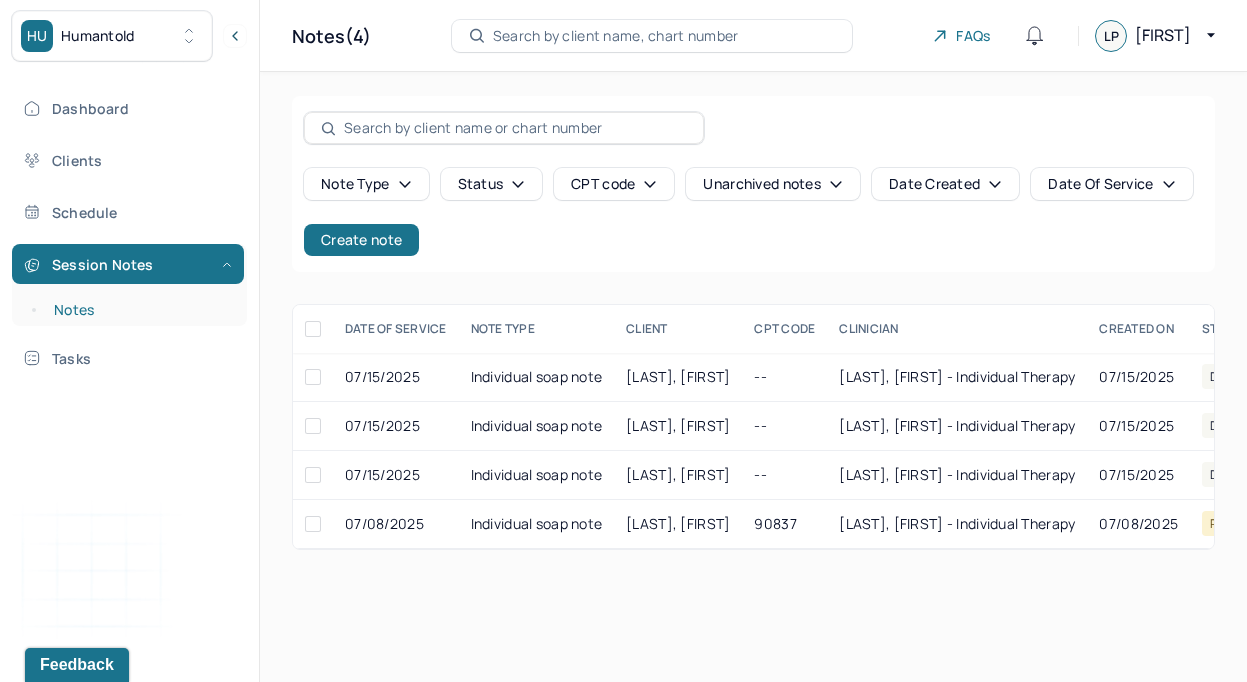 scroll, scrollTop: 0, scrollLeft: 0, axis: both 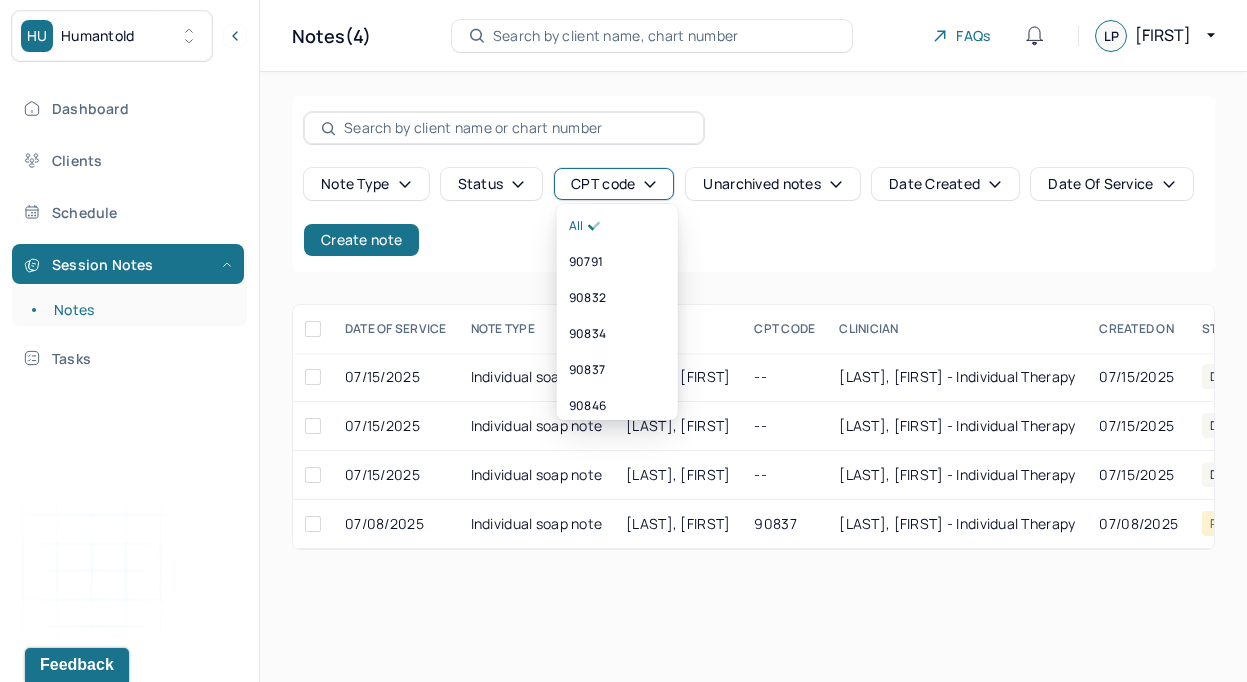 click on "CPT code" at bounding box center [614, 184] 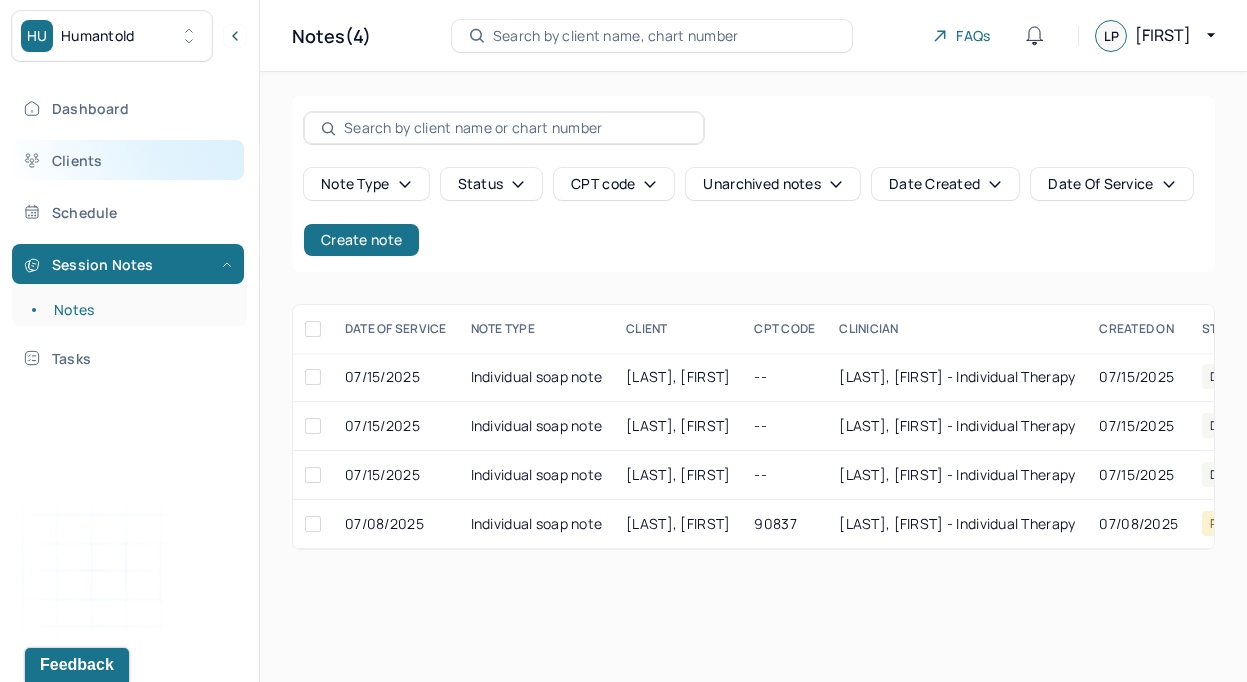 click on "Clients" at bounding box center [128, 160] 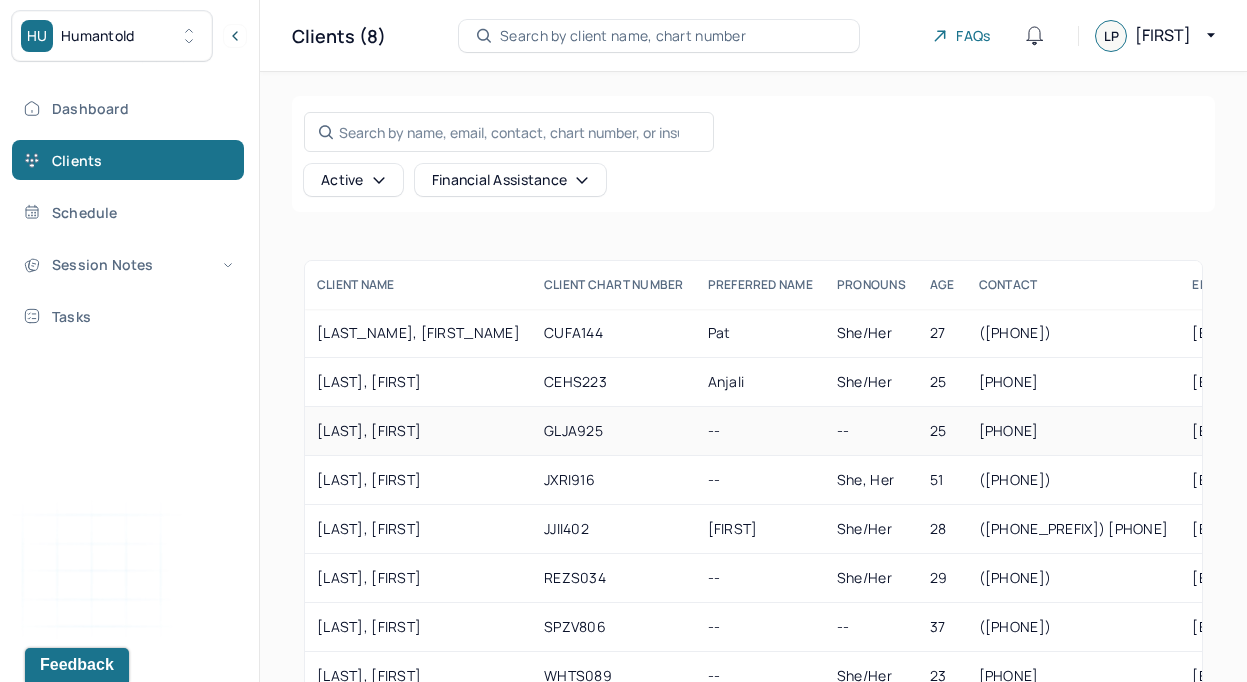 scroll, scrollTop: 60, scrollLeft: 0, axis: vertical 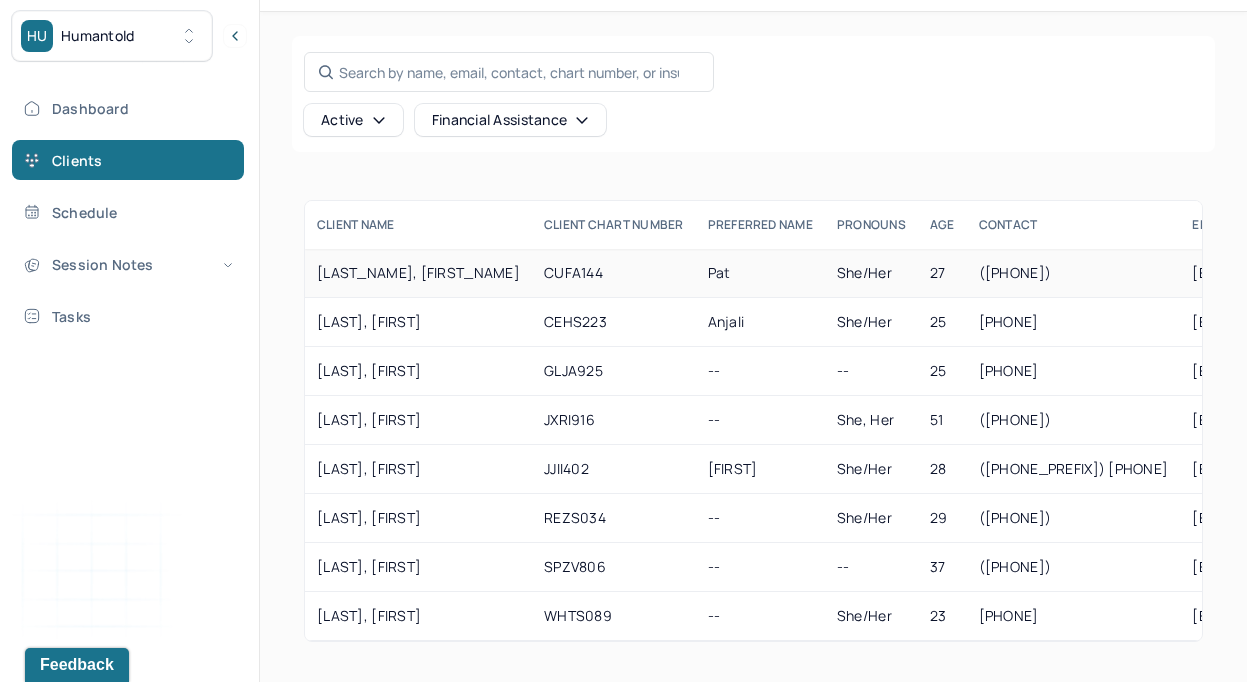 click on "CUFA144" at bounding box center [614, 273] 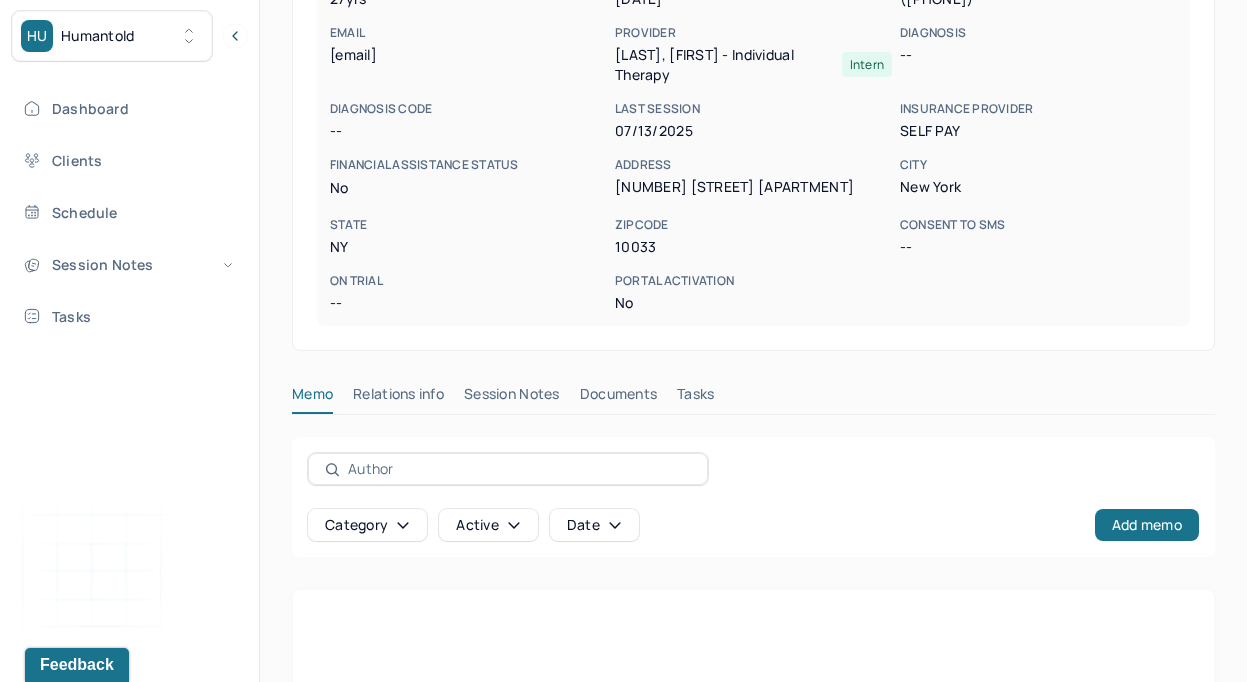 scroll, scrollTop: 348, scrollLeft: 0, axis: vertical 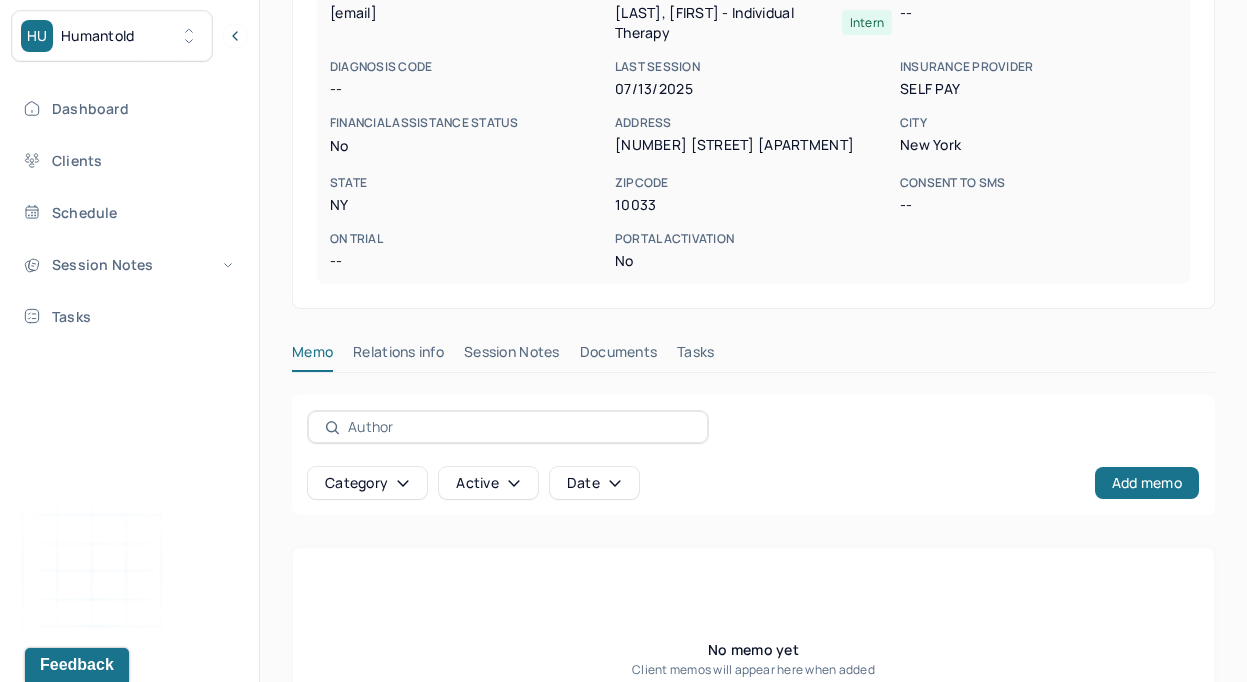 click on "Session Notes" at bounding box center (512, 356) 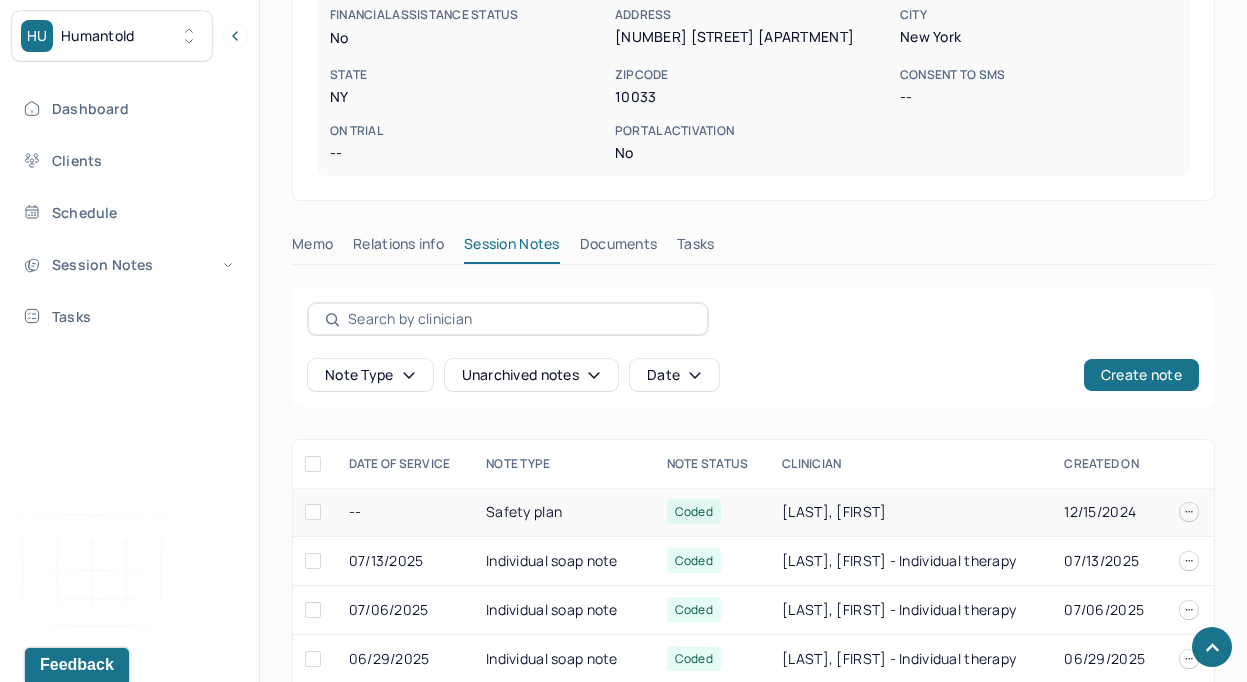 scroll, scrollTop: 767, scrollLeft: 0, axis: vertical 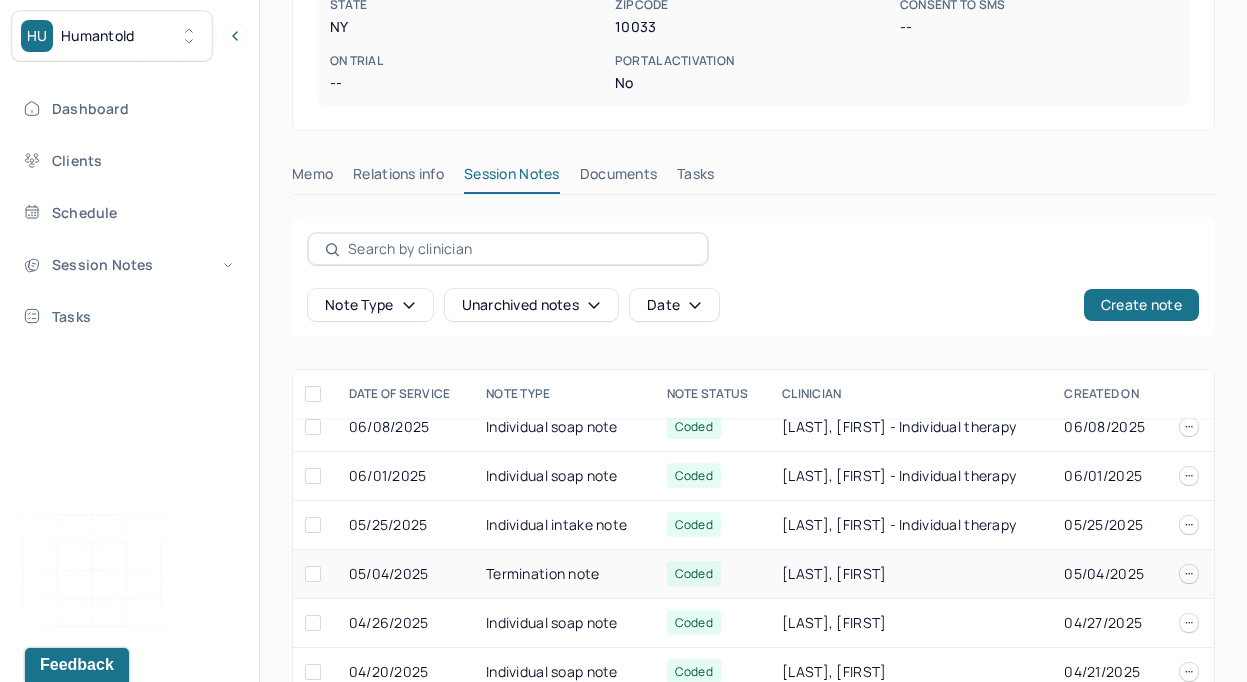 click on "Termination note" at bounding box center (564, 574) 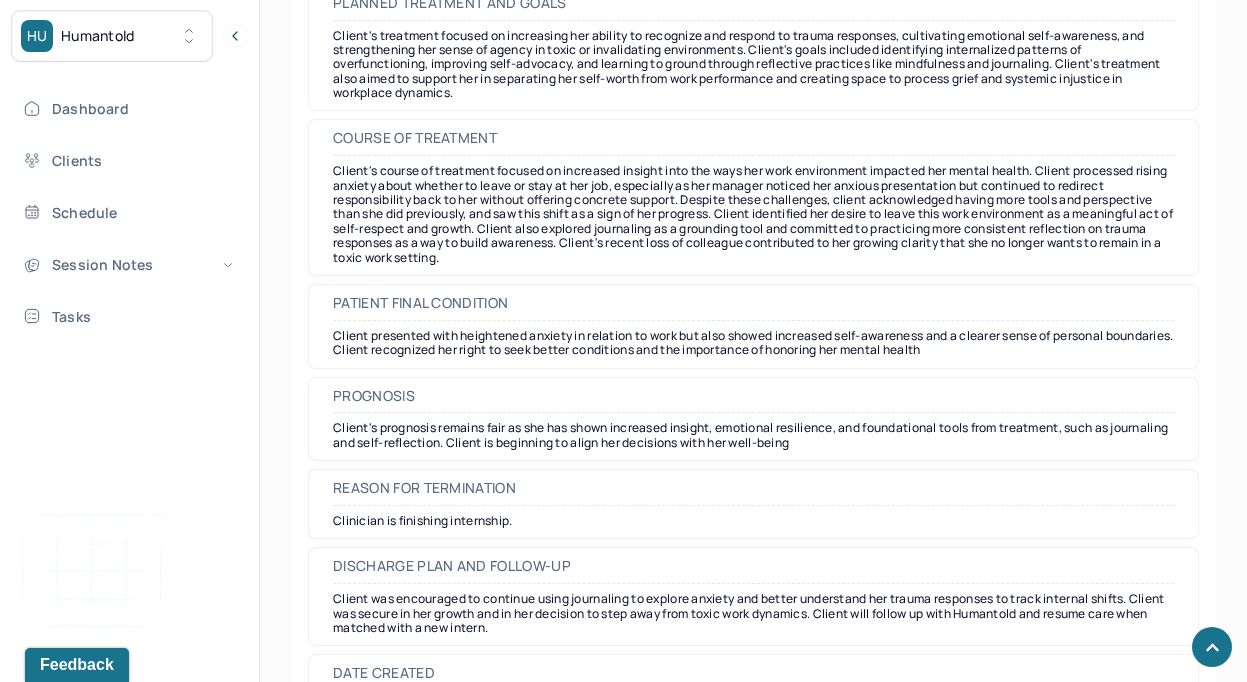 scroll, scrollTop: 1934, scrollLeft: 0, axis: vertical 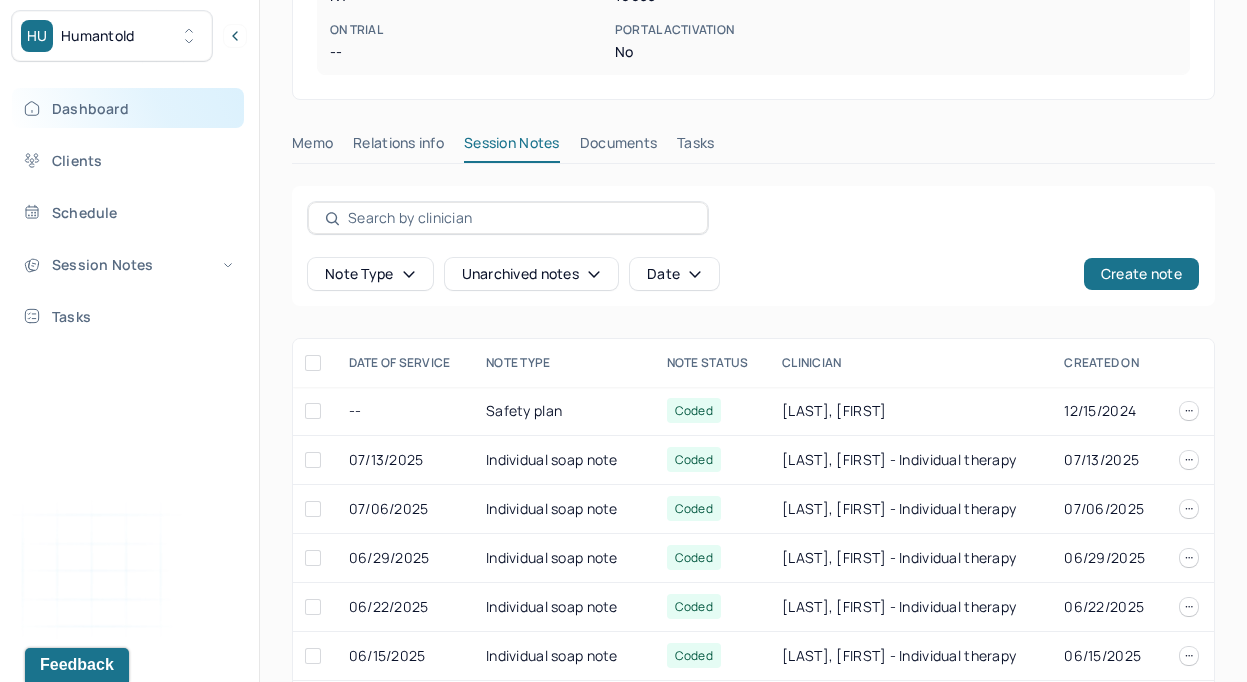 click on "Dashboard" at bounding box center [128, 108] 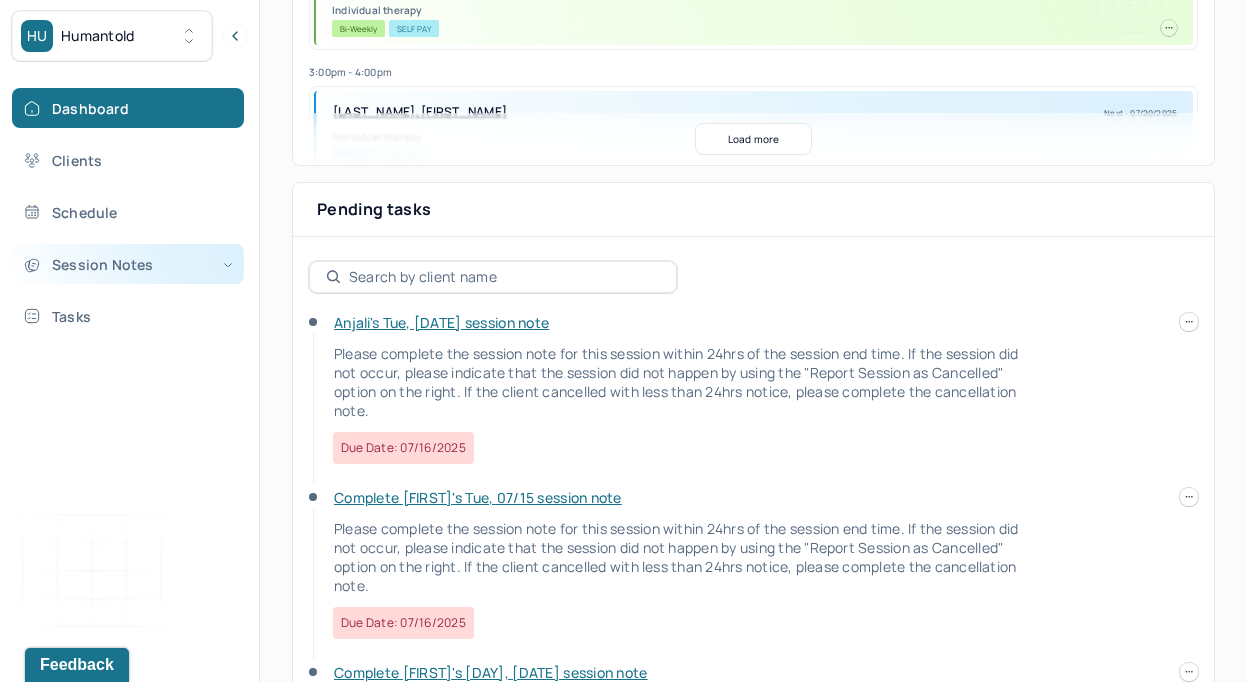click on "Session Notes" at bounding box center (128, 264) 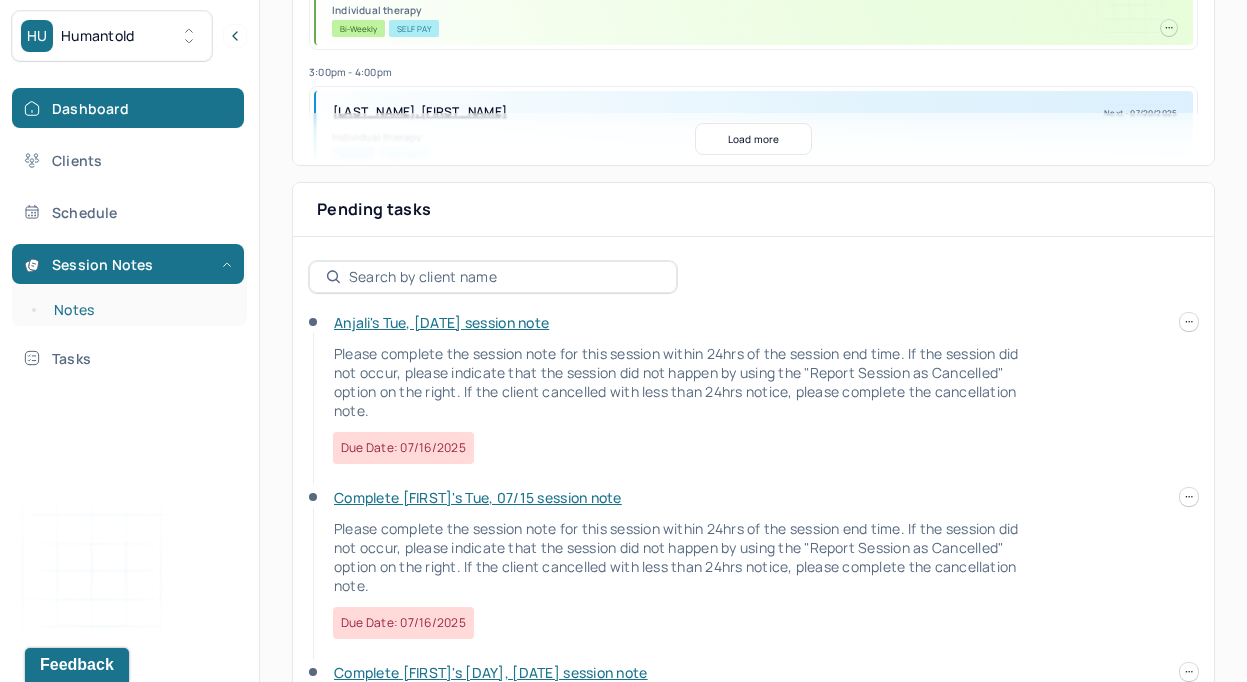click on "Notes" at bounding box center (139, 310) 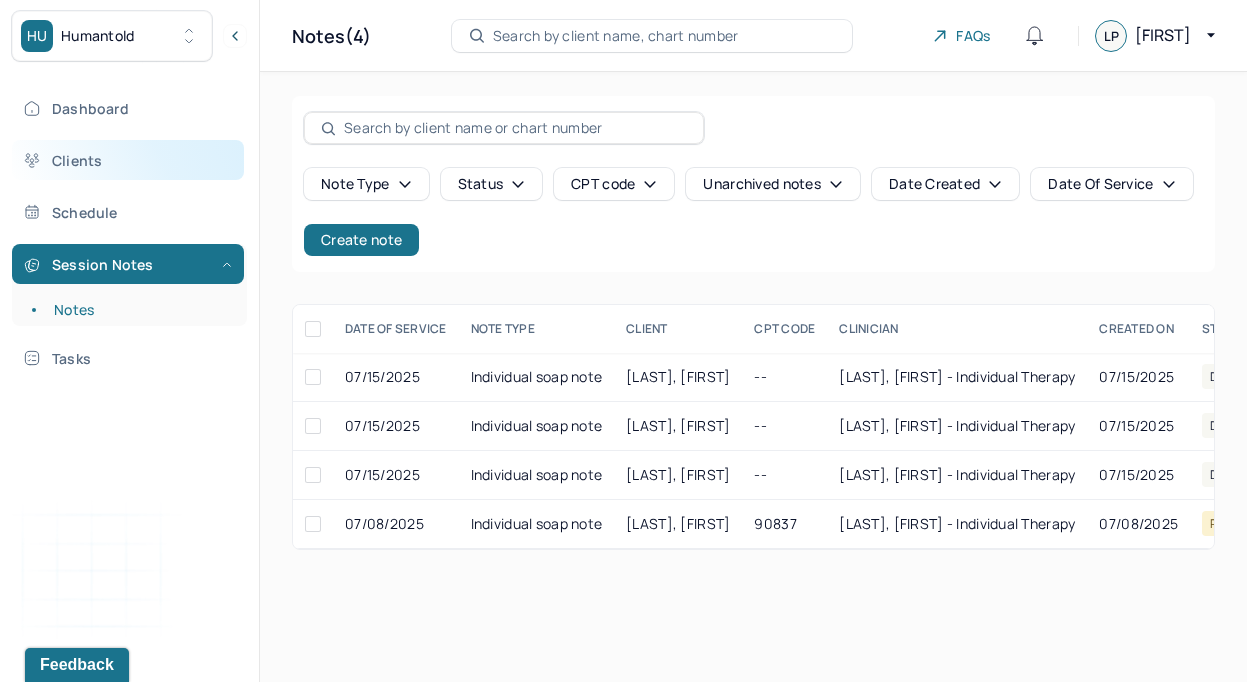 click on "Clients" at bounding box center [128, 160] 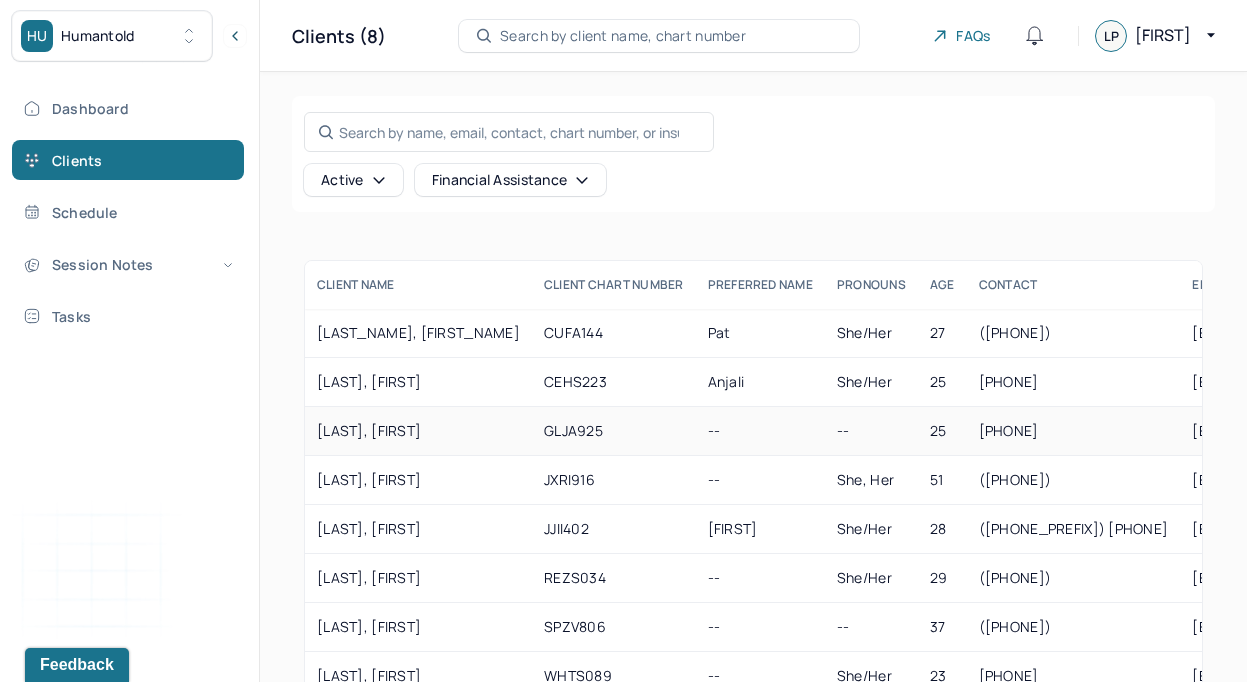 click on "[LAST], [FIRST]" at bounding box center [418, 431] 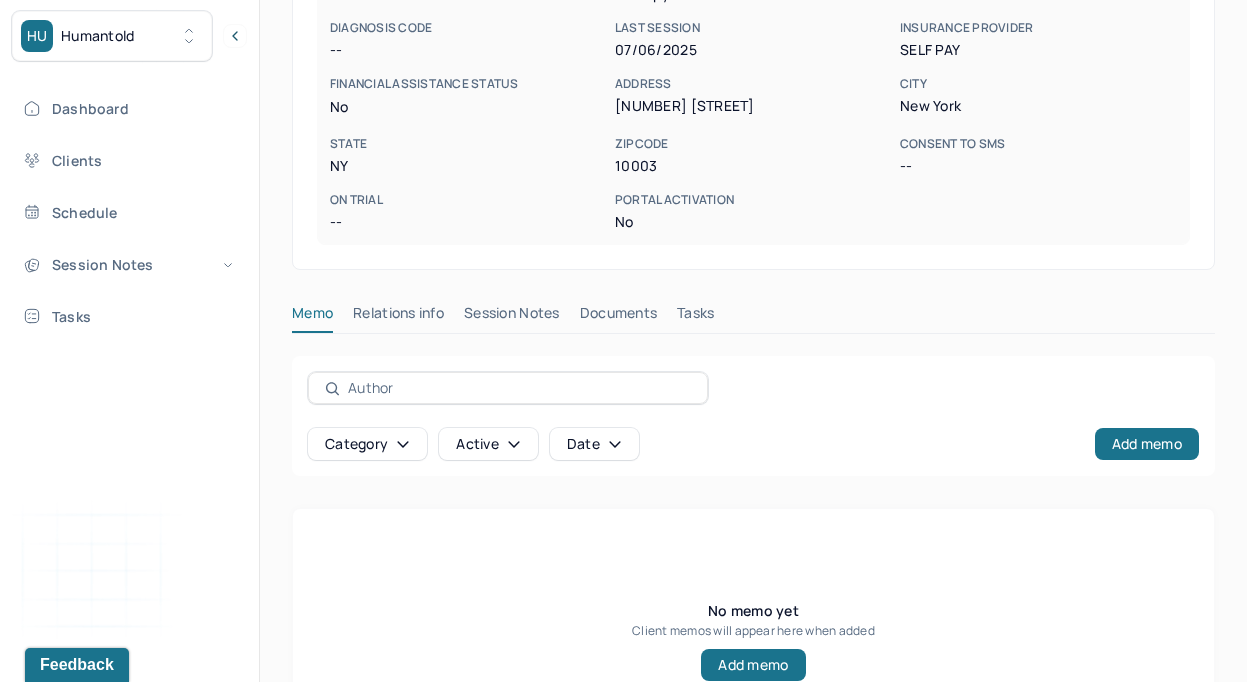 scroll, scrollTop: 487, scrollLeft: 0, axis: vertical 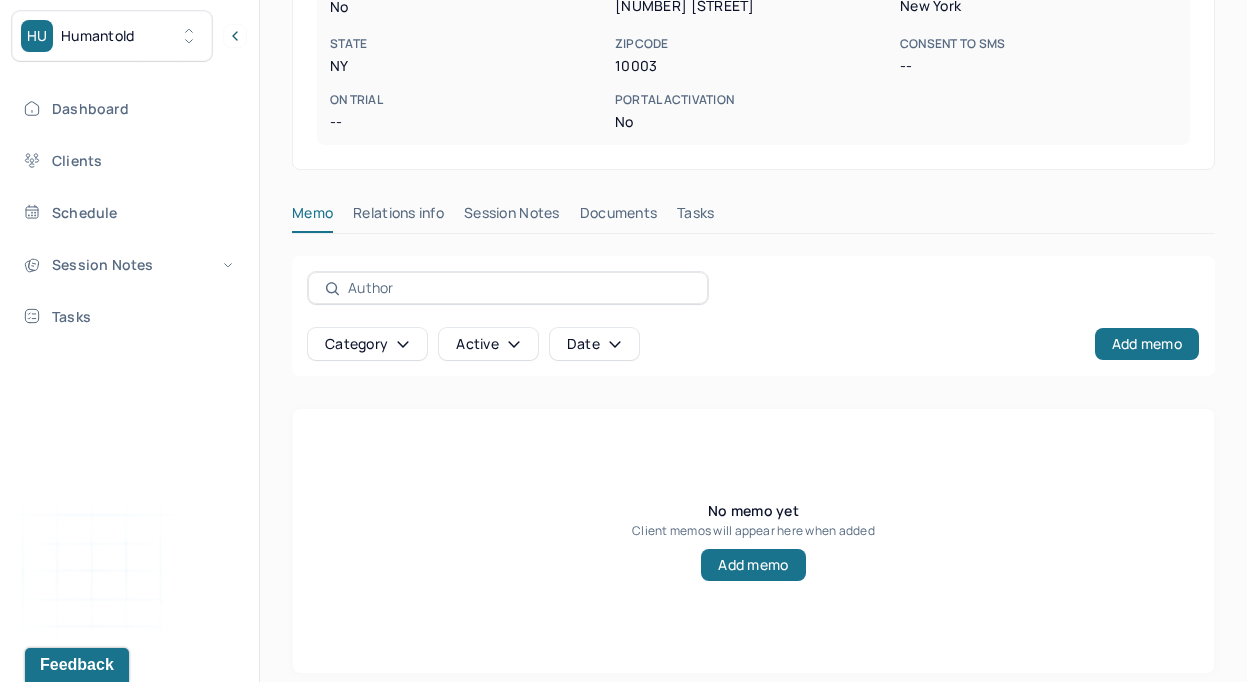 click on "Session Notes" at bounding box center (512, 217) 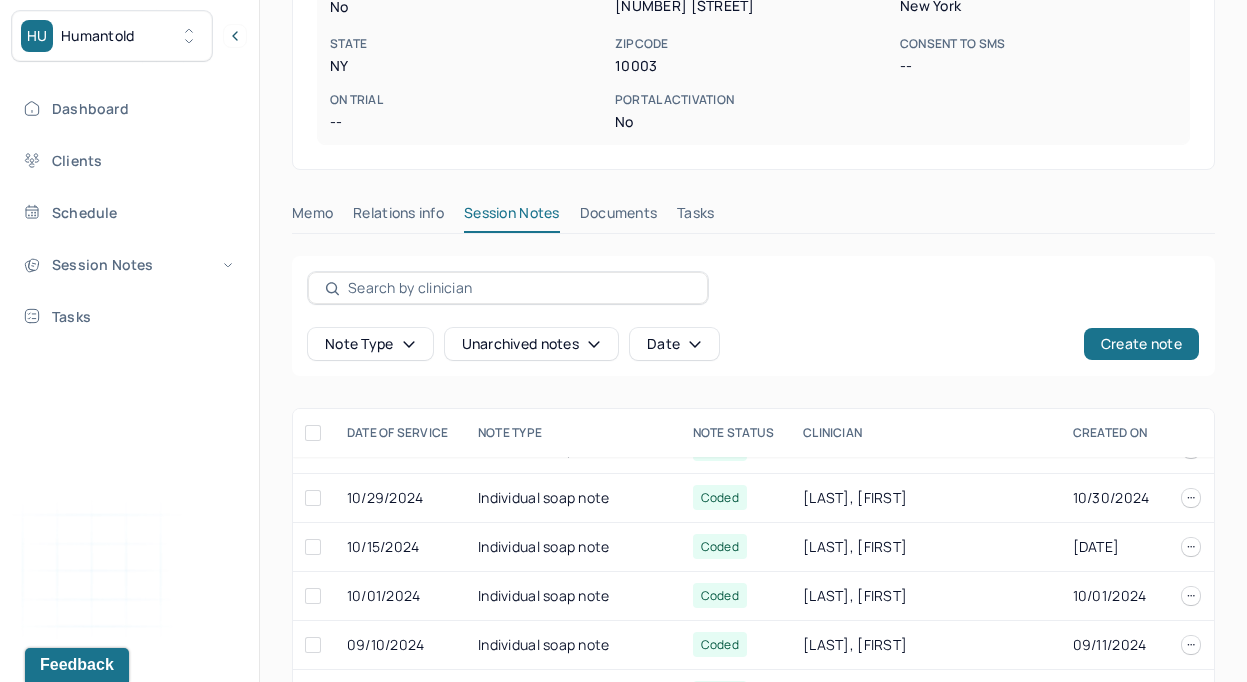 scroll, scrollTop: 839, scrollLeft: 0, axis: vertical 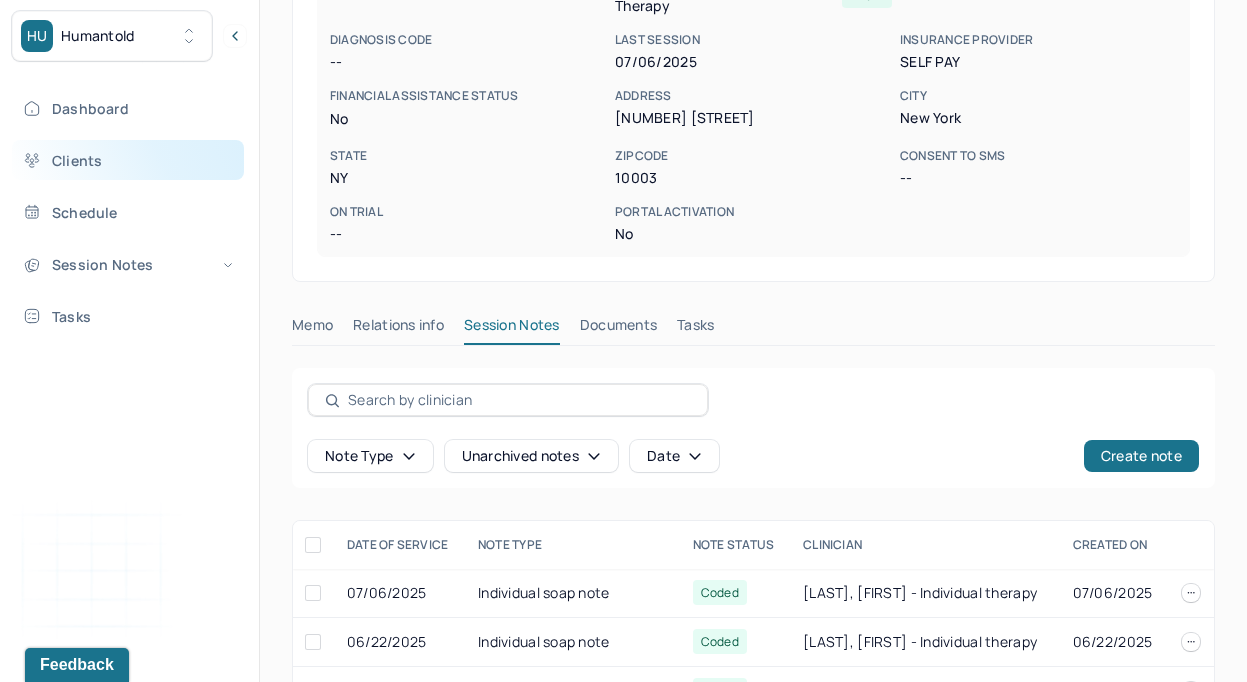 click on "Clients" at bounding box center (128, 160) 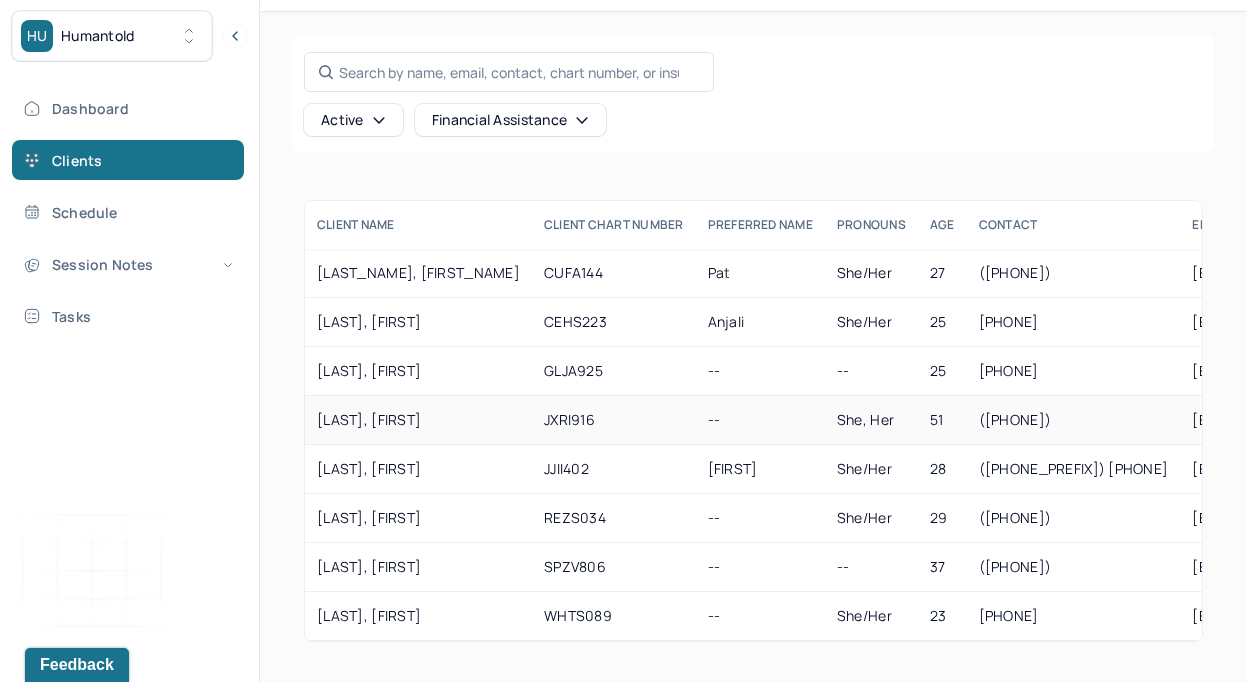 click on "JXRI916" at bounding box center [614, 420] 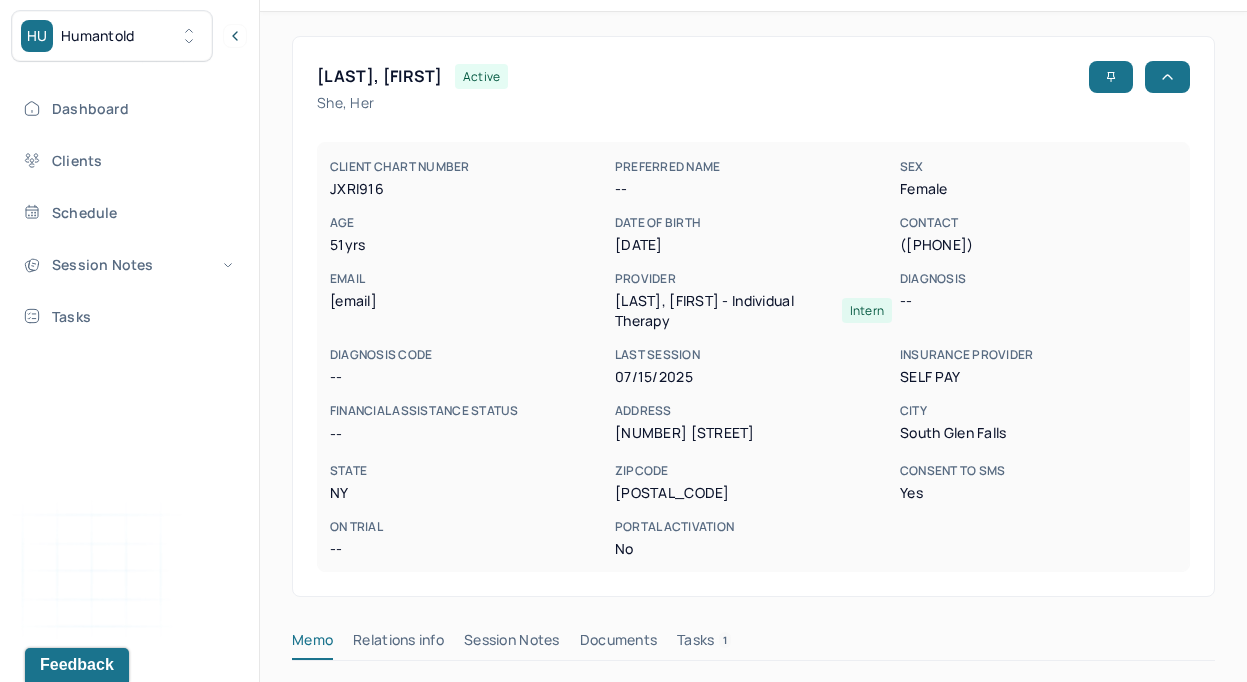 click on "Session Notes" at bounding box center (512, 644) 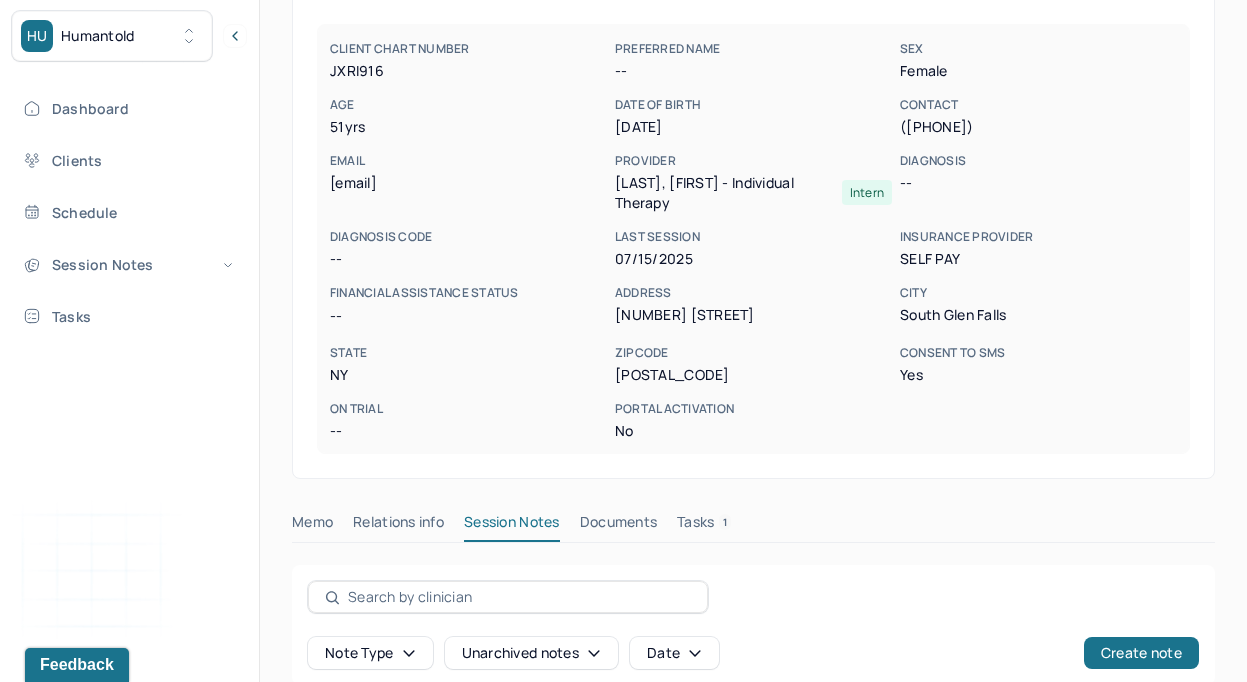 scroll, scrollTop: 516, scrollLeft: 0, axis: vertical 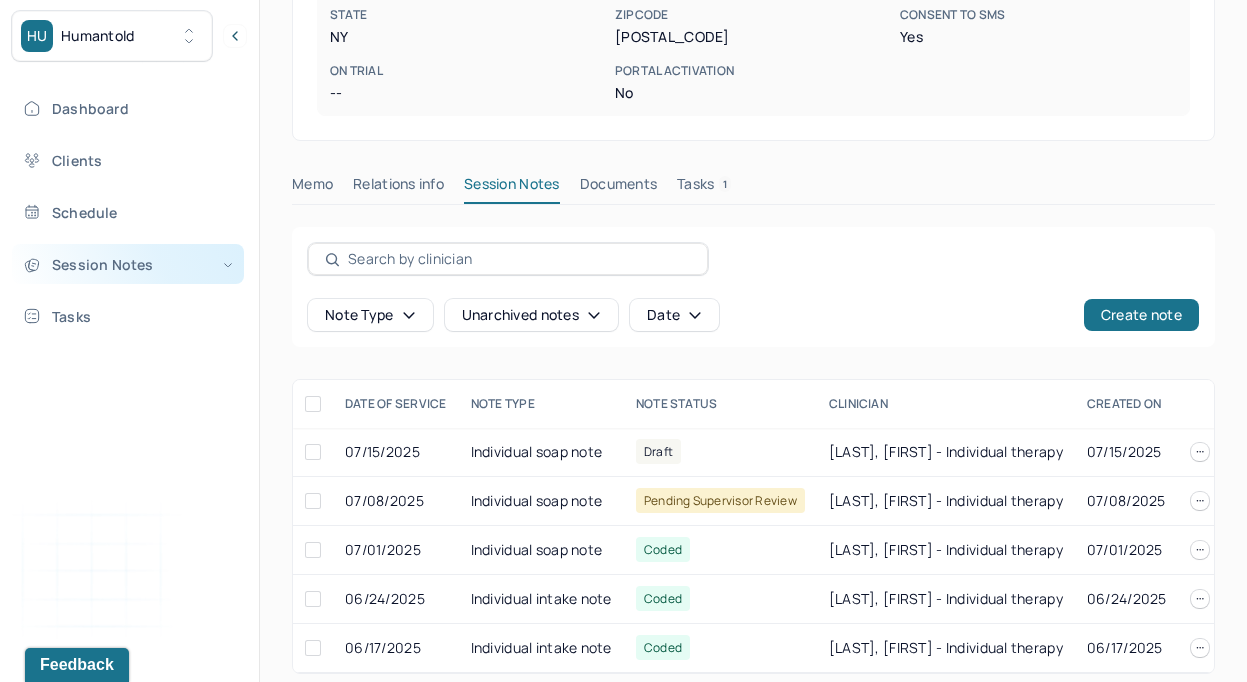 click on "Session Notes" at bounding box center [128, 264] 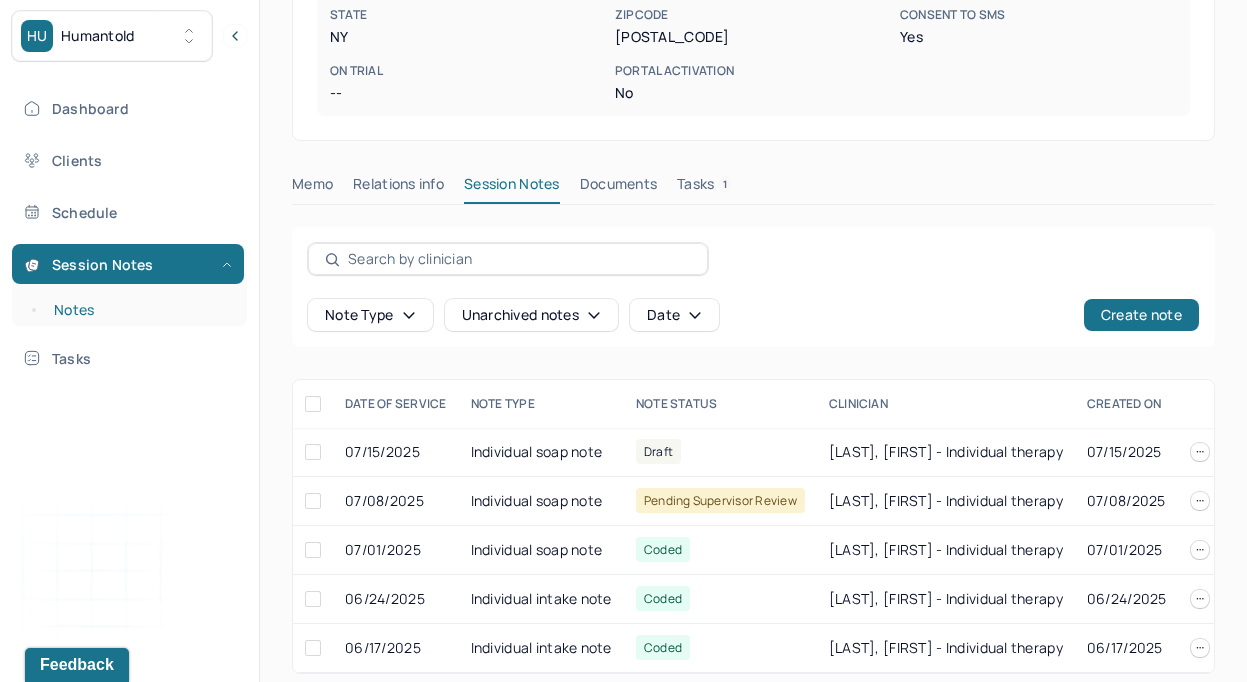 click on "Notes" at bounding box center (139, 310) 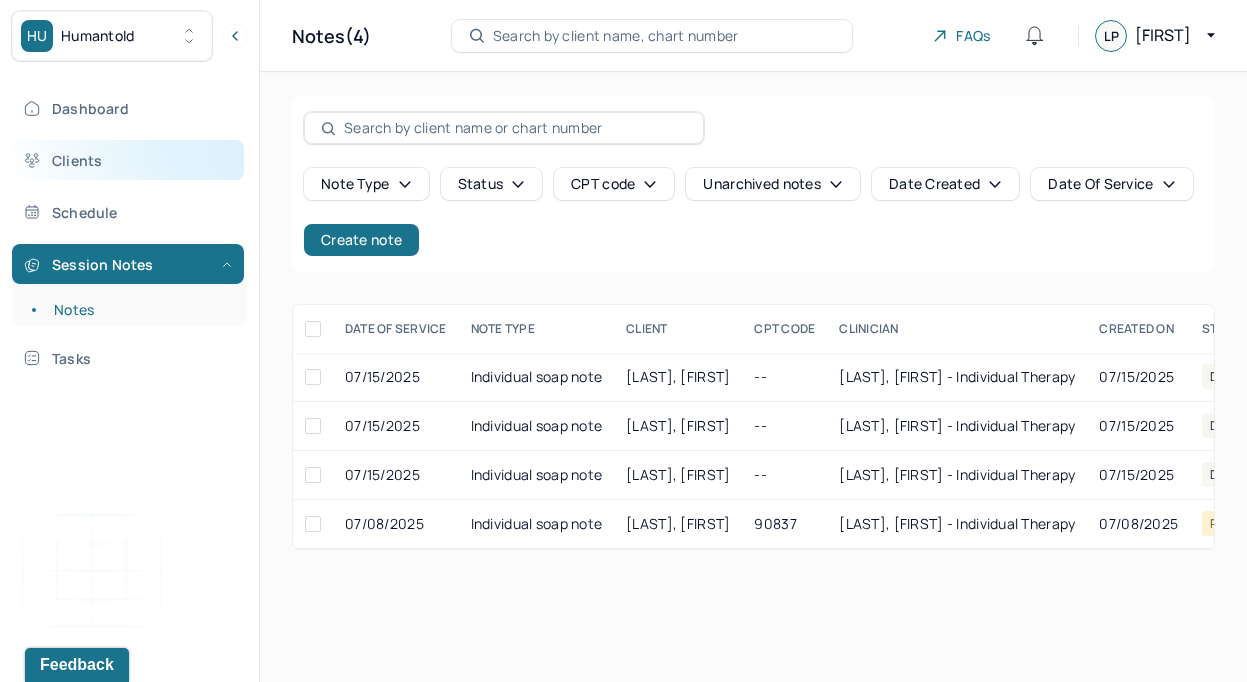 click on "Clients" at bounding box center [128, 160] 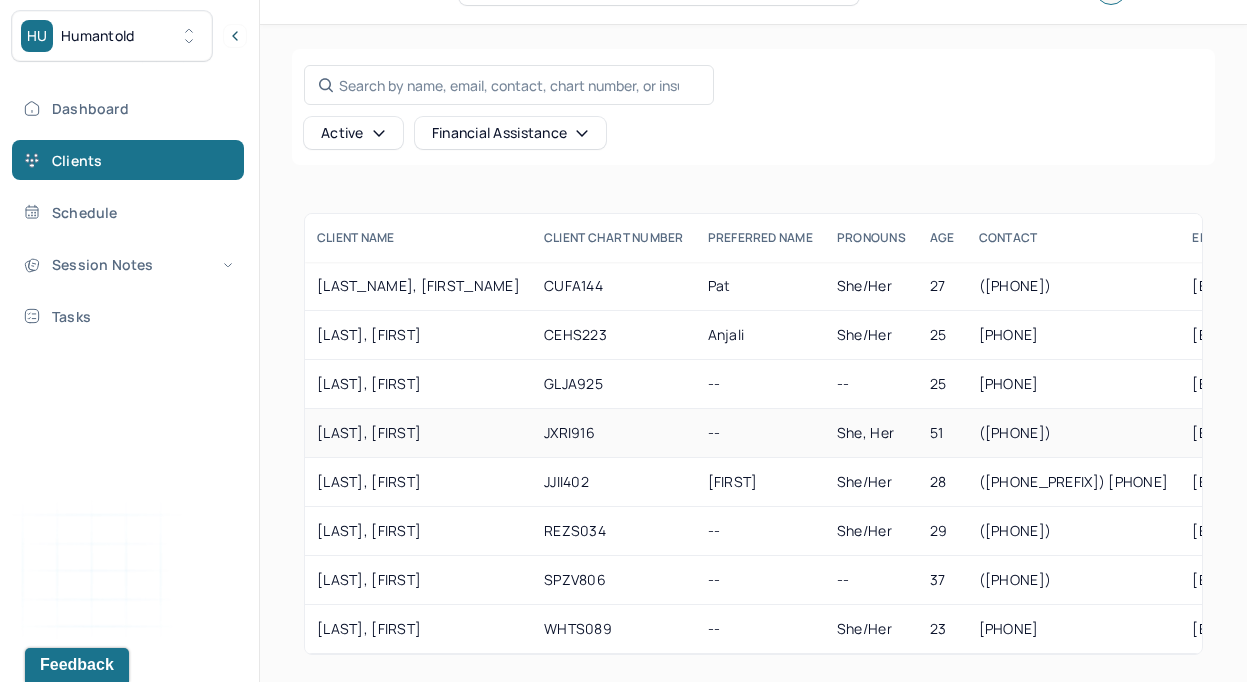 scroll, scrollTop: 55, scrollLeft: 0, axis: vertical 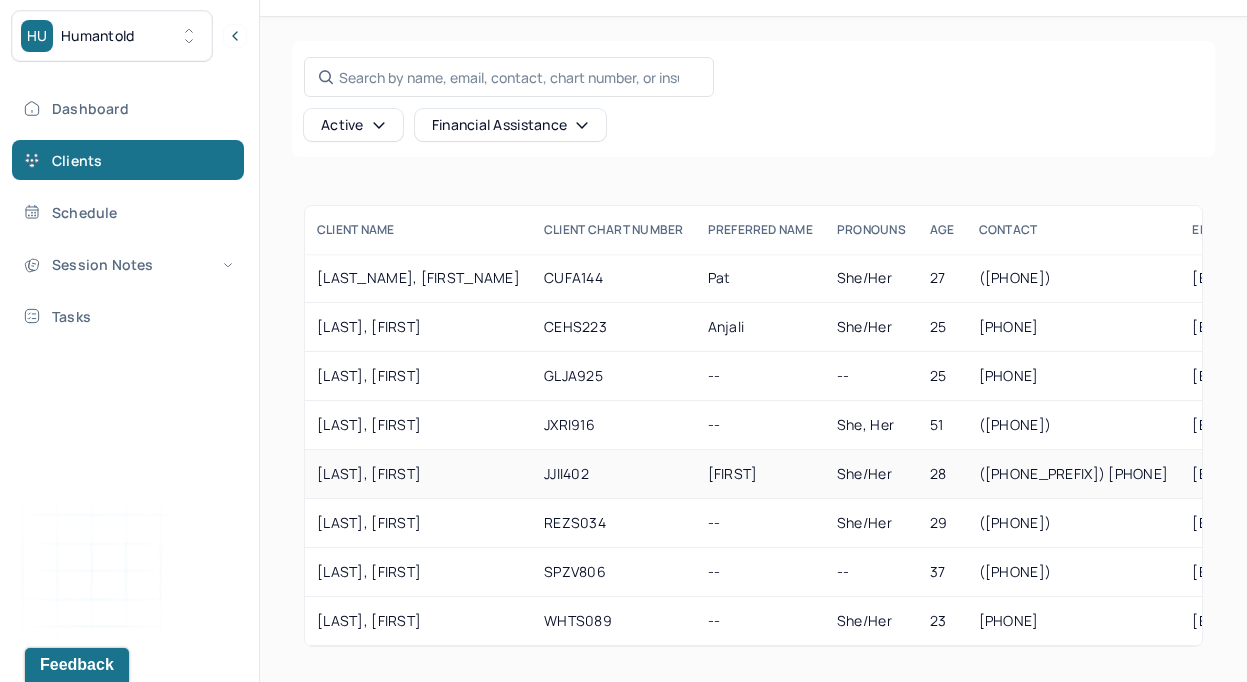 click on "JJII402" at bounding box center [614, 474] 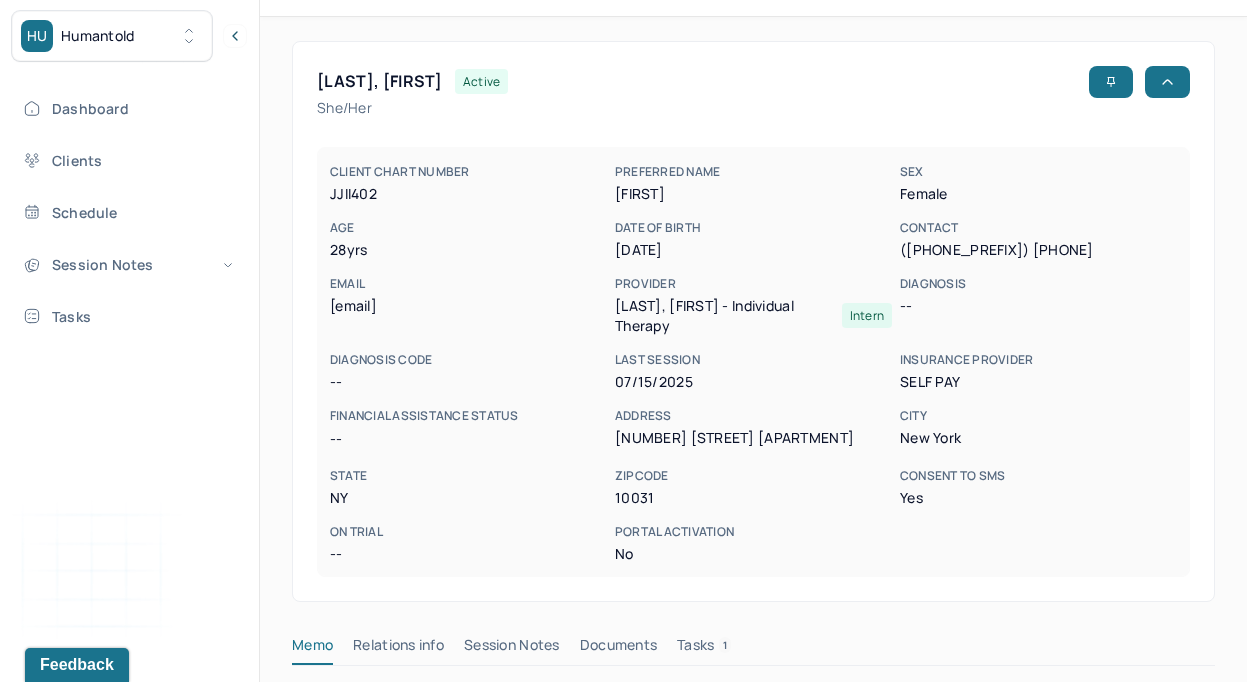 scroll, scrollTop: 322, scrollLeft: 0, axis: vertical 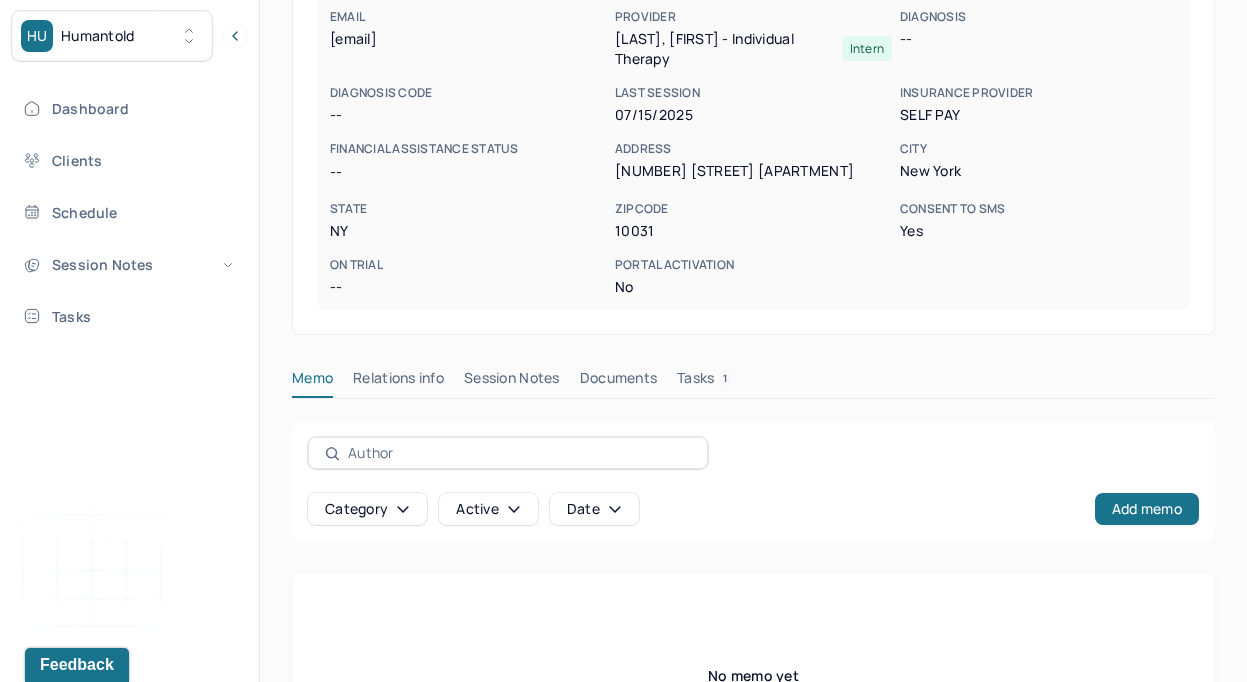 click on "Session Notes" at bounding box center (512, 382) 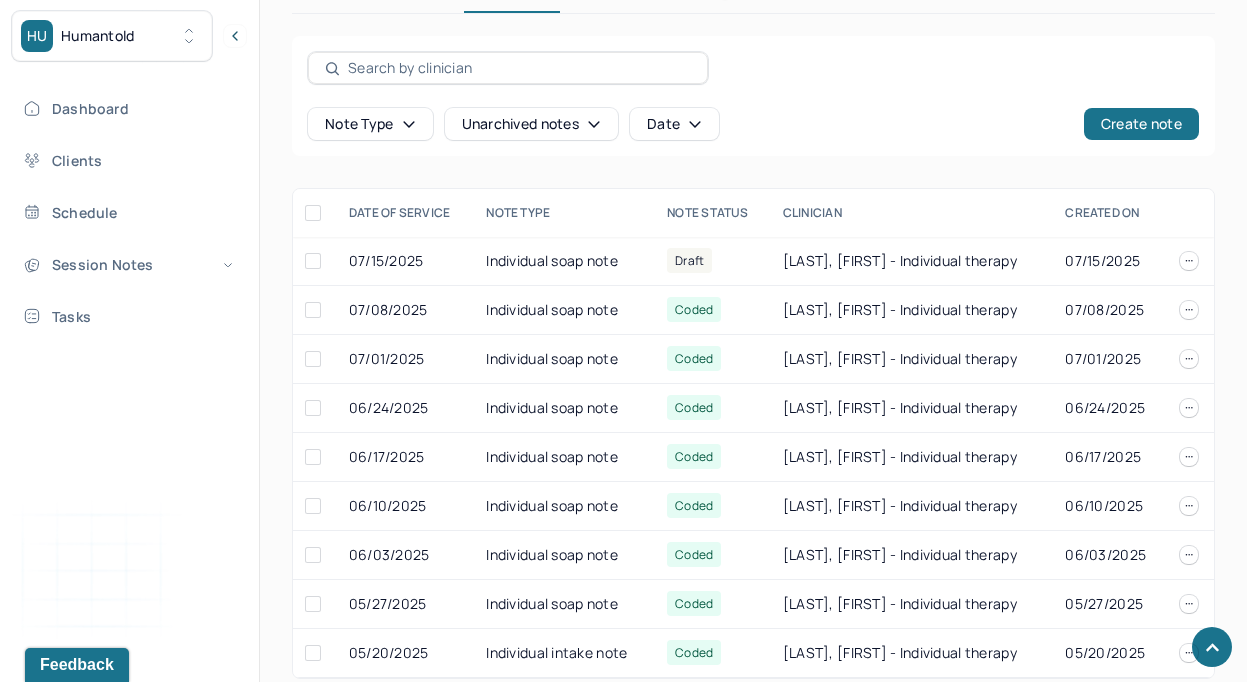 scroll, scrollTop: 712, scrollLeft: 0, axis: vertical 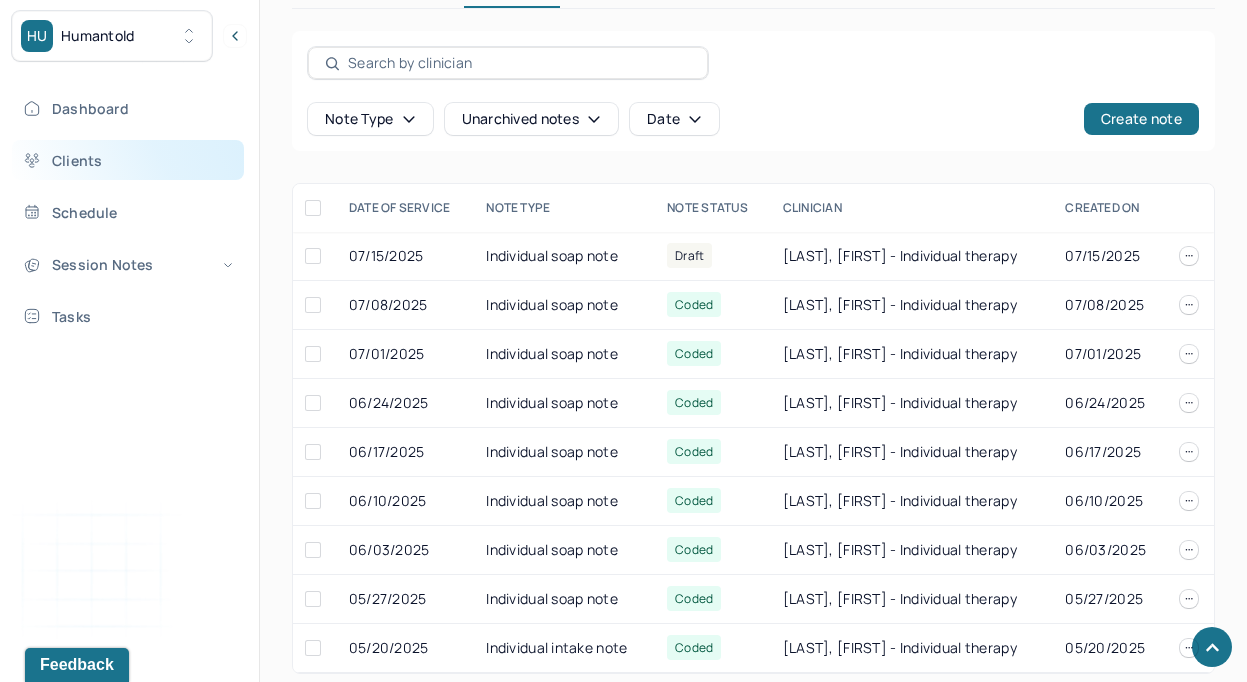 click on "Clients" at bounding box center (128, 160) 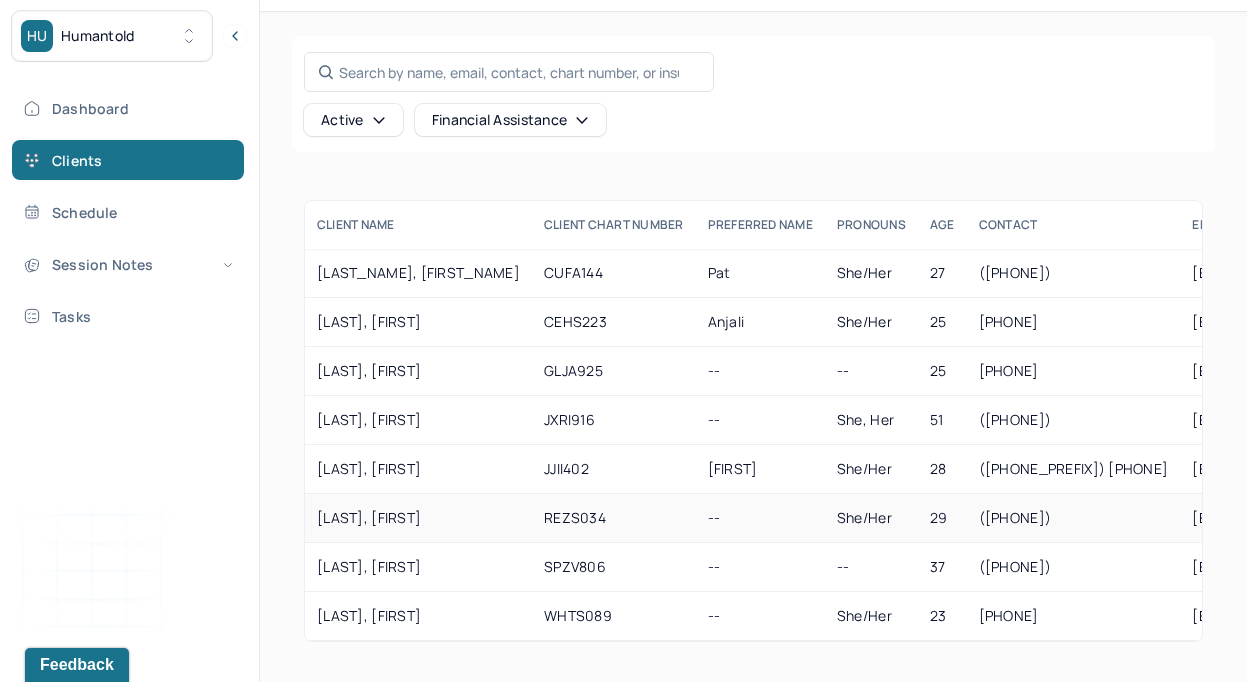 click on "[LAST], [FIRST]" at bounding box center [418, 518] 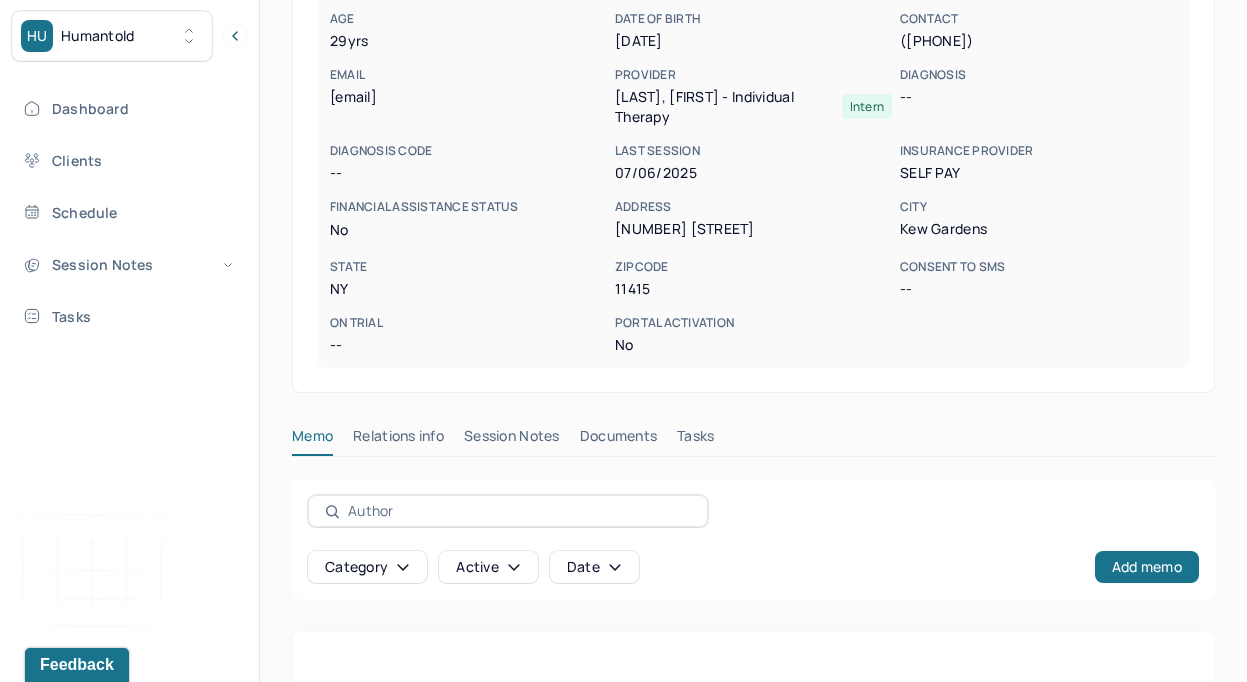 scroll, scrollTop: 487, scrollLeft: 0, axis: vertical 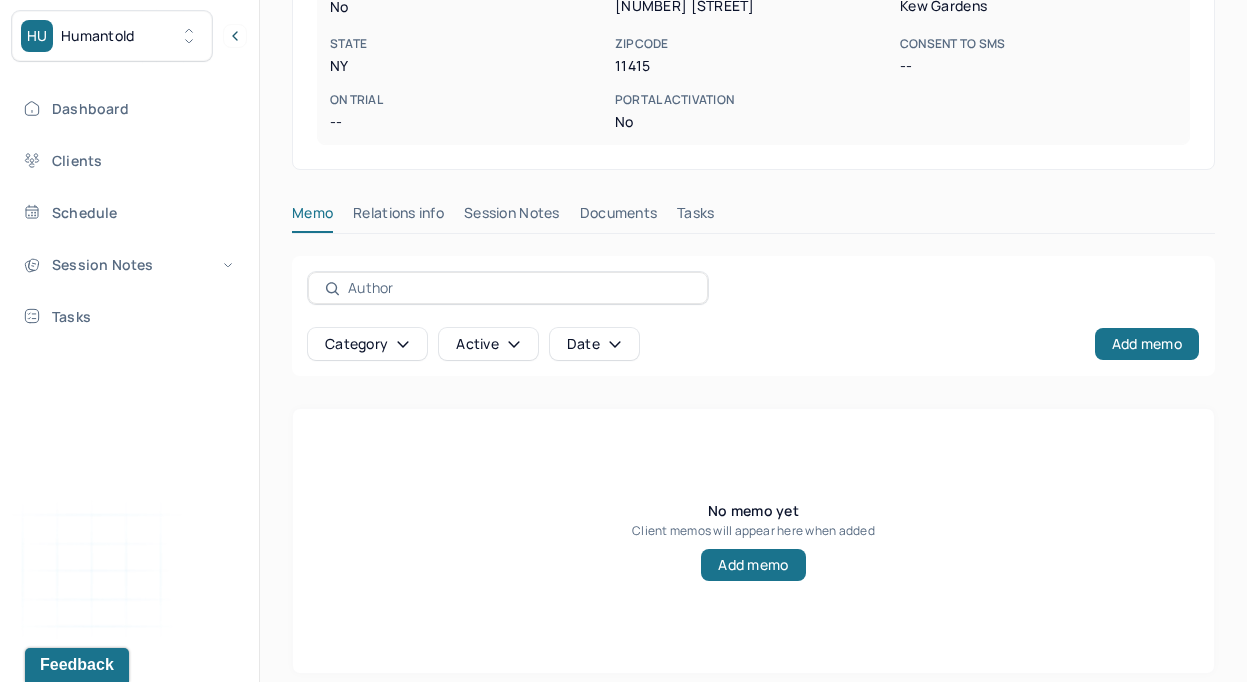 click on "Session Notes" at bounding box center [512, 217] 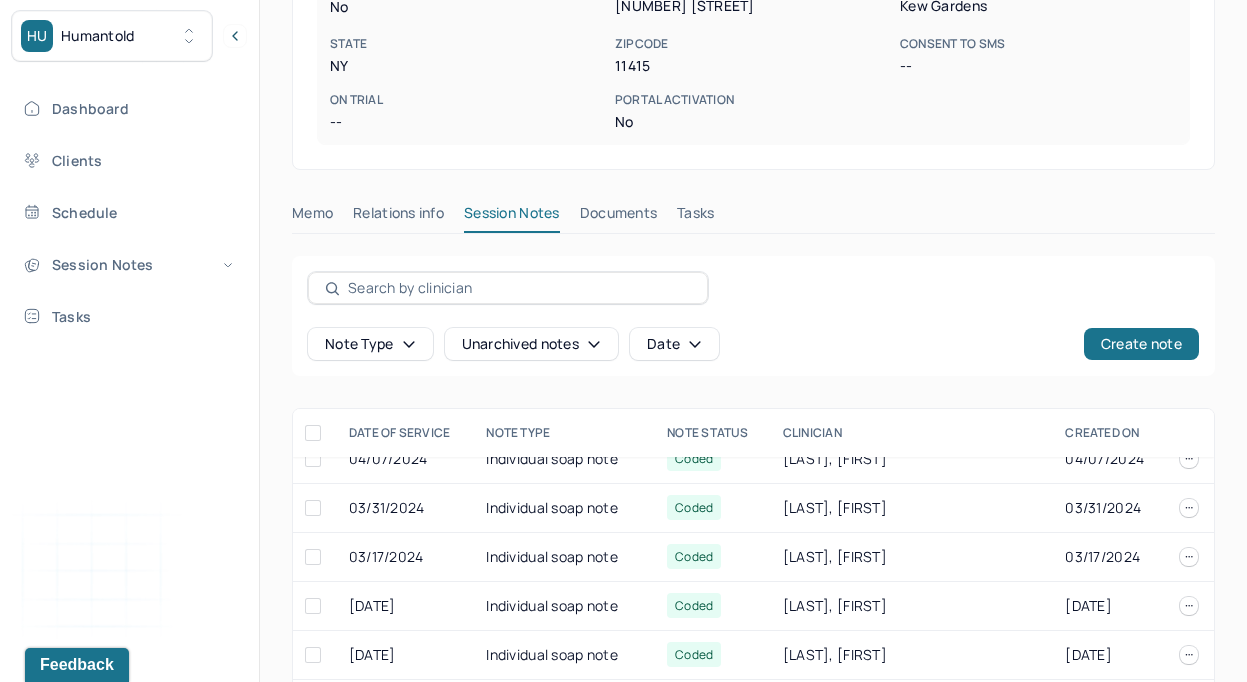 scroll, scrollTop: 1329, scrollLeft: 0, axis: vertical 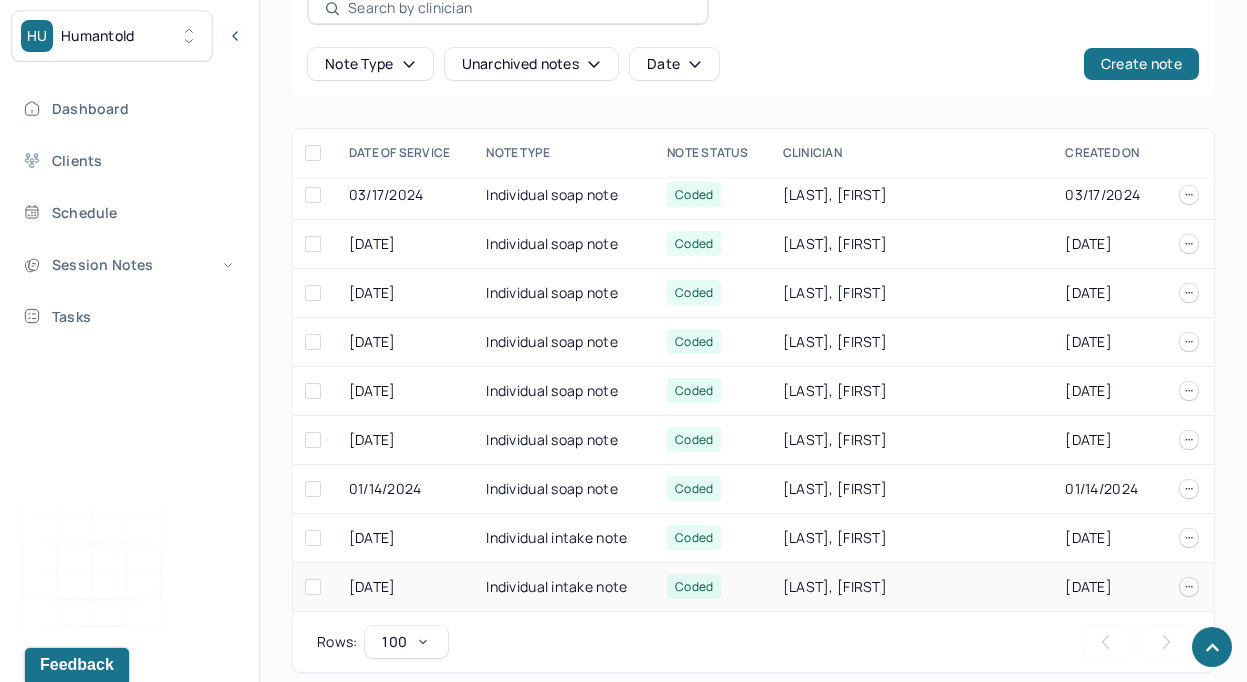 click on "Individual intake note" at bounding box center (564, 587) 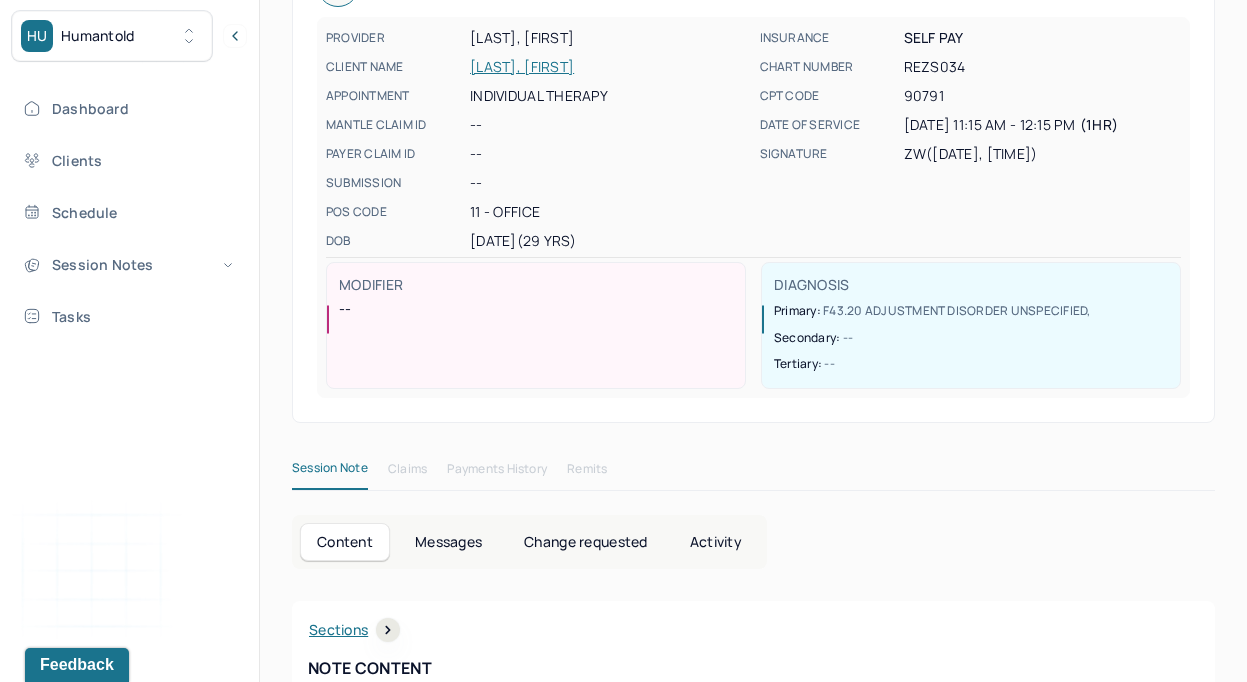 scroll, scrollTop: 139, scrollLeft: 0, axis: vertical 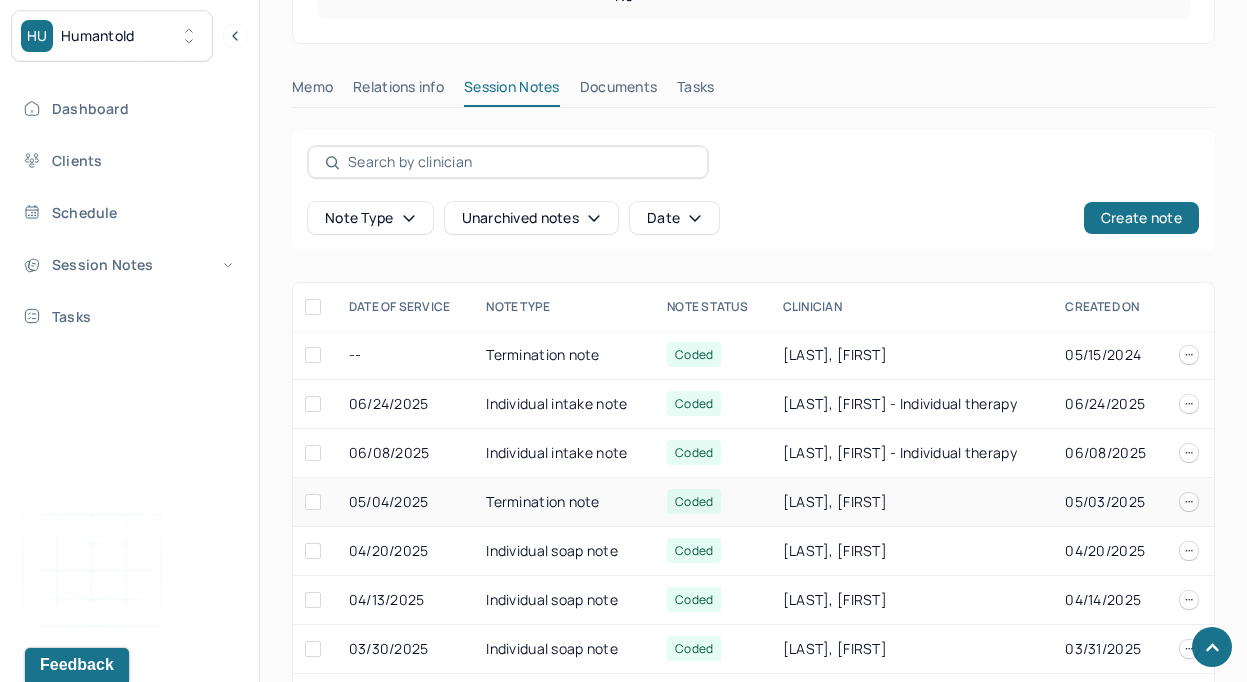 click on "Termination note" at bounding box center (564, 502) 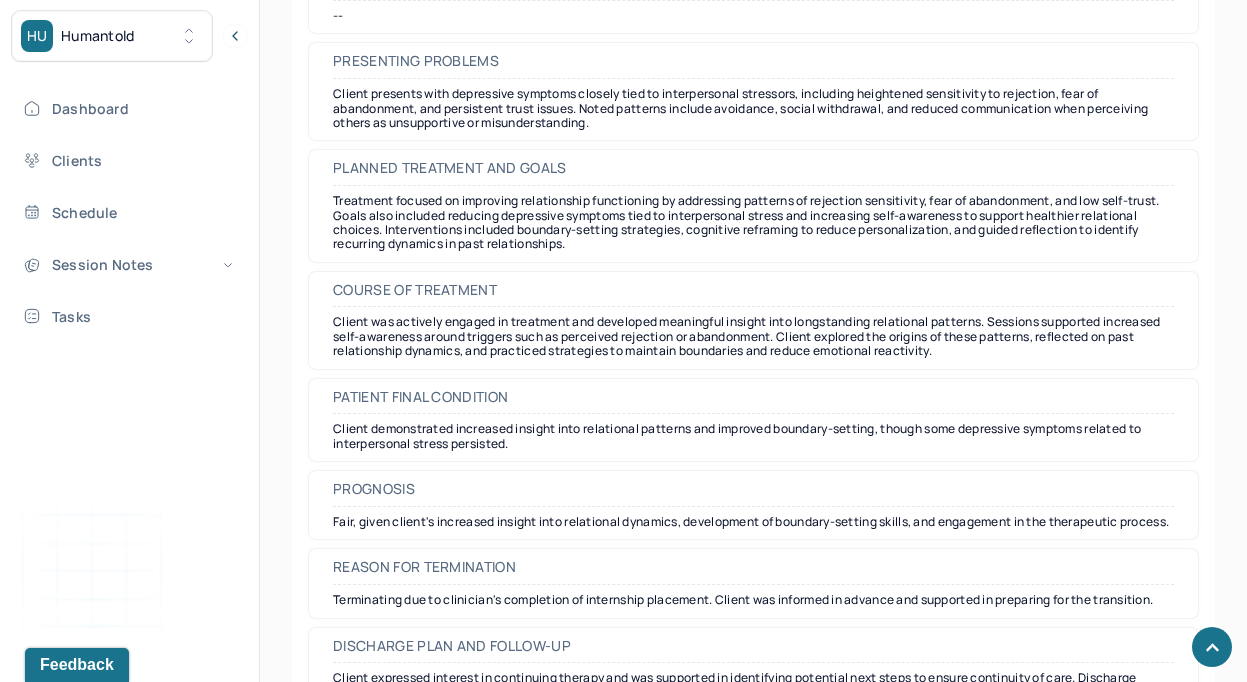 scroll, scrollTop: 1864, scrollLeft: 0, axis: vertical 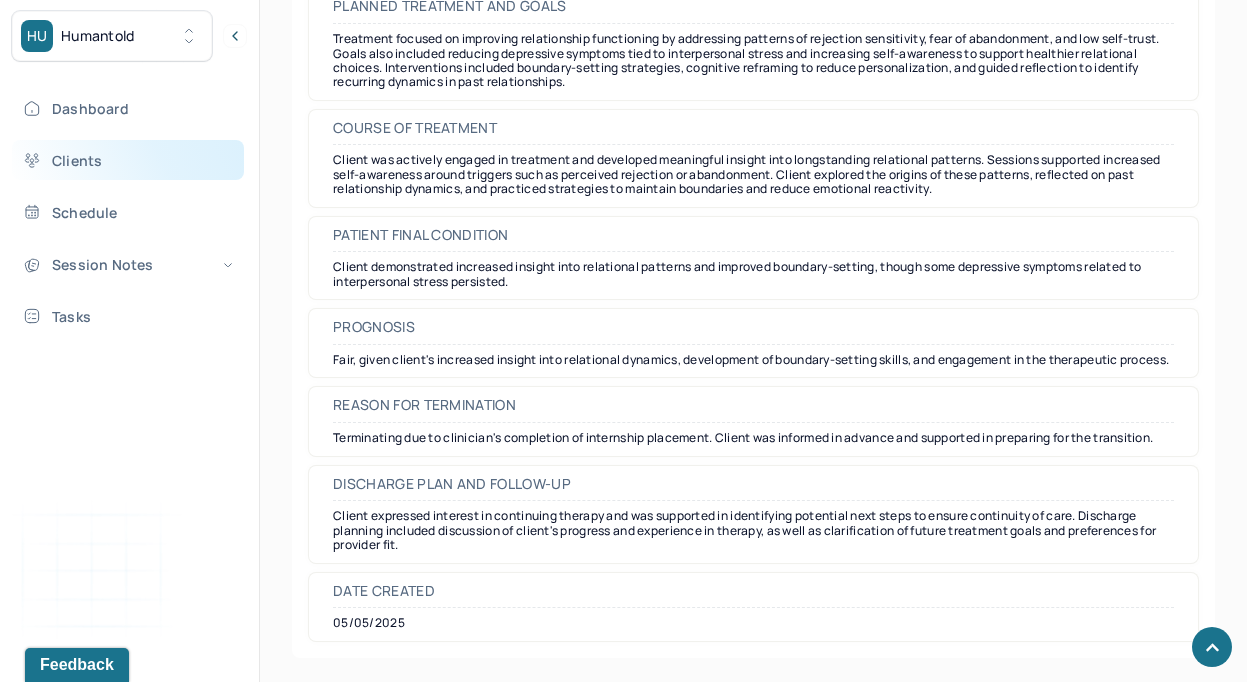 click on "Clients" at bounding box center [128, 160] 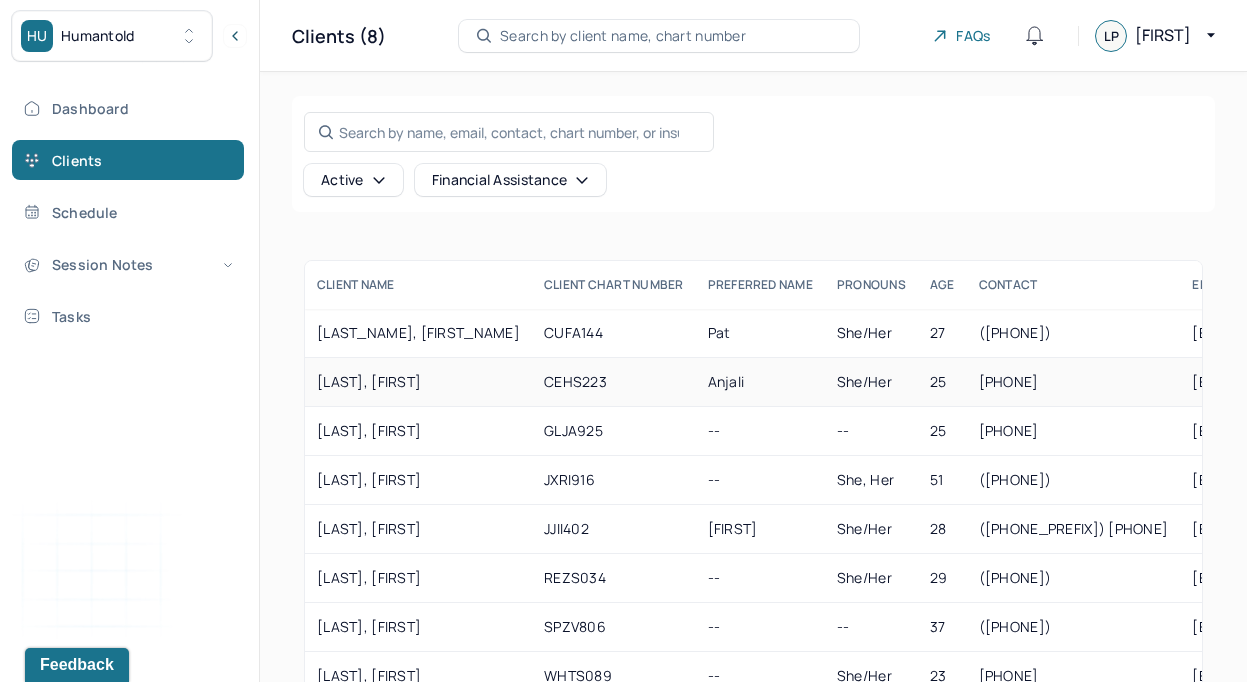 scroll, scrollTop: 60, scrollLeft: 0, axis: vertical 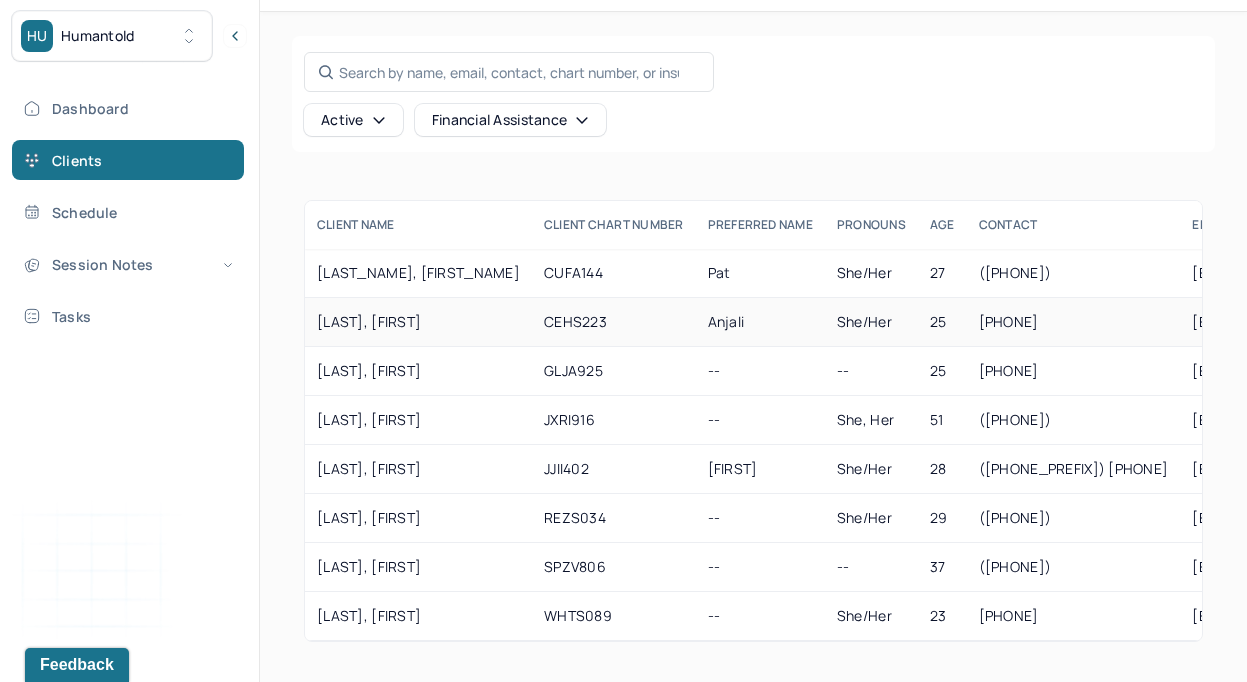 click on "CEHS223" at bounding box center (614, 322) 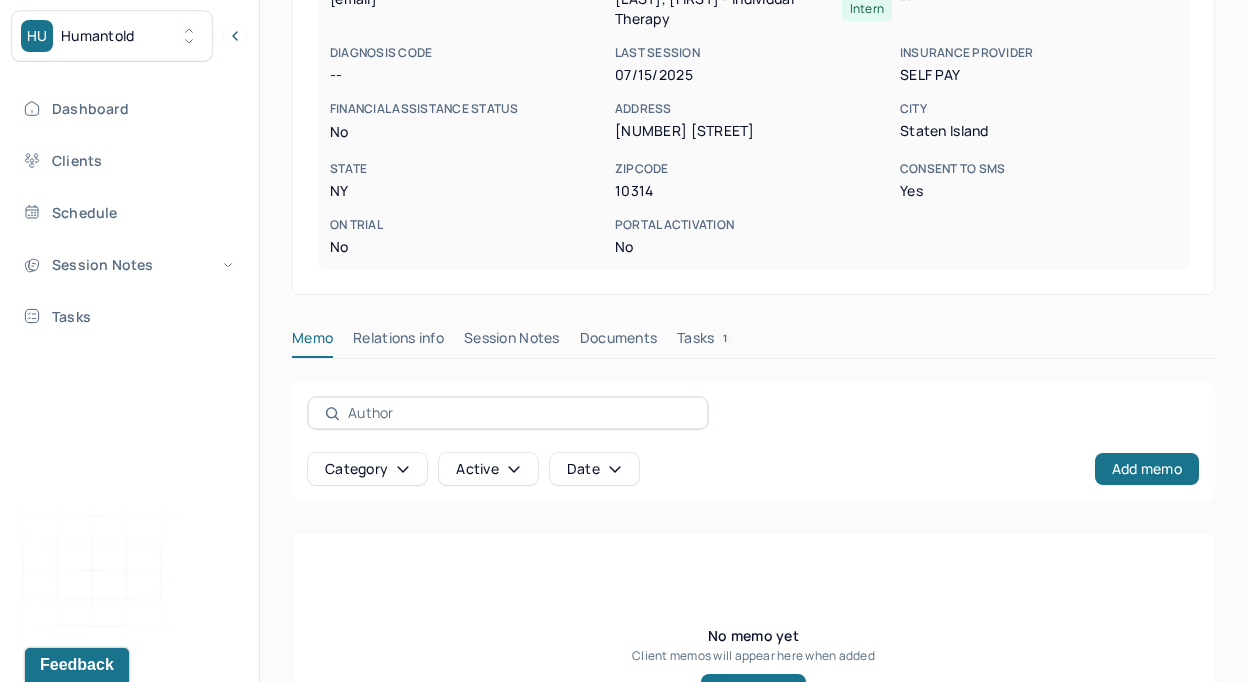 scroll, scrollTop: 487, scrollLeft: 0, axis: vertical 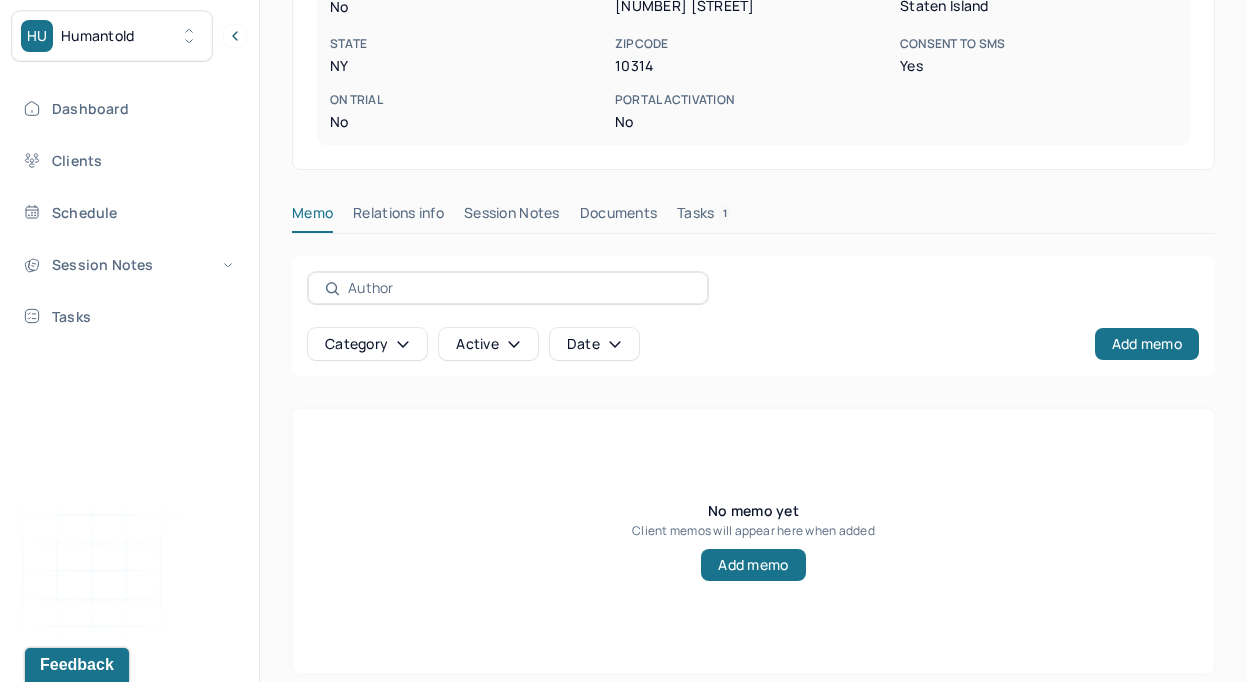 click on "[LAST], [FIRST] active She/Her CLIENT CHART NUMBER CEHS223 PREFERRED NAME Anjali SEX female AGE 25 yrs DATE OF BIRTH [DATE] CONTACT [PHONE] EMAIL [EMAIL] PROVIDER PARK, LAURA Intern DIAGNOSIS -- DIAGNOSIS CODE -- LAST SESSION [DATE] insurance provider Self Pay FINANCIAL ASSISTANCE STATUS no Address [NUMBER] [STREET] City Staten Island State [STATE] Zipcode 10314 Consent to Sms Yes On Trial No Portal Activation No Memo Relations info Session Notes Documents Tasks 1 Category active Date Add memo No memo yet Client memos will appear here when added Add memo" at bounding box center [753, 141] 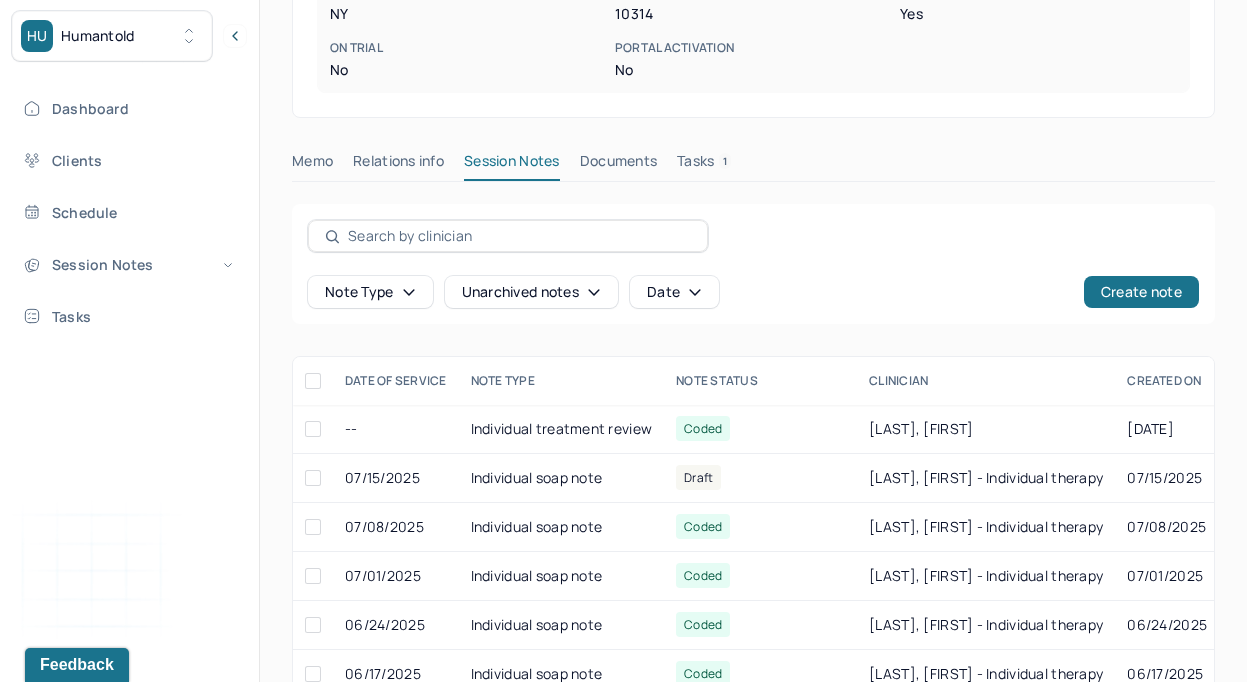 scroll, scrollTop: 542, scrollLeft: 0, axis: vertical 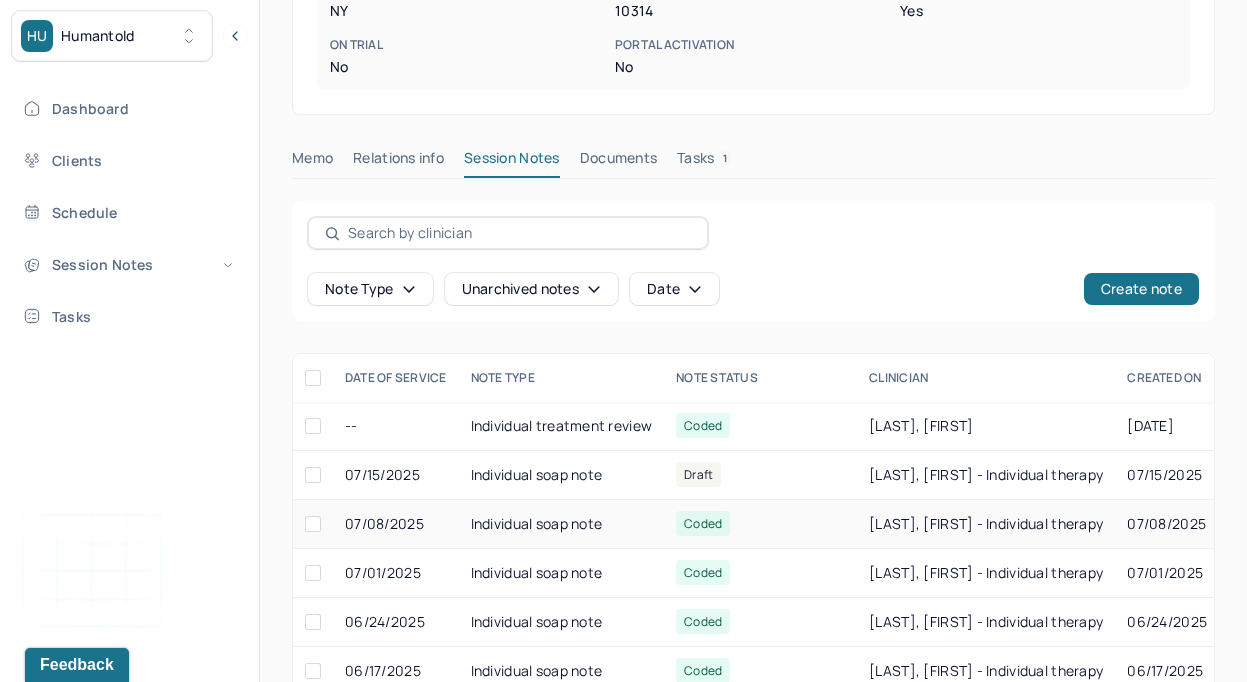 click on "Individual soap note" at bounding box center (562, 524) 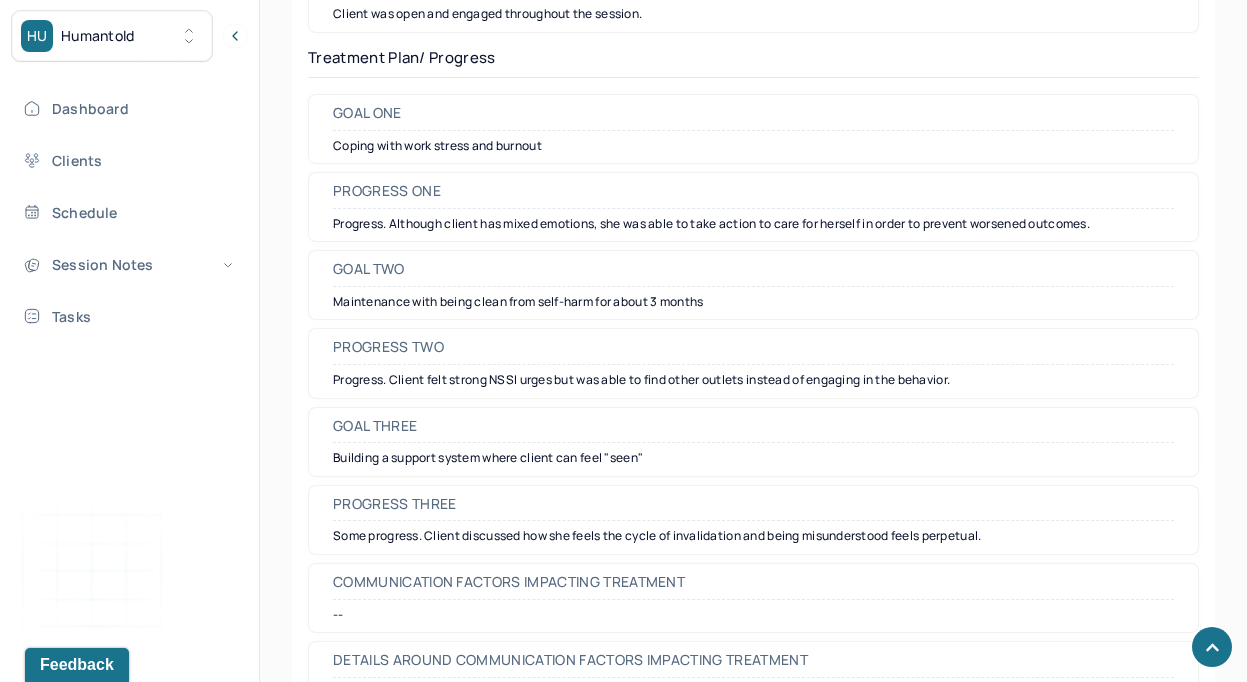 scroll, scrollTop: 2890, scrollLeft: 0, axis: vertical 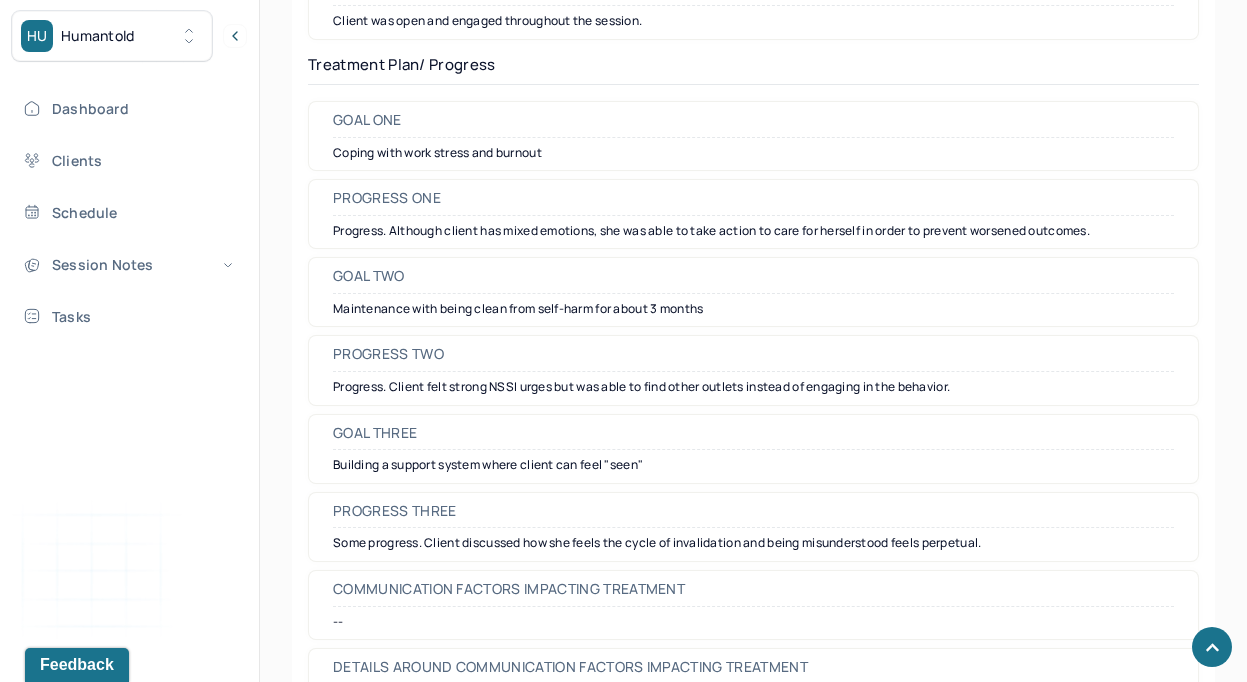 click on "Coping with work stress and burnout" at bounding box center [753, 153] 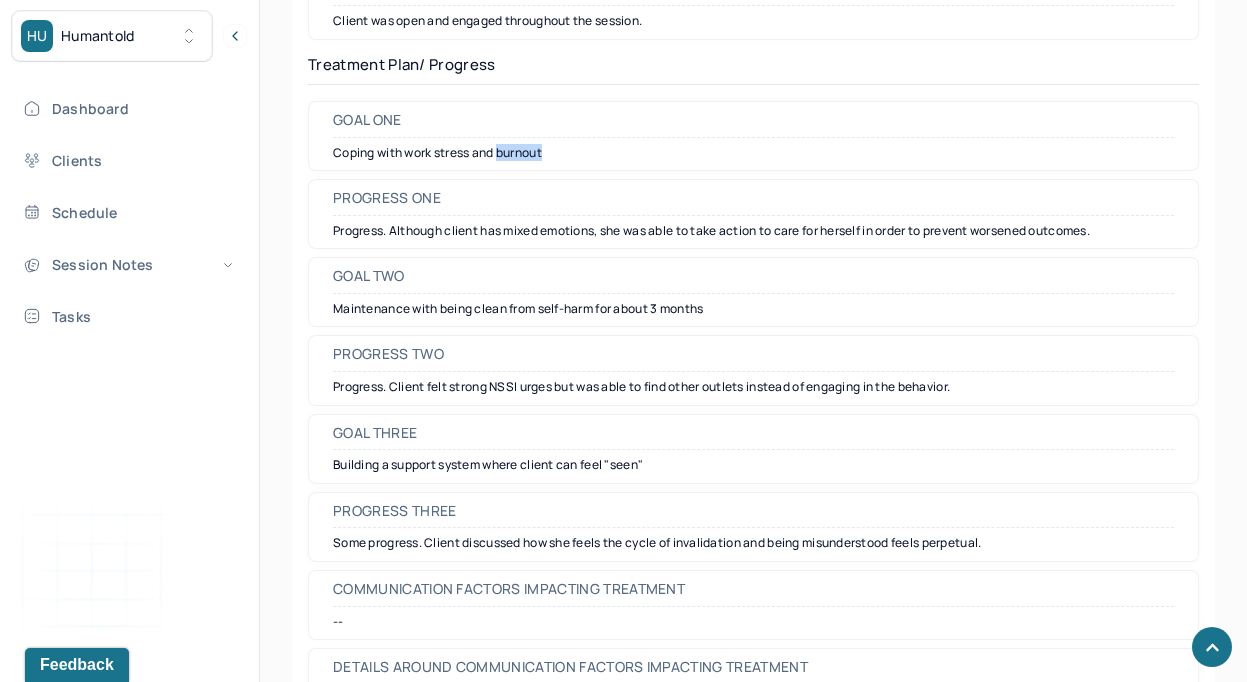 click on "Coping with work stress and burnout" at bounding box center (753, 153) 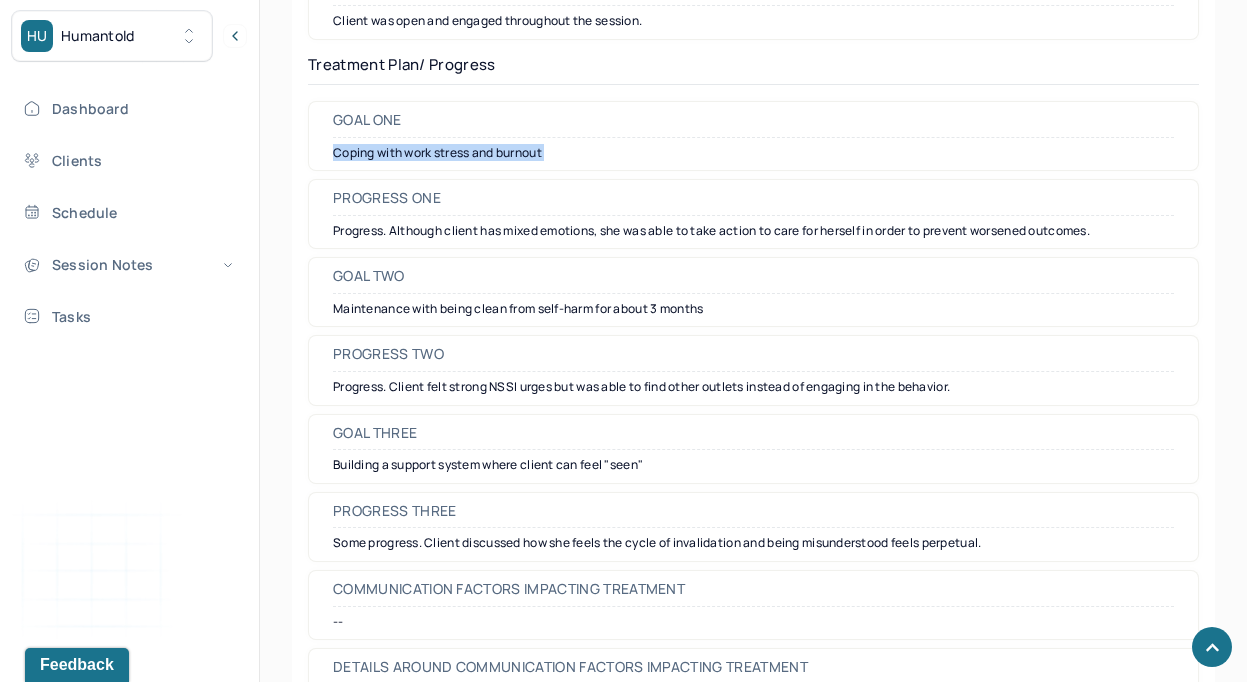 click on "Coping with work stress and burnout" at bounding box center (753, 153) 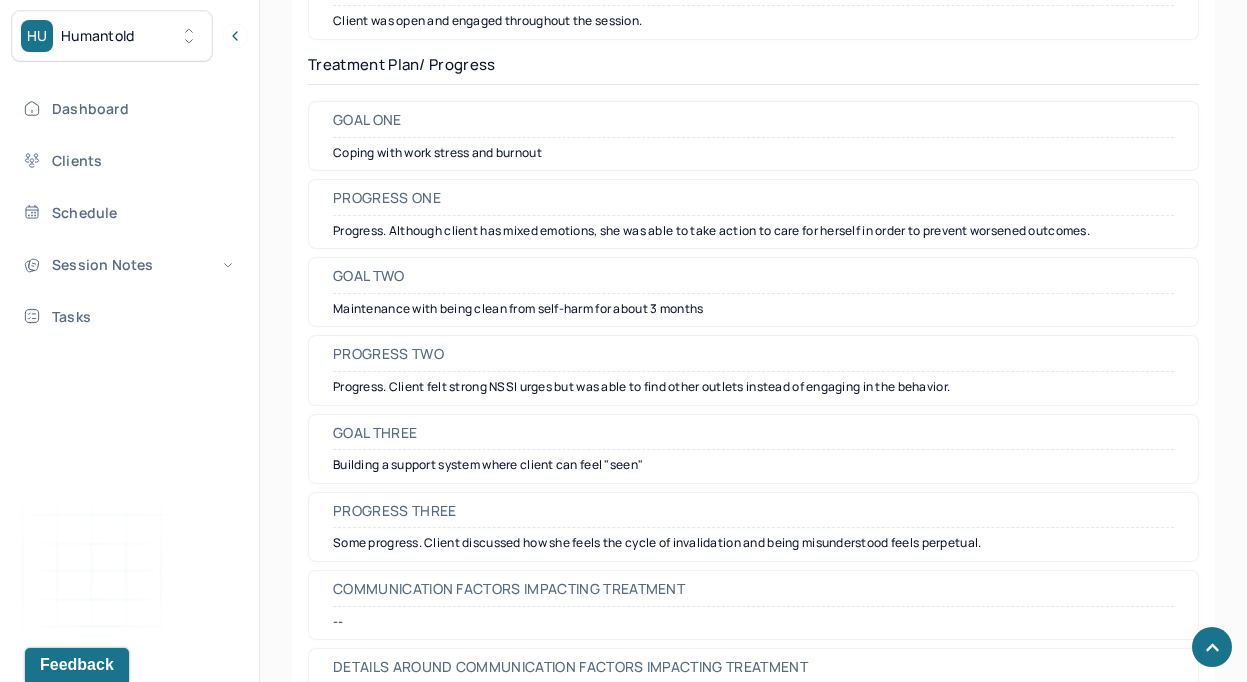 click on "Goal two Maintenance with being clean from self-harm for about 3 months" at bounding box center [753, 292] 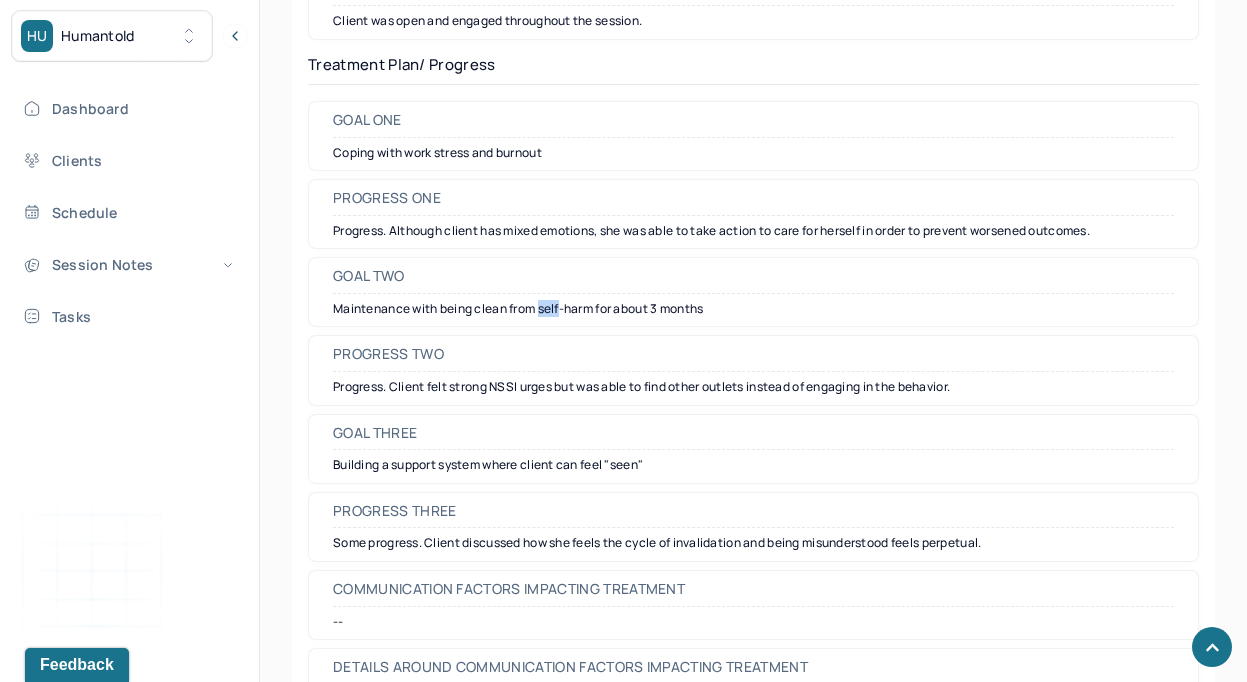 click on "Maintenance with being clean from self-harm for about 3 months" at bounding box center (753, 309) 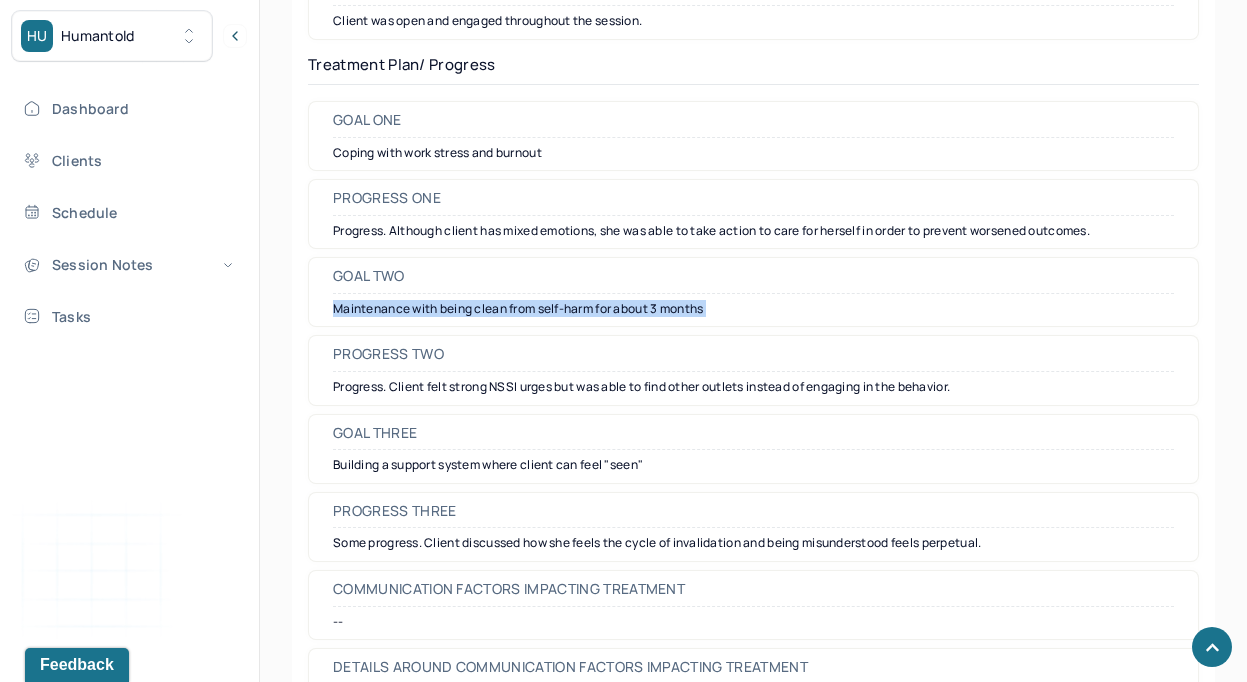 click on "Maintenance with being clean from self-harm for about 3 months" at bounding box center (753, 309) 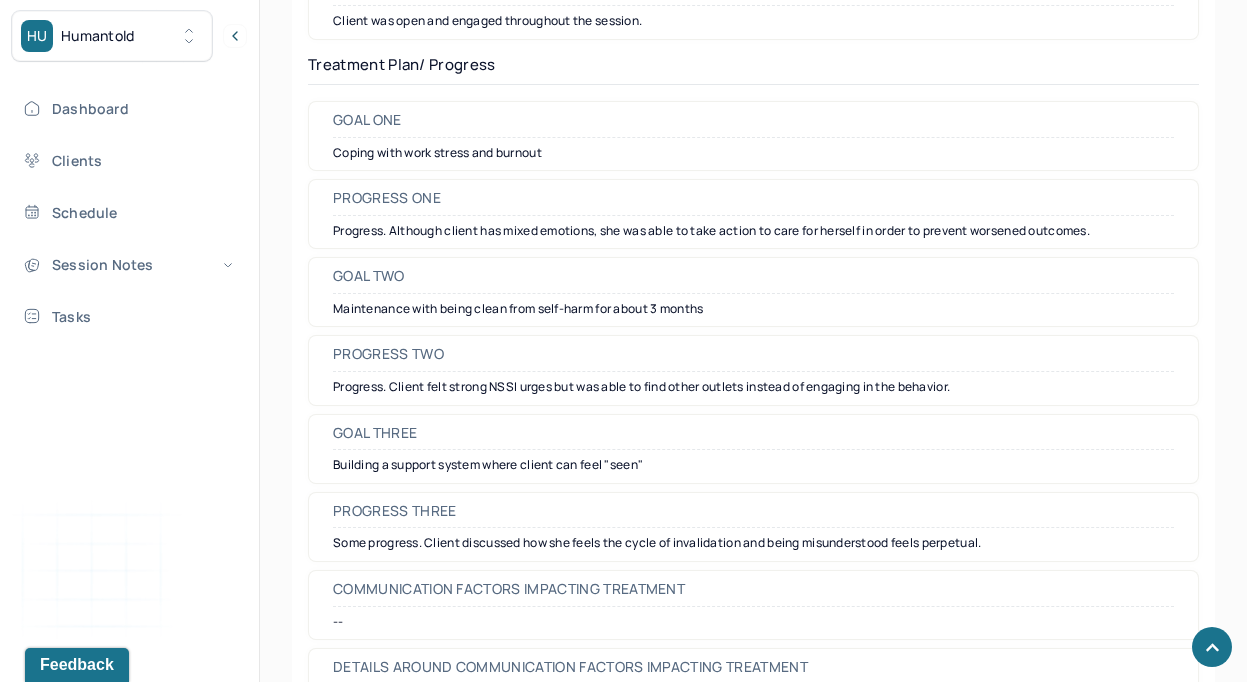 click on "Building a support system where client can feel "seen"" at bounding box center (753, 465) 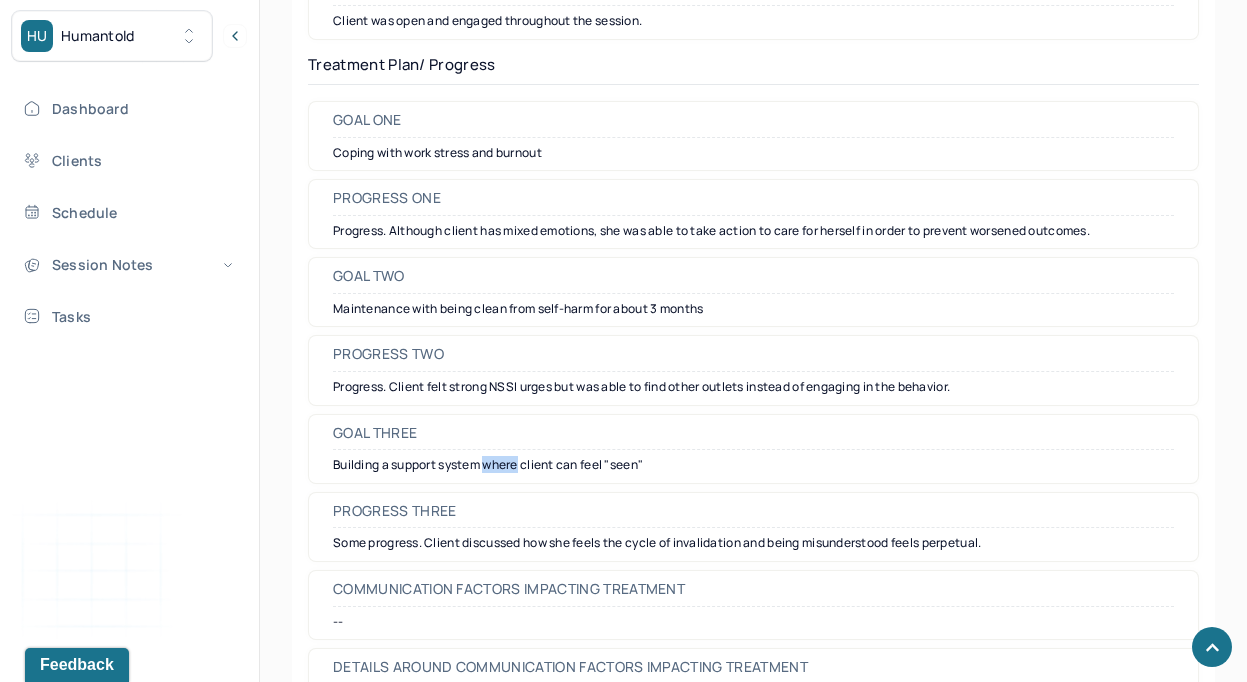 click on "Building a support system where client can feel "seen"" at bounding box center (753, 465) 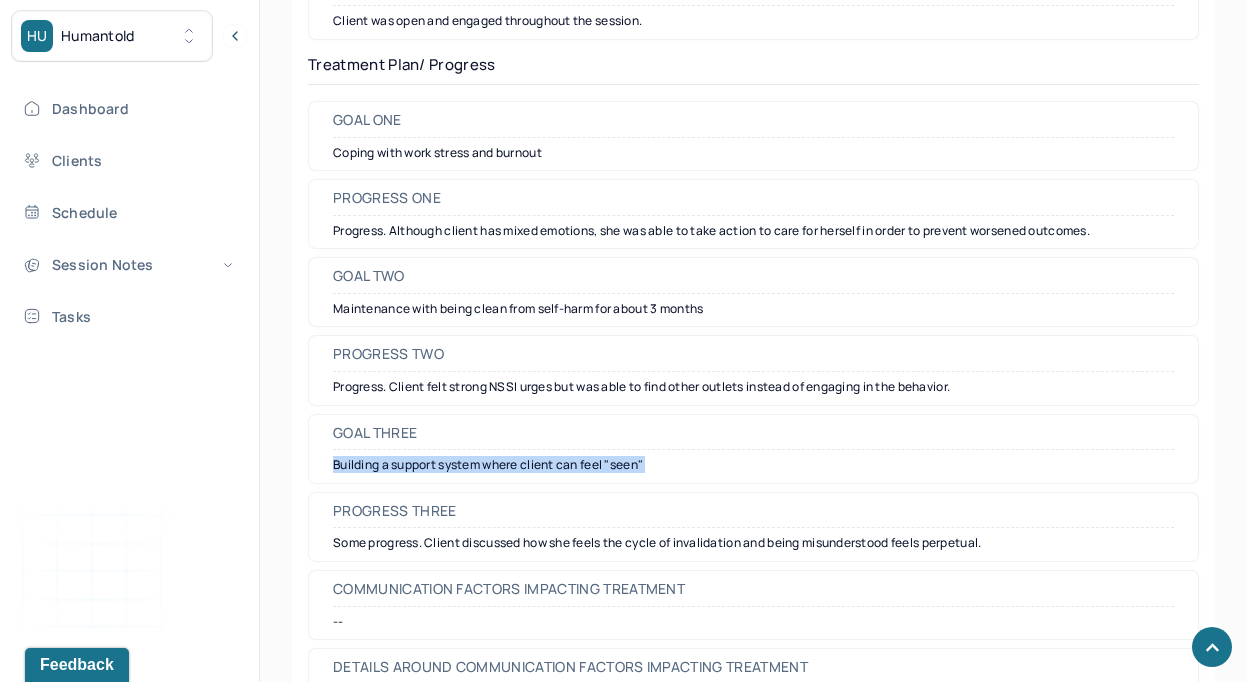 click on "Building a support system where client can feel "seen"" at bounding box center (753, 465) 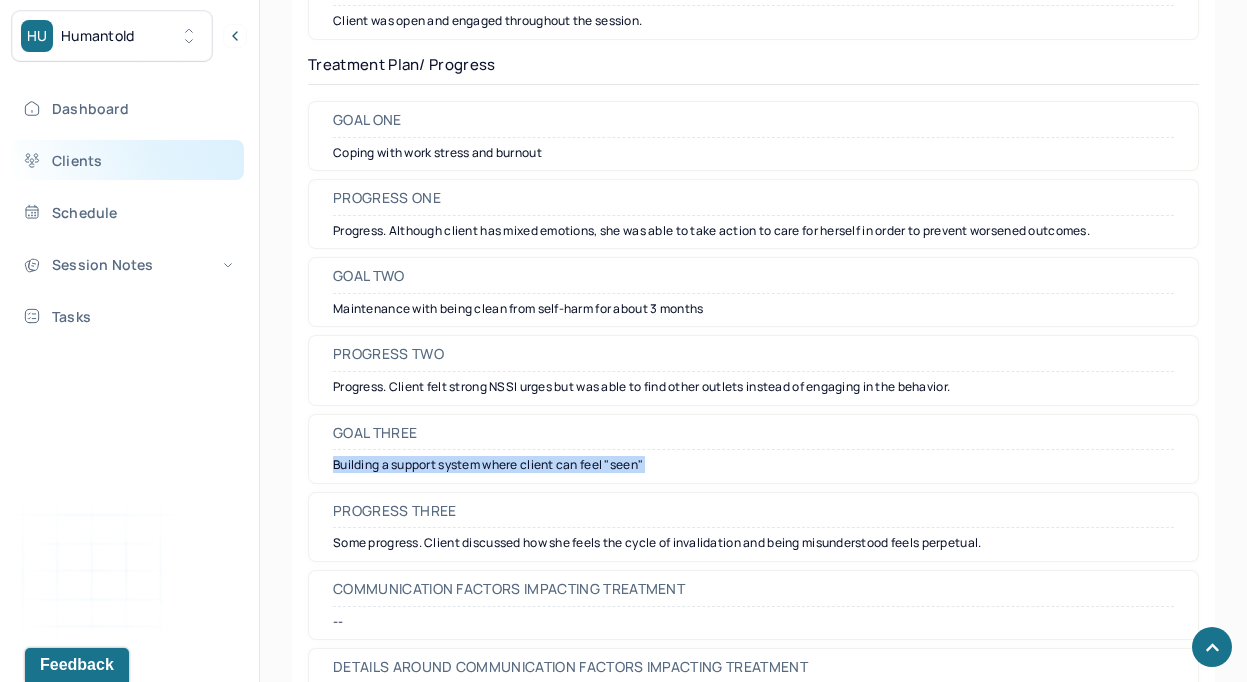 click on "Clients" at bounding box center (128, 160) 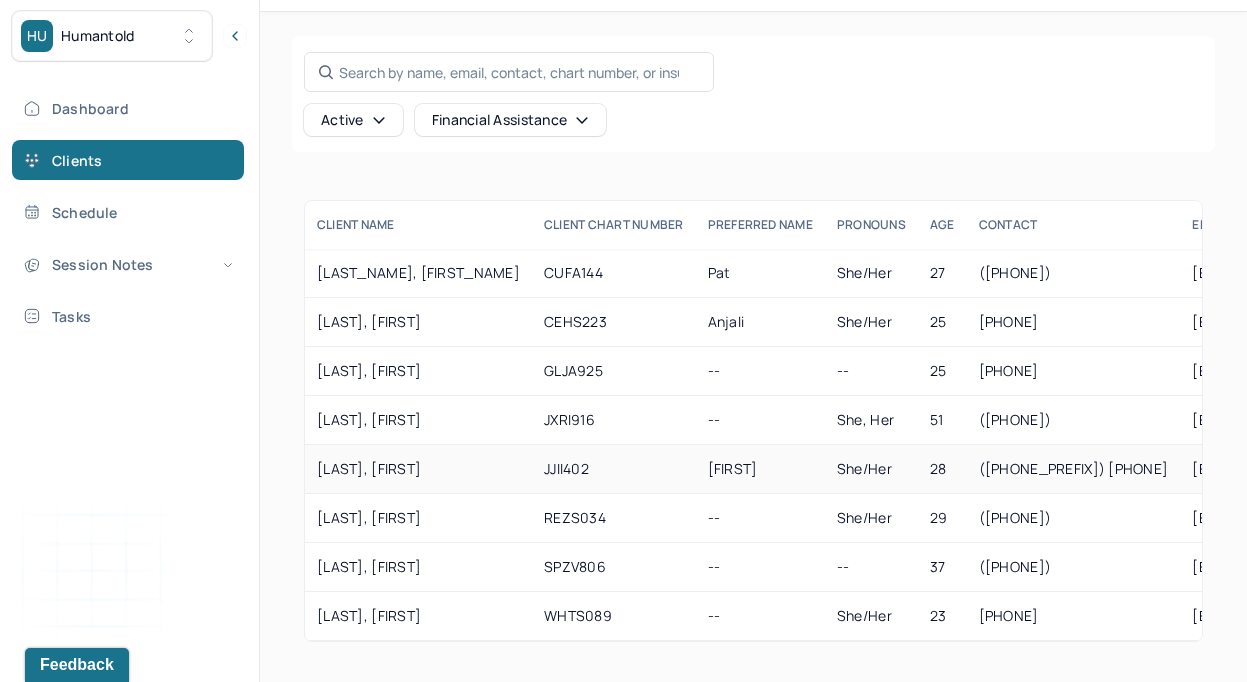 click on "[LAST], [FIRST]" at bounding box center [418, 469] 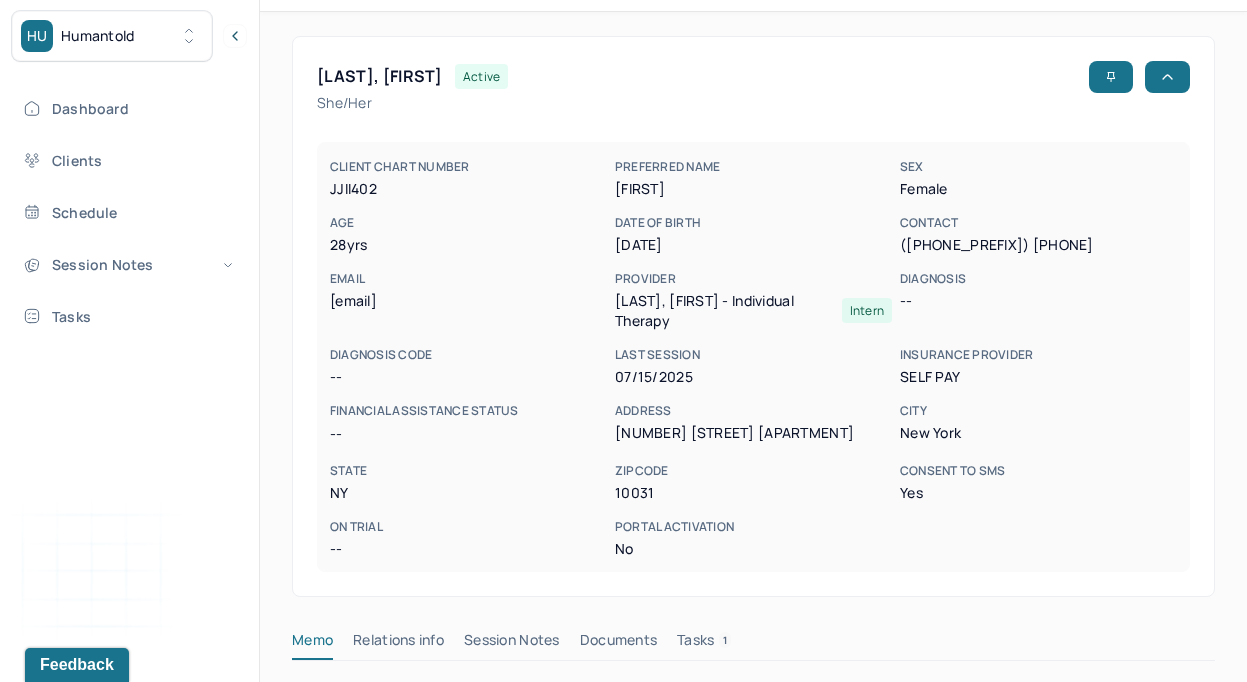 scroll, scrollTop: 487, scrollLeft: 0, axis: vertical 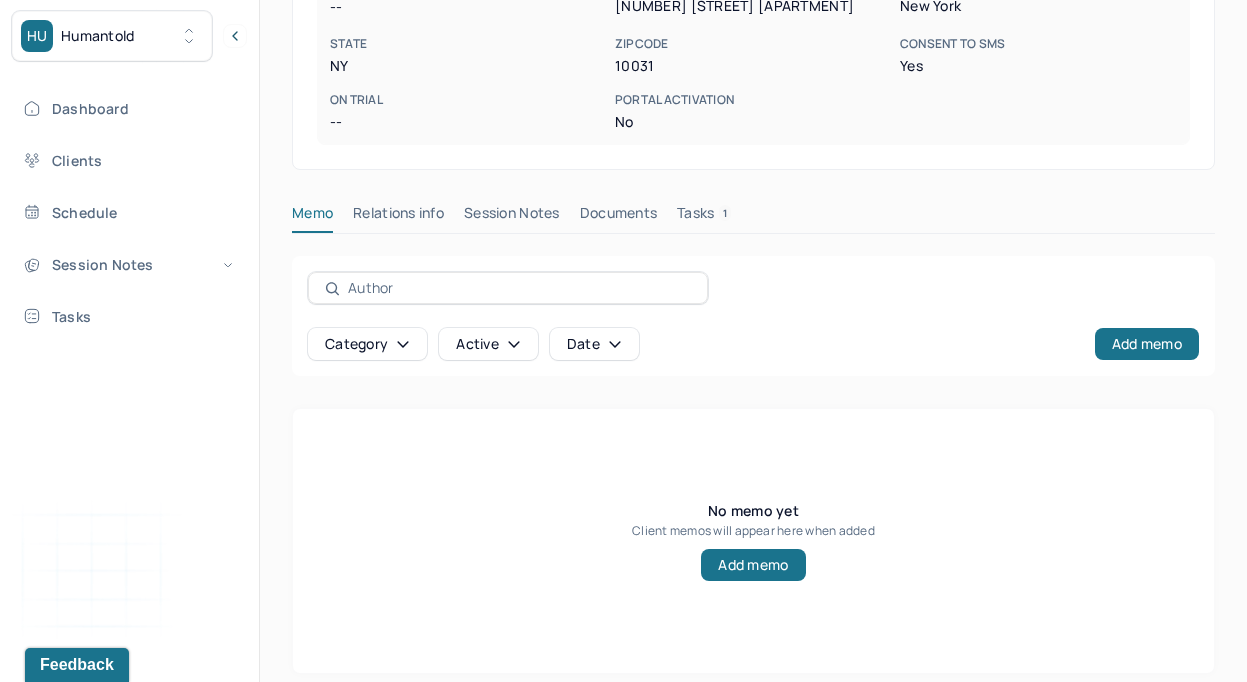 click on "Session Notes" at bounding box center [512, 217] 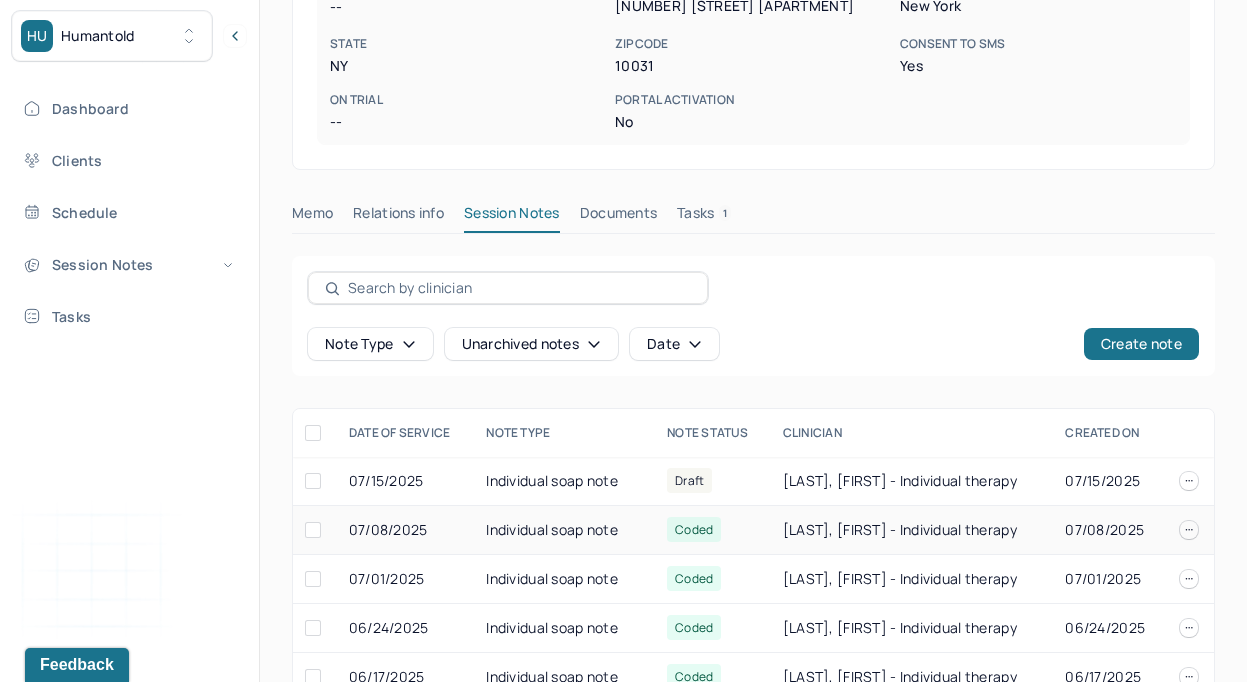 click on "07/08/2025" at bounding box center (406, 530) 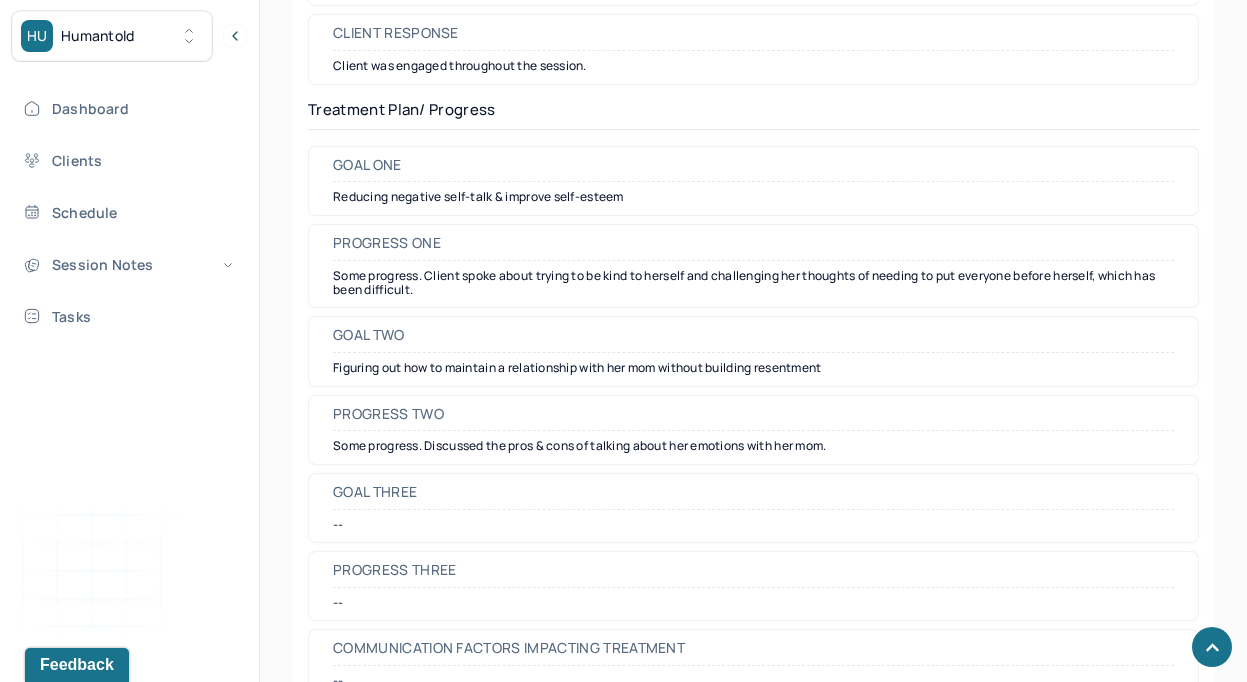 scroll, scrollTop: 2988, scrollLeft: 0, axis: vertical 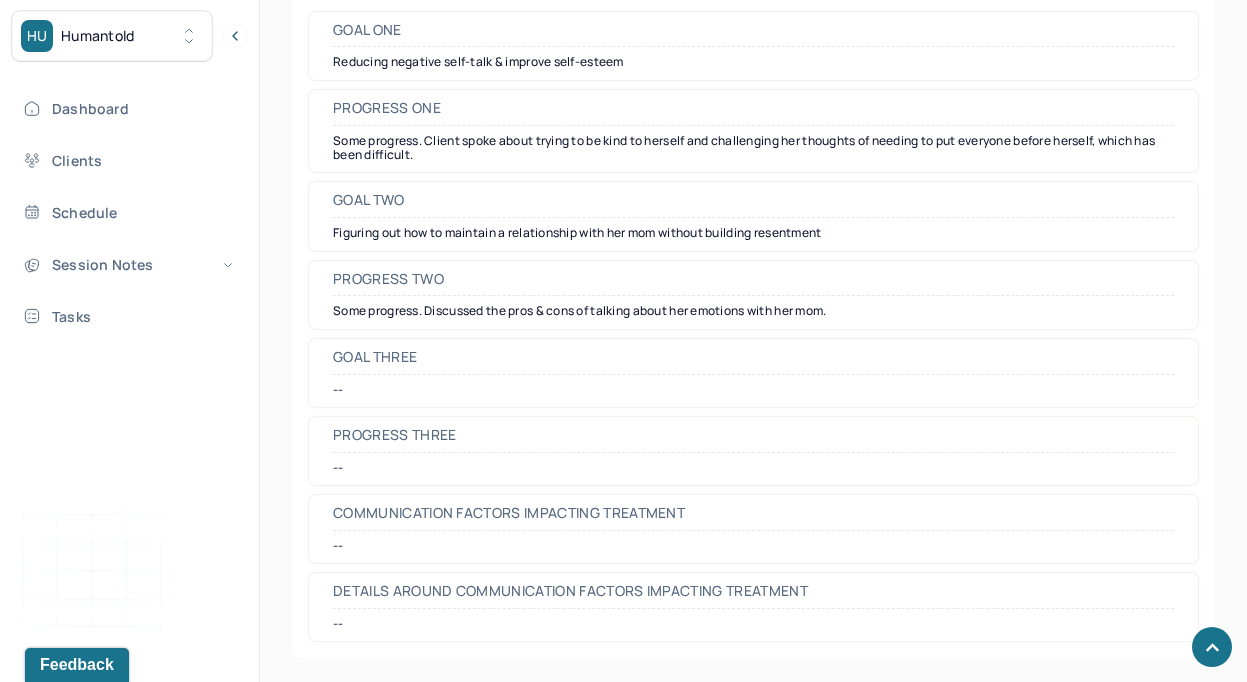 click on "Reducing negative self-talk & improve self-esteem" at bounding box center (753, 62) 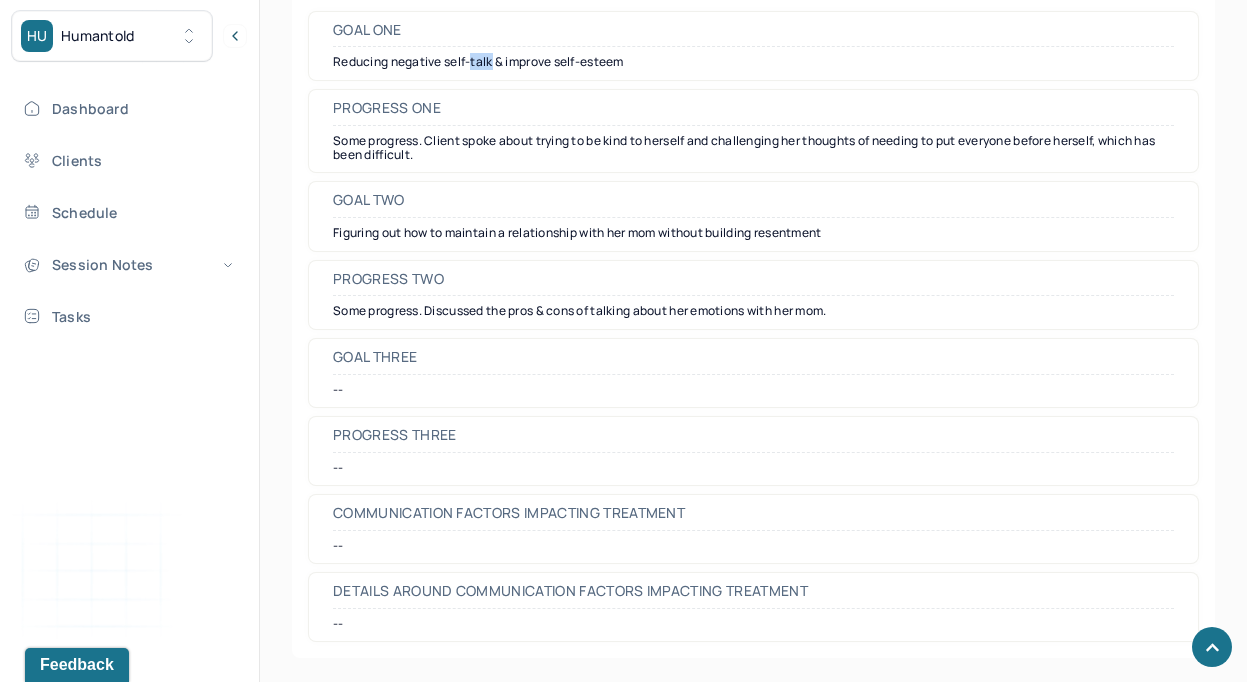 click on "Reducing negative self-talk & improve self-esteem" at bounding box center (753, 62) 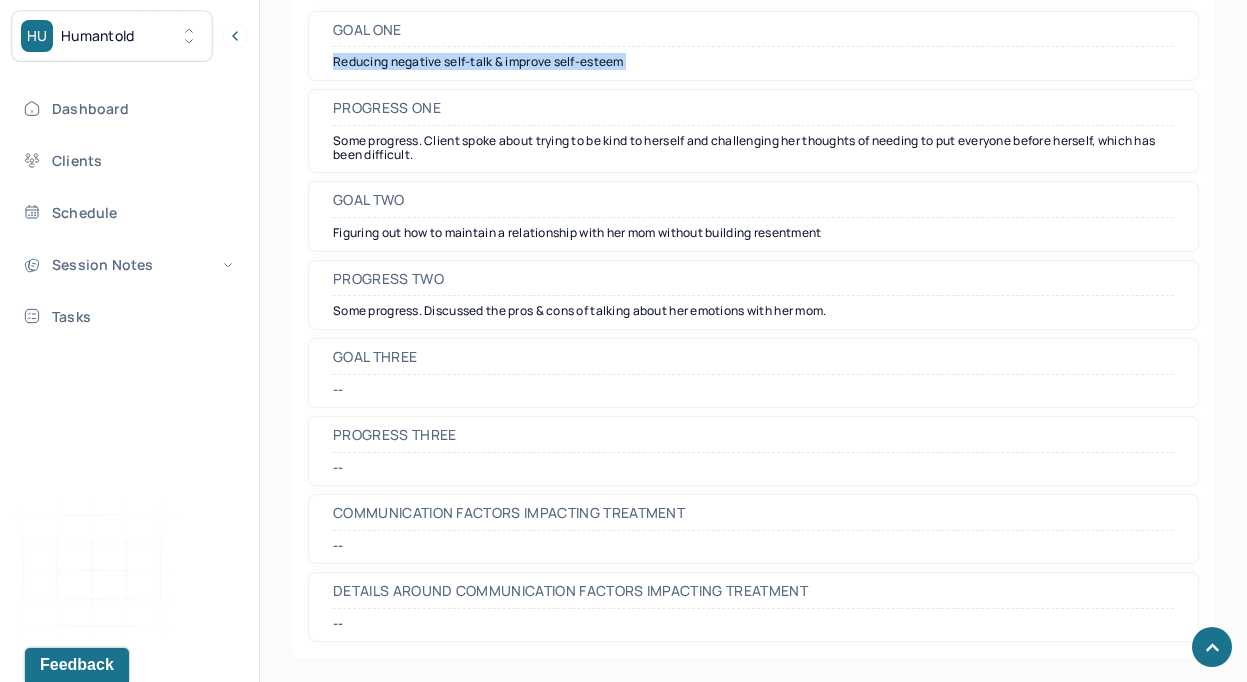 click on "Reducing negative self-talk & improve self-esteem" at bounding box center [753, 62] 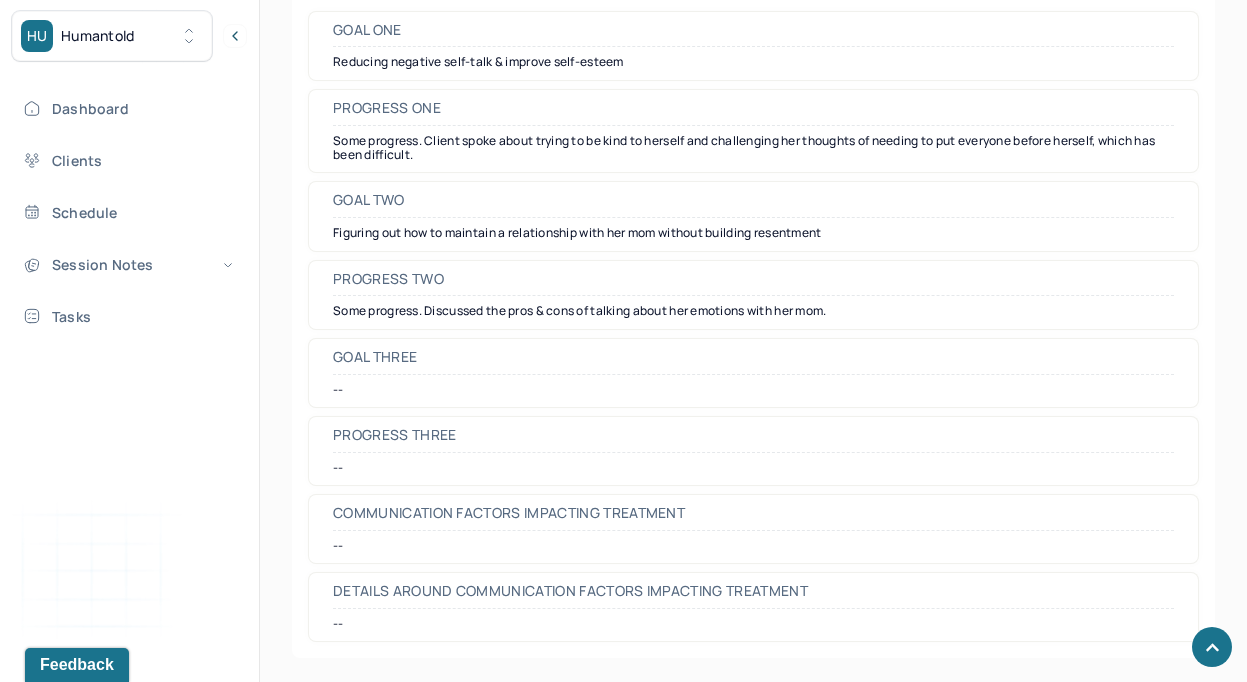 click on "Figuring out how to maintain a relationship with her mom without building resentment" at bounding box center [753, 233] 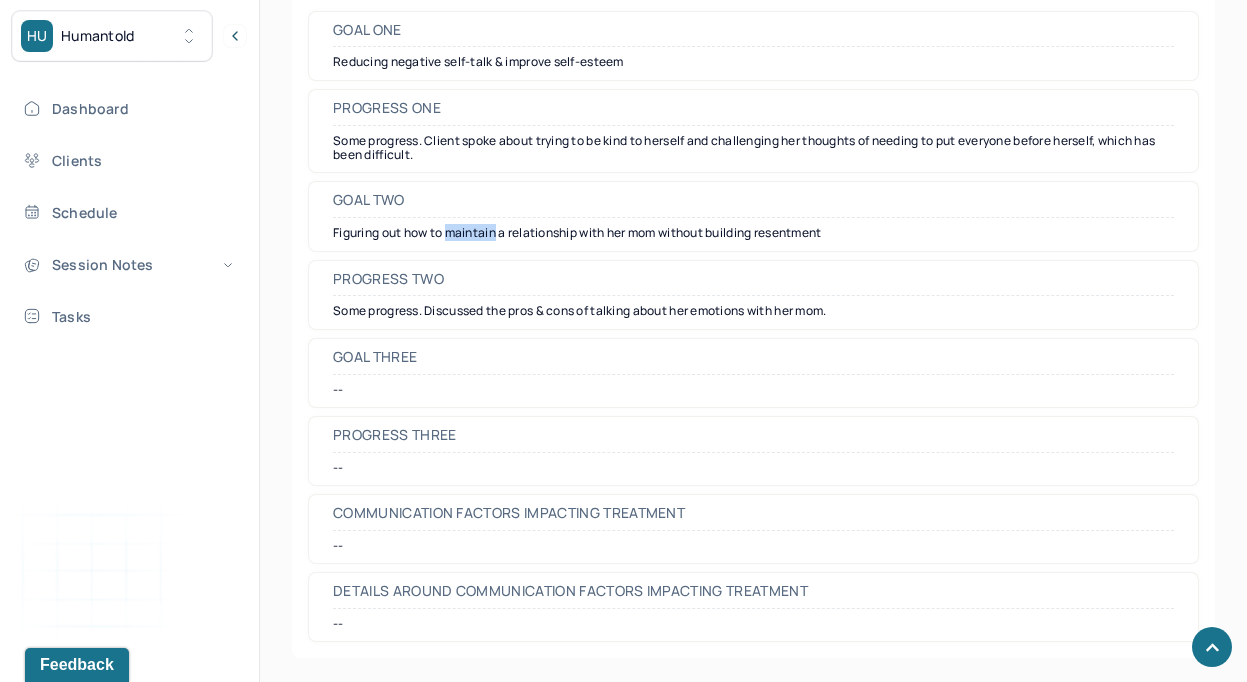 click on "Figuring out how to maintain a relationship with her mom without building resentment" at bounding box center (753, 233) 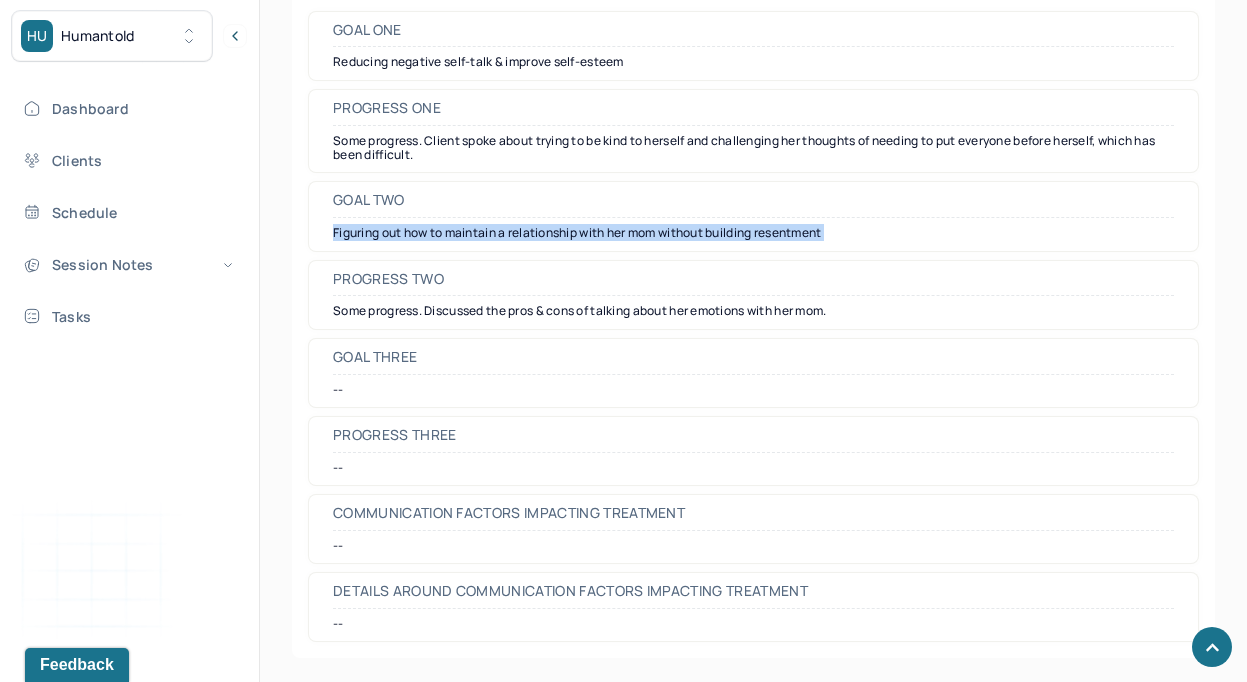 click on "Figuring out how to maintain a relationship with her mom without building resentment" at bounding box center [753, 233] 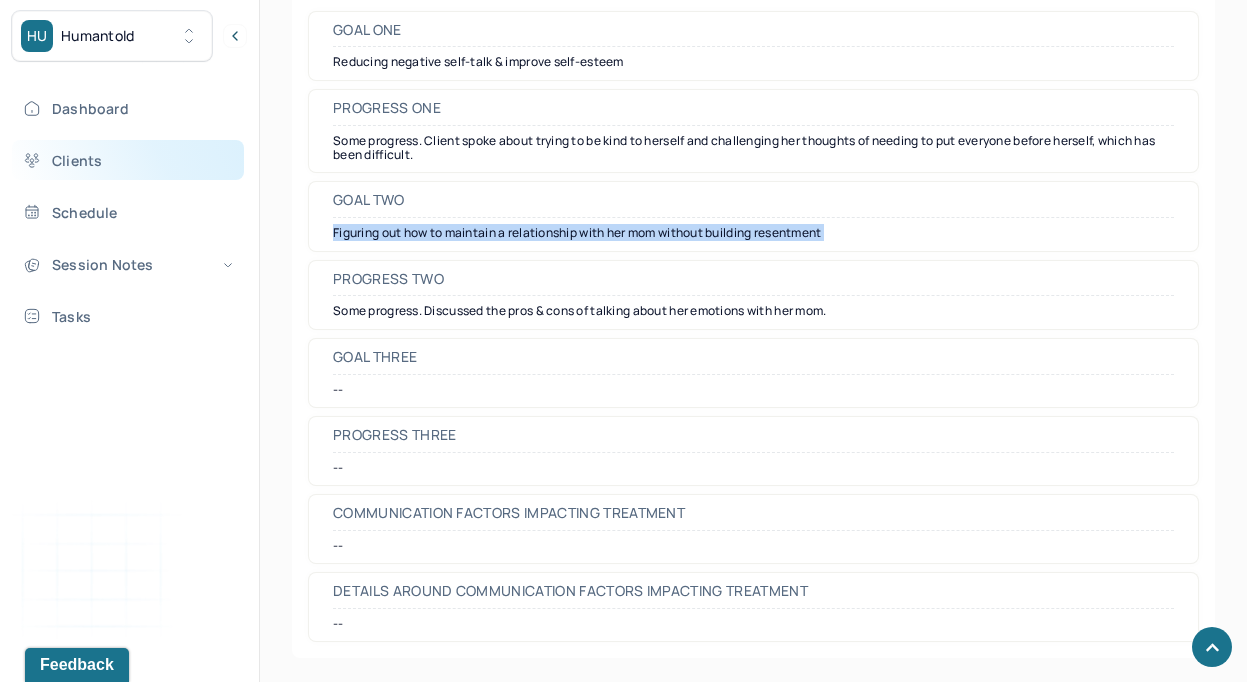 click on "Clients" at bounding box center (128, 160) 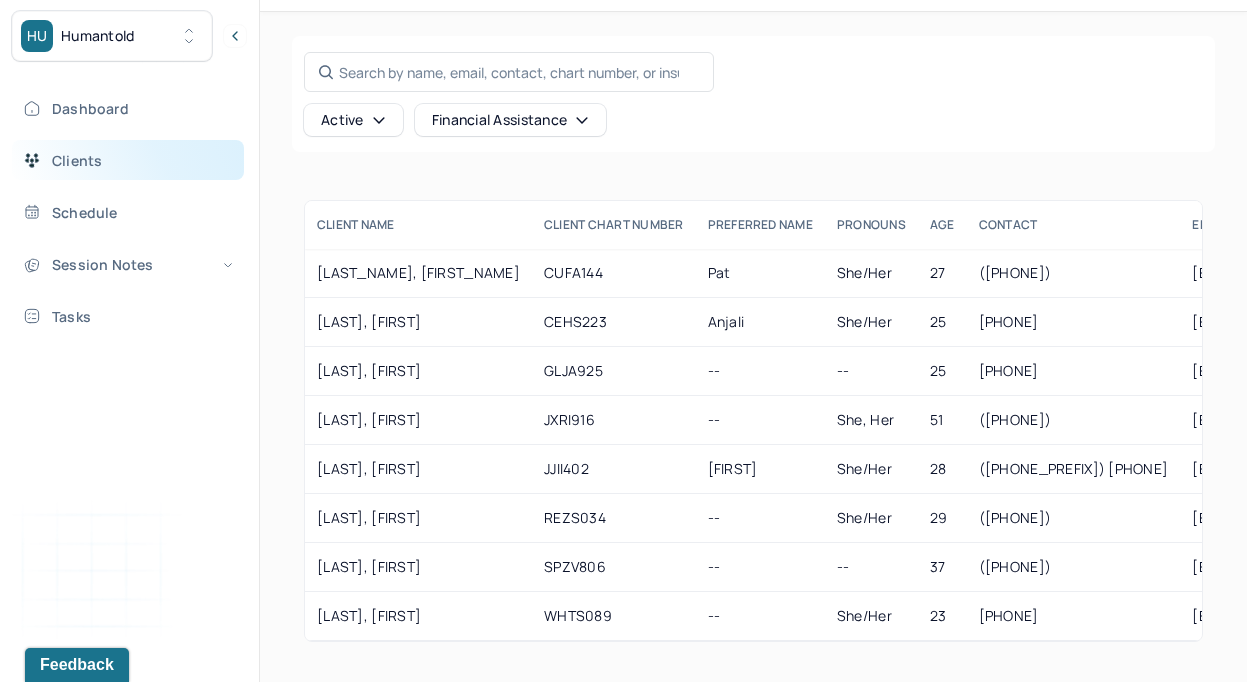 scroll, scrollTop: 60, scrollLeft: 0, axis: vertical 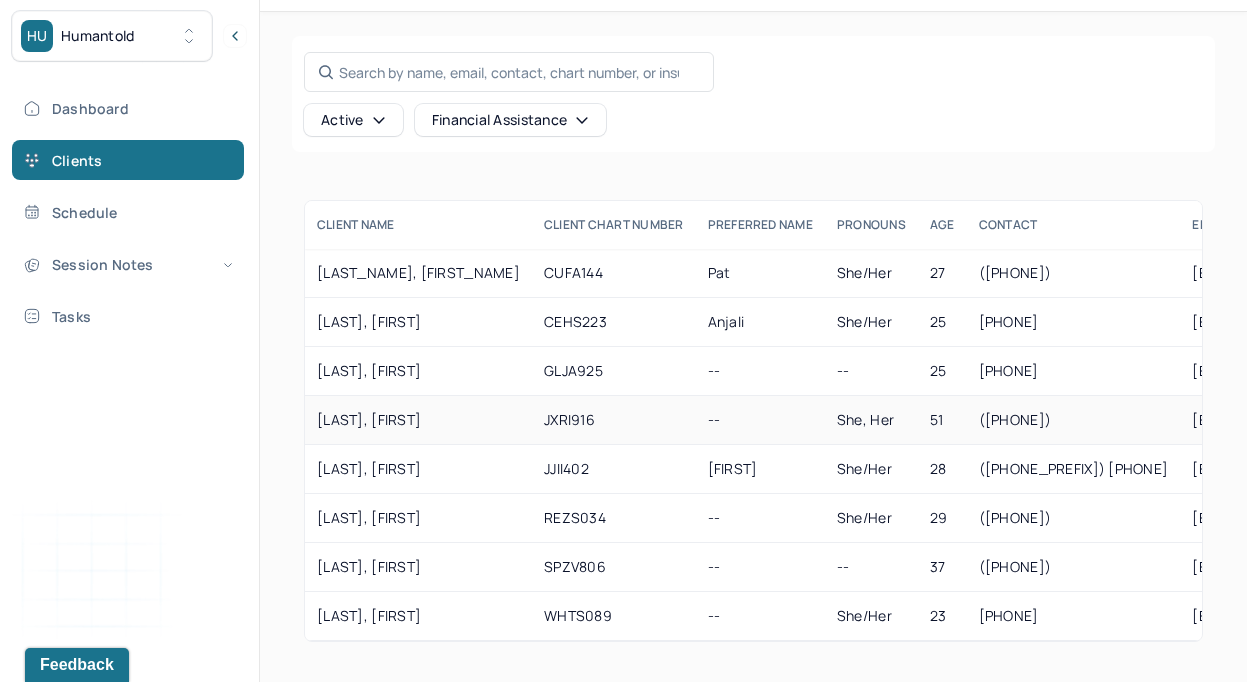 click on "[LAST], [FIRST]" at bounding box center (418, 420) 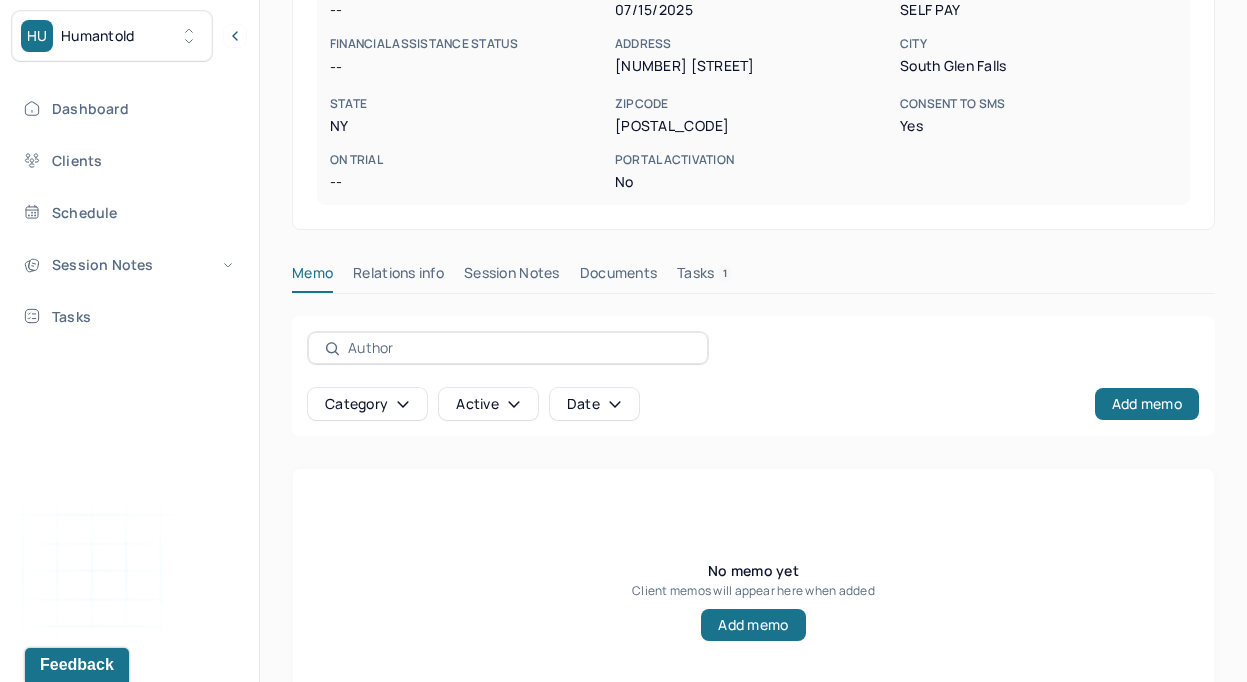 scroll, scrollTop: 487, scrollLeft: 0, axis: vertical 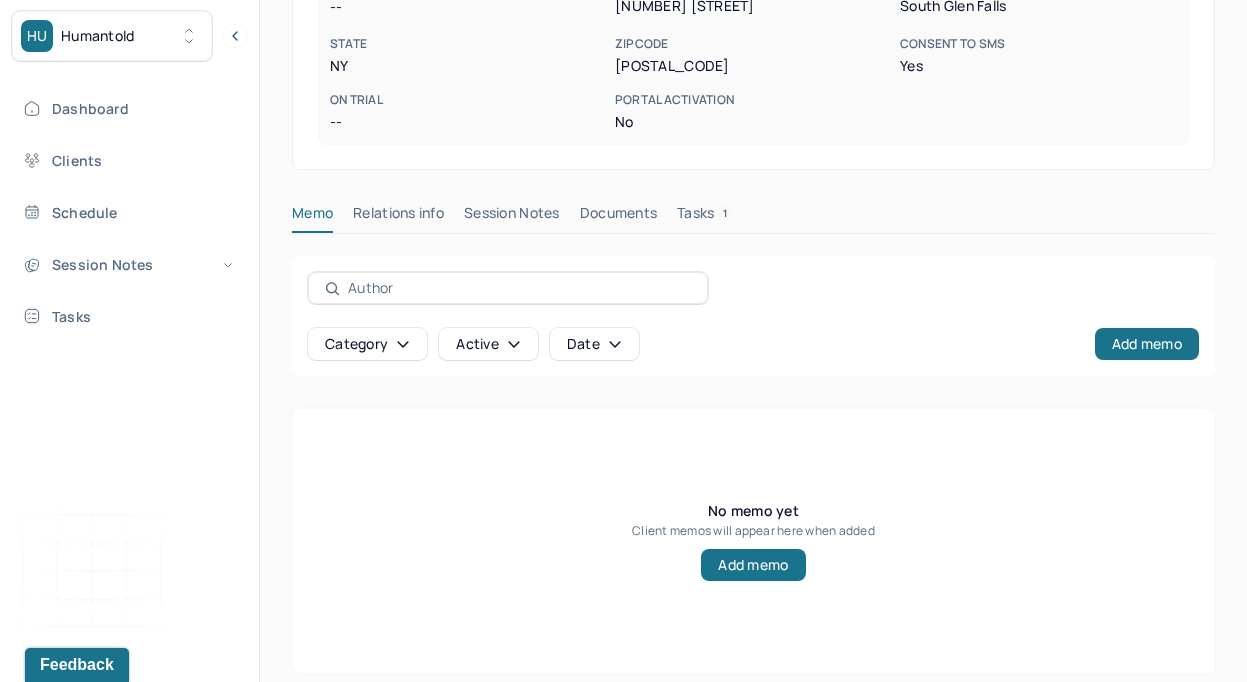 click on "Session Notes" at bounding box center (512, 217) 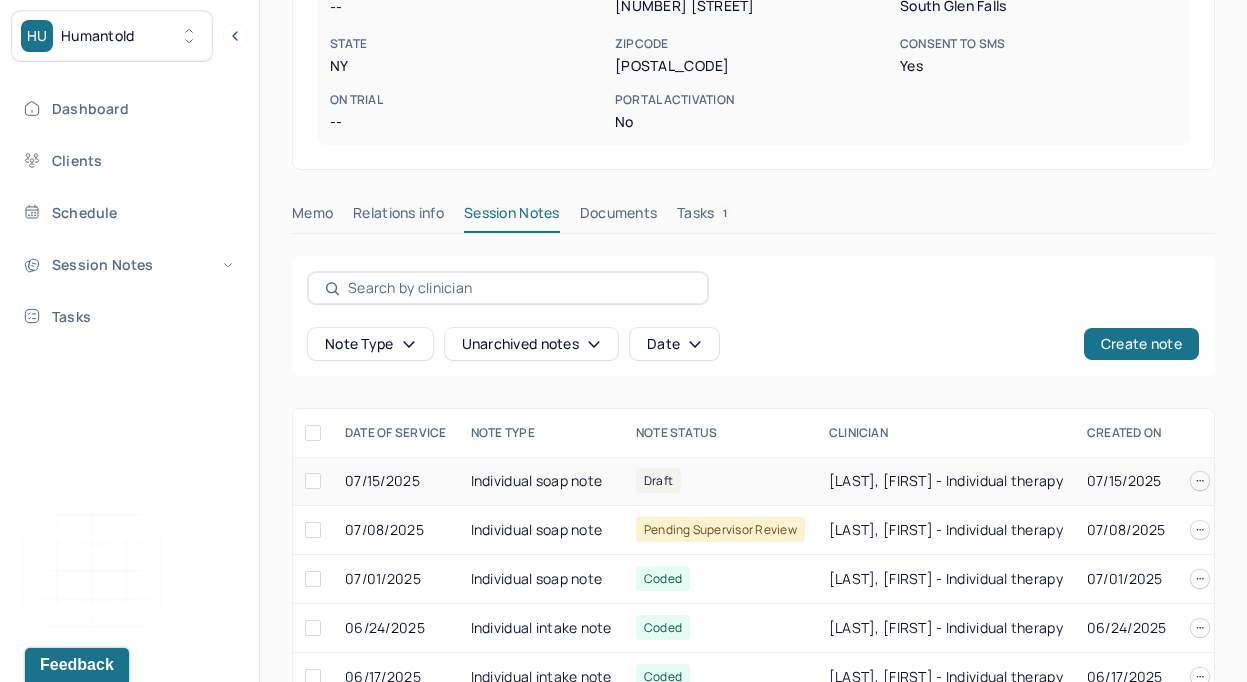 scroll, scrollTop: 516, scrollLeft: 0, axis: vertical 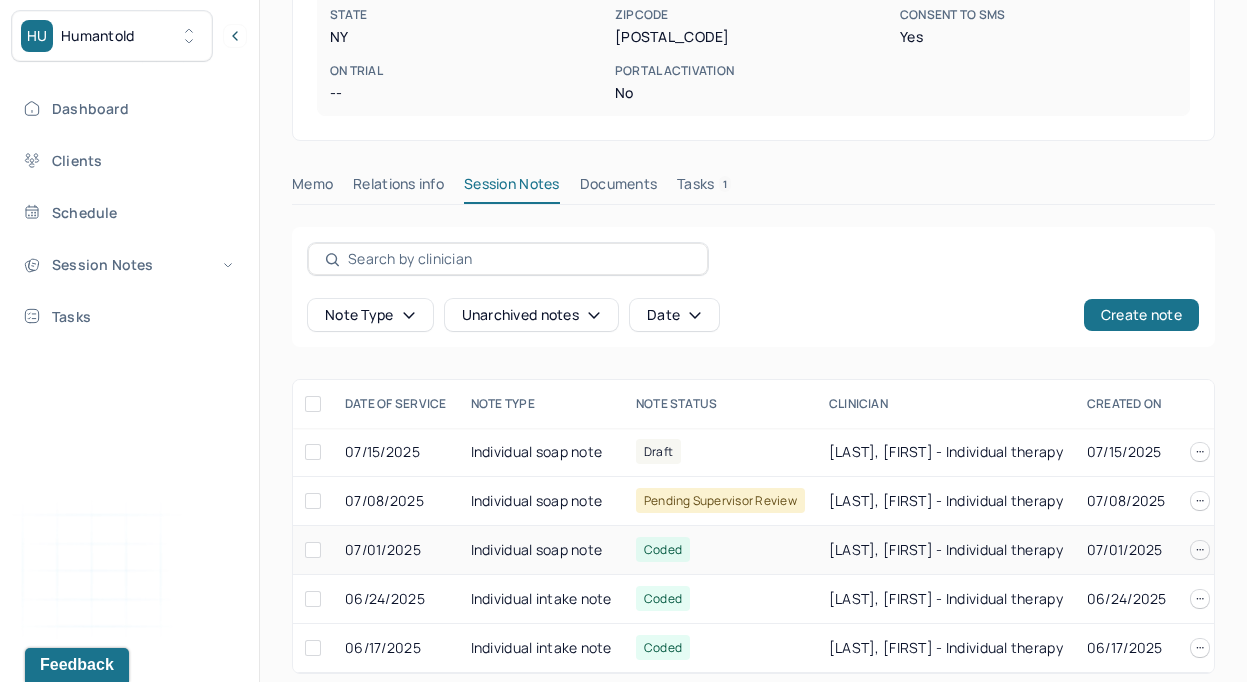 click on "Individual soap note" at bounding box center [541, 550] 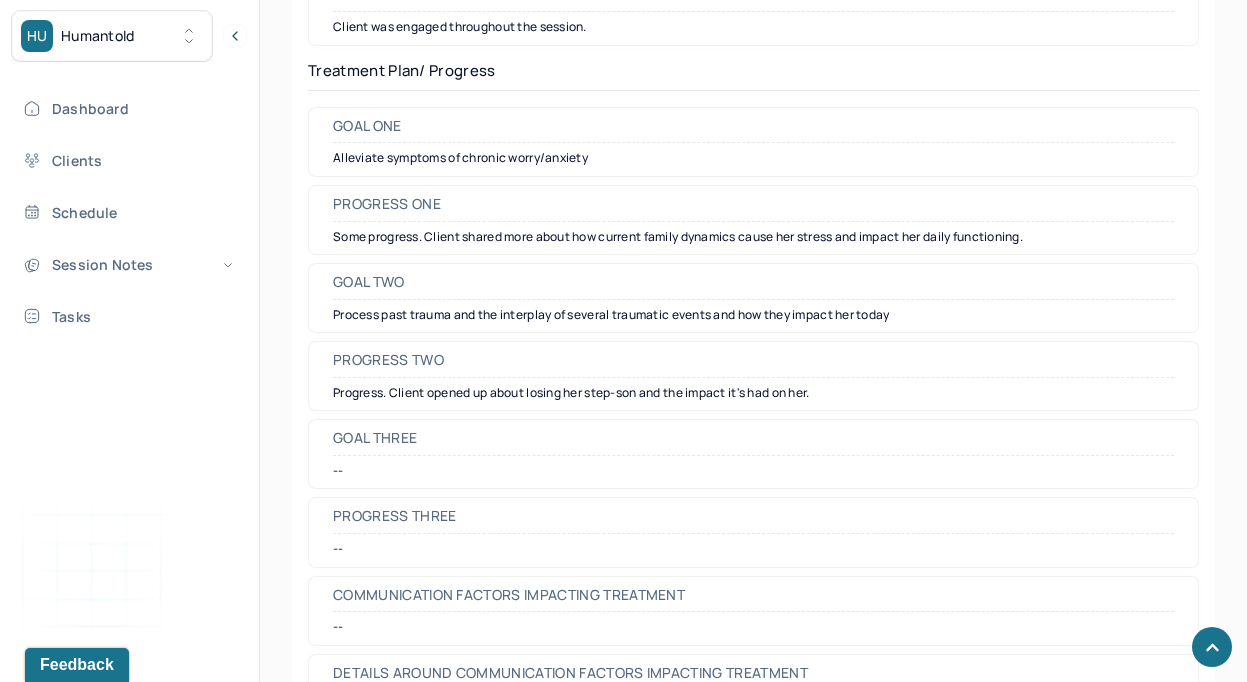 scroll, scrollTop: 2919, scrollLeft: 0, axis: vertical 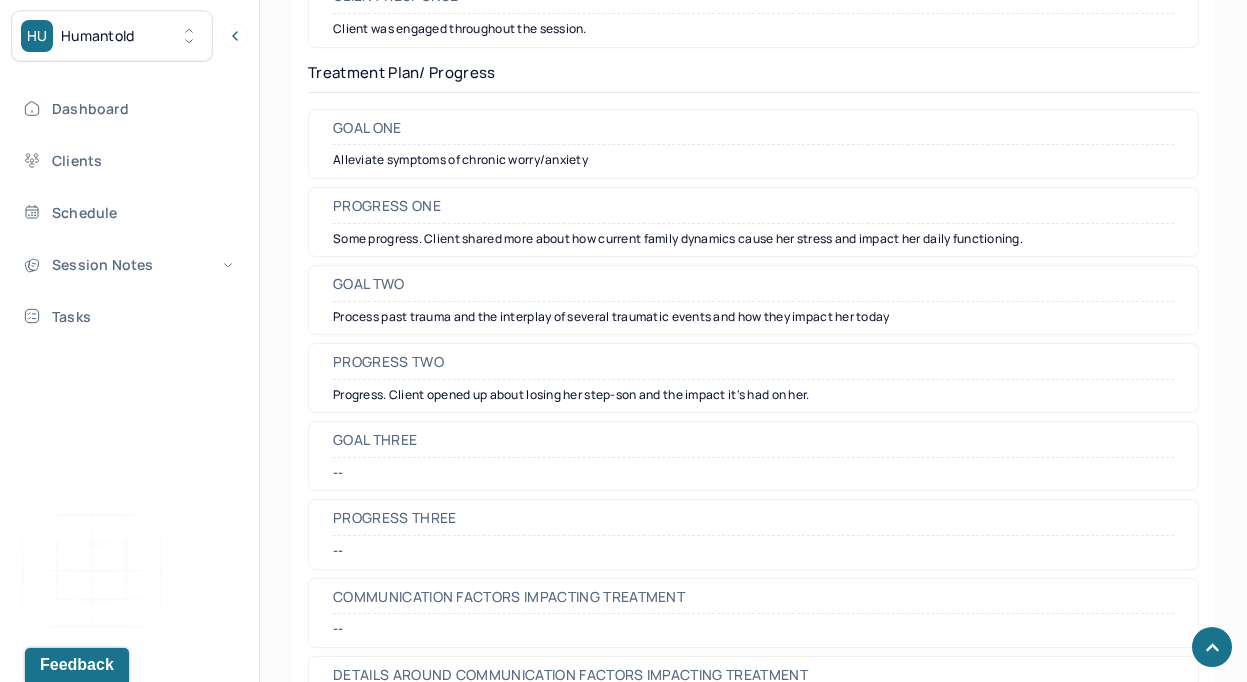 click on "Alleviate symptoms of chronic worry/anxiety" at bounding box center (753, 160) 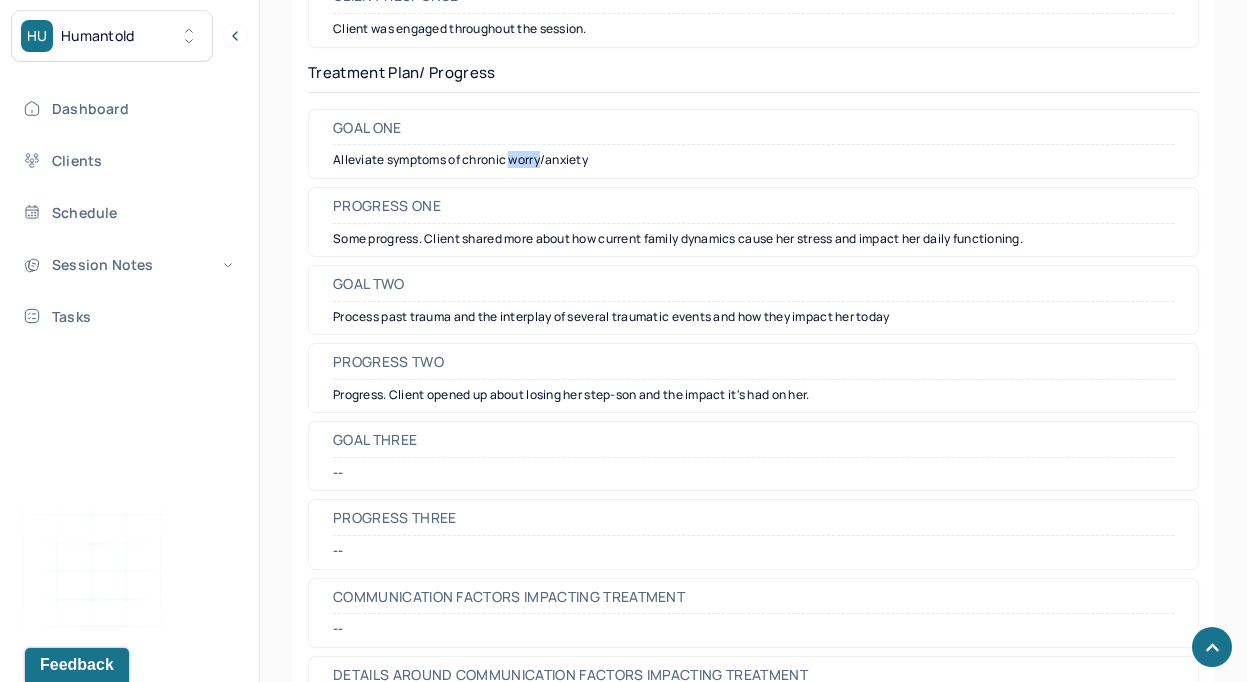 click on "Alleviate symptoms of chronic worry/anxiety" at bounding box center [753, 160] 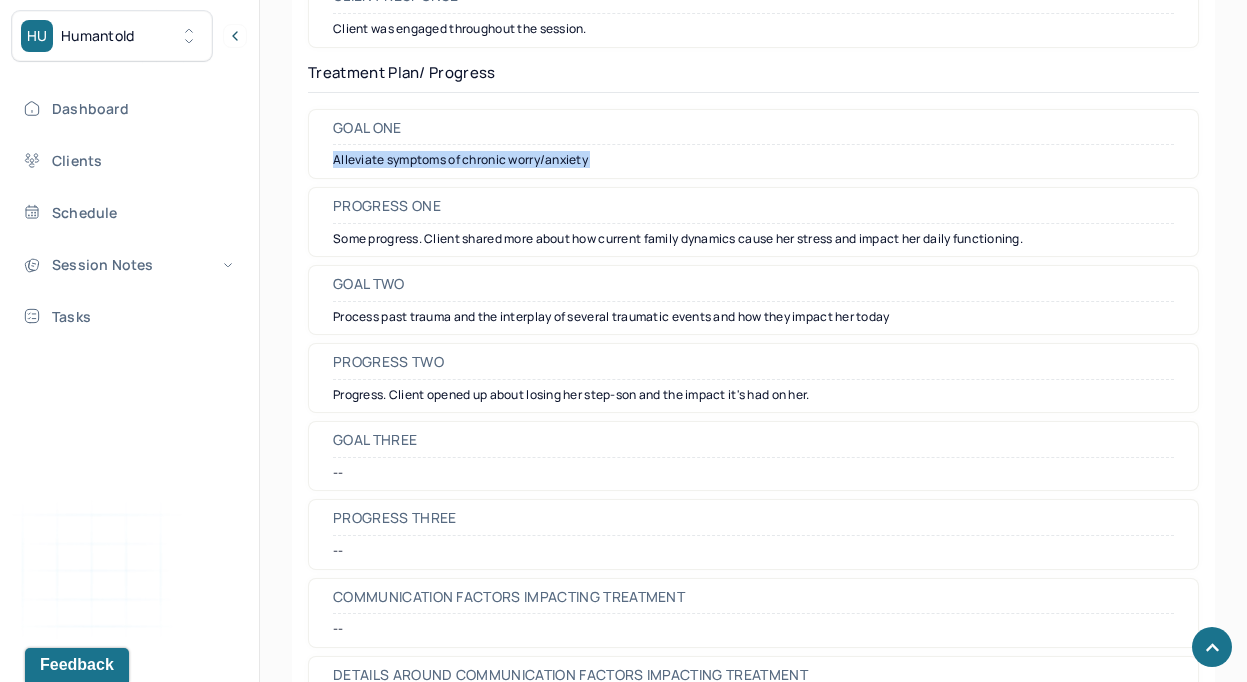 click on "Alleviate symptoms of chronic worry/anxiety" at bounding box center (753, 160) 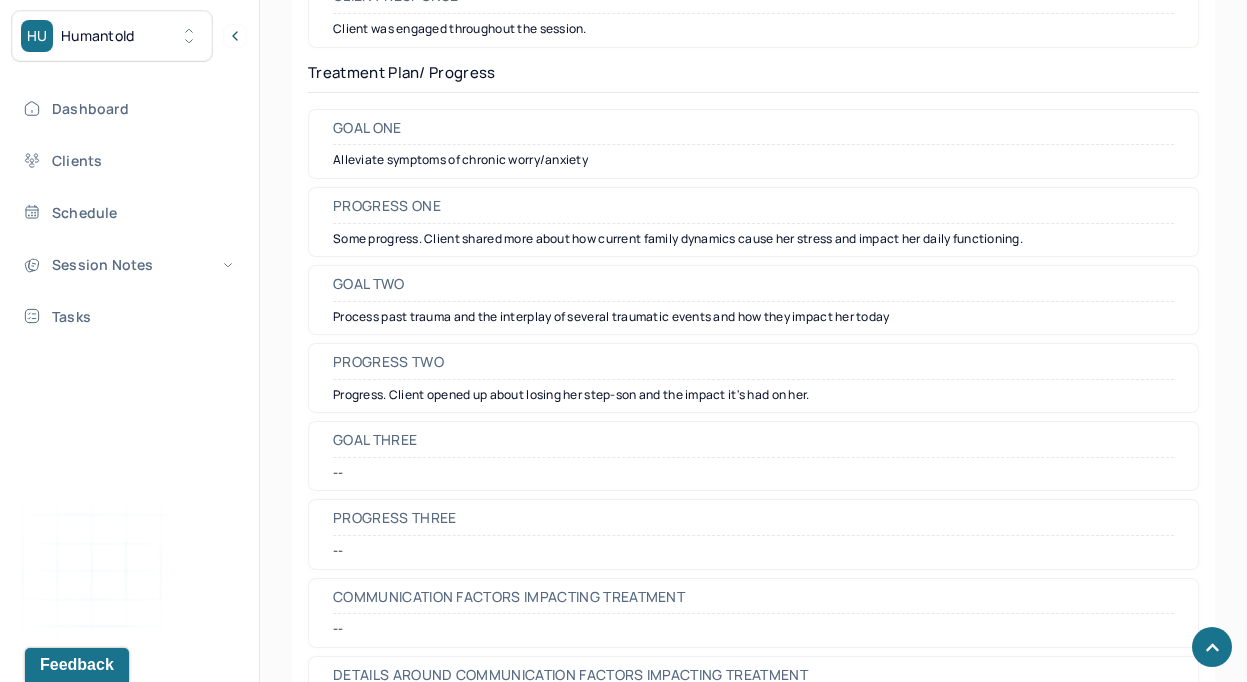 click on "Process past trauma and the interplay of several traumatic events and how they impact her today" at bounding box center (753, 317) 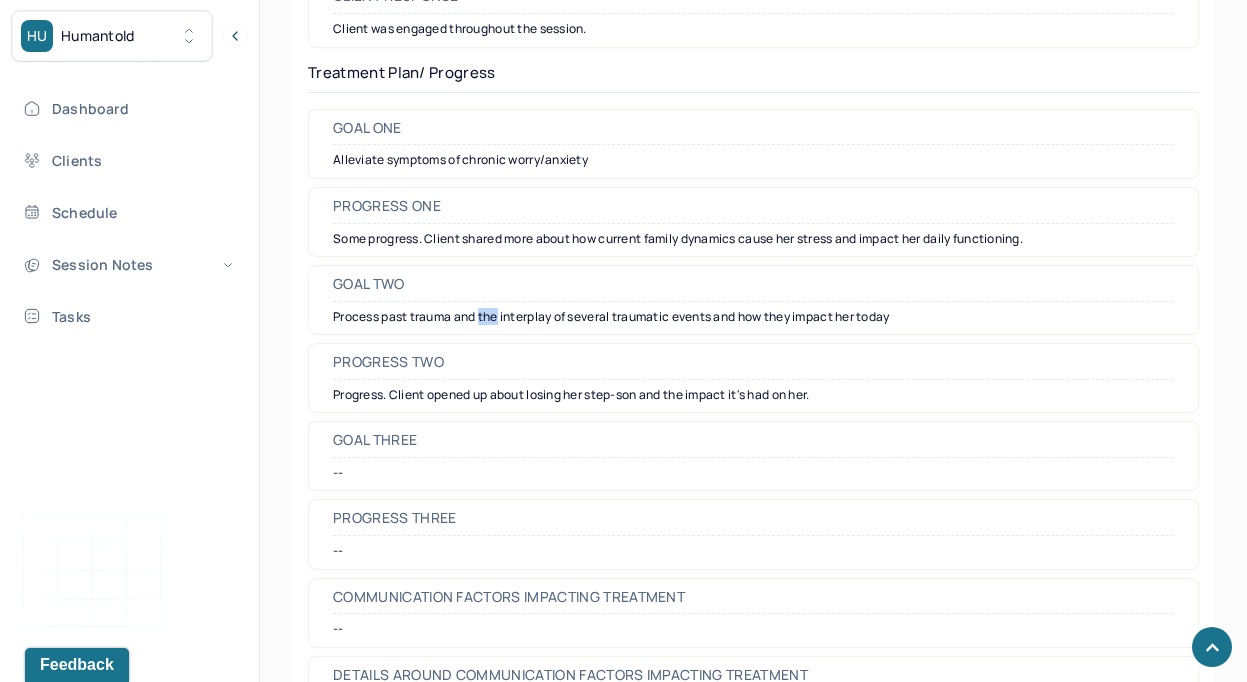 click on "Process past trauma and the interplay of several traumatic events and how they impact her today" at bounding box center (753, 317) 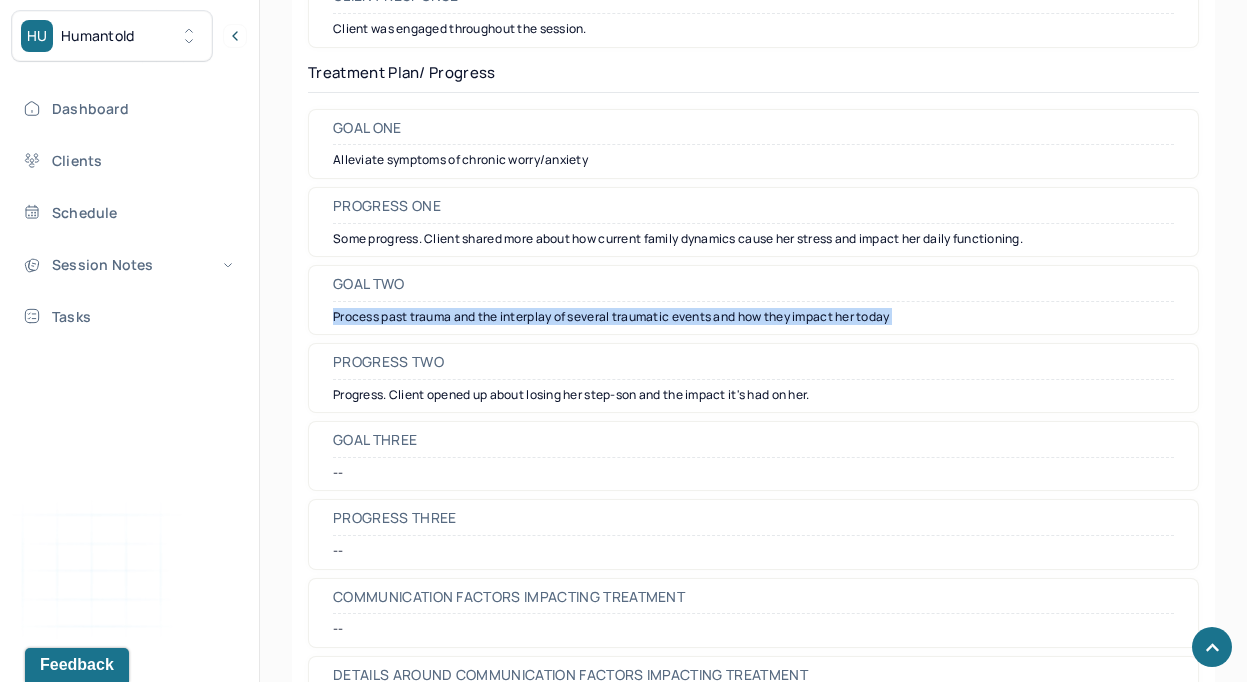 click on "Process past trauma and the interplay of several traumatic events and how they impact her today" at bounding box center (753, 317) 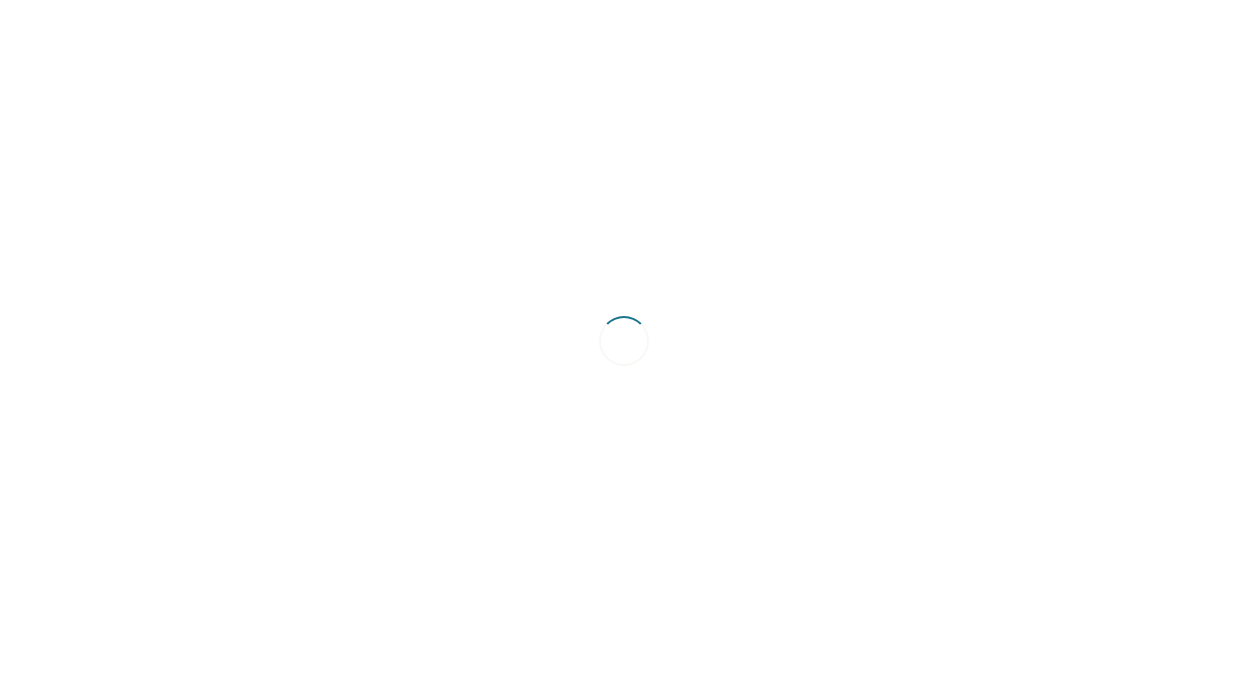 scroll, scrollTop: 0, scrollLeft: 0, axis: both 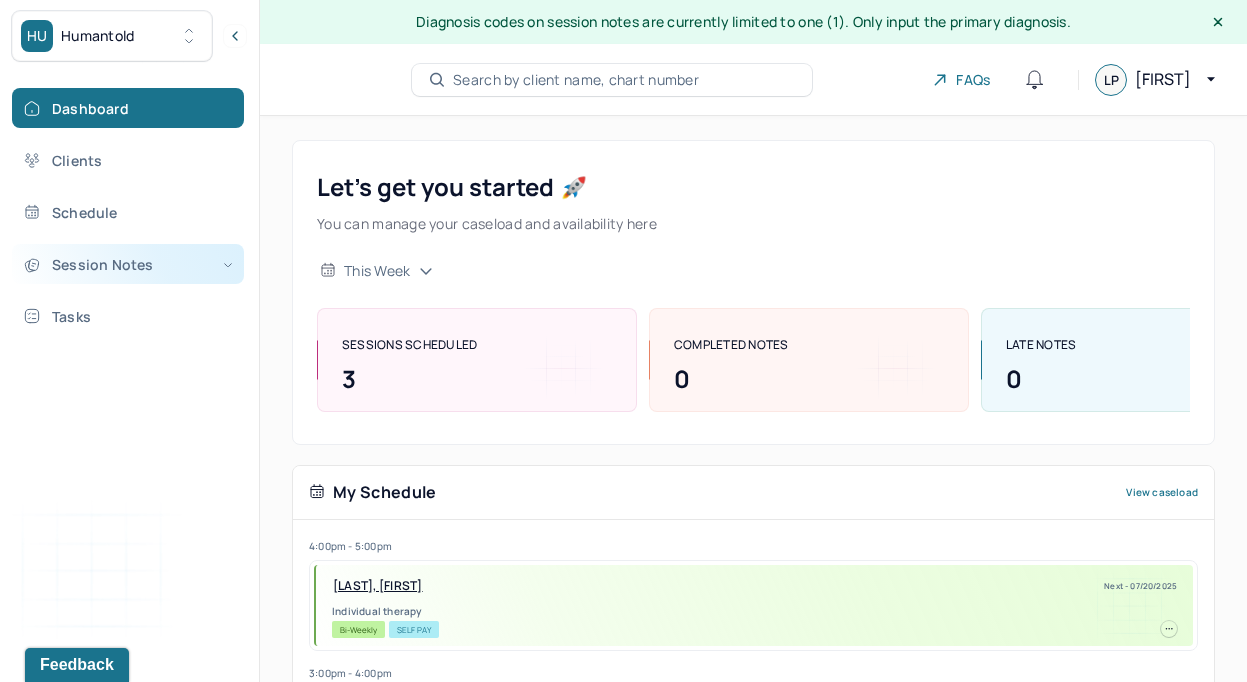click on "Session Notes" at bounding box center (128, 264) 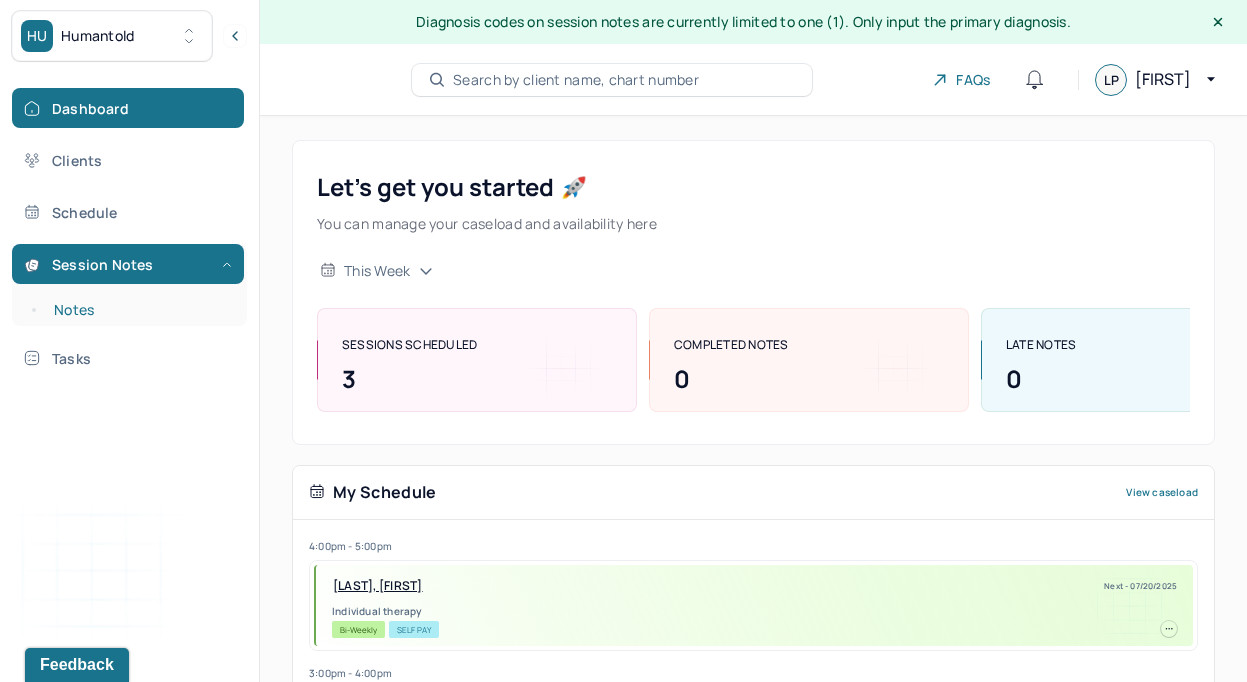 click on "Notes" at bounding box center [139, 310] 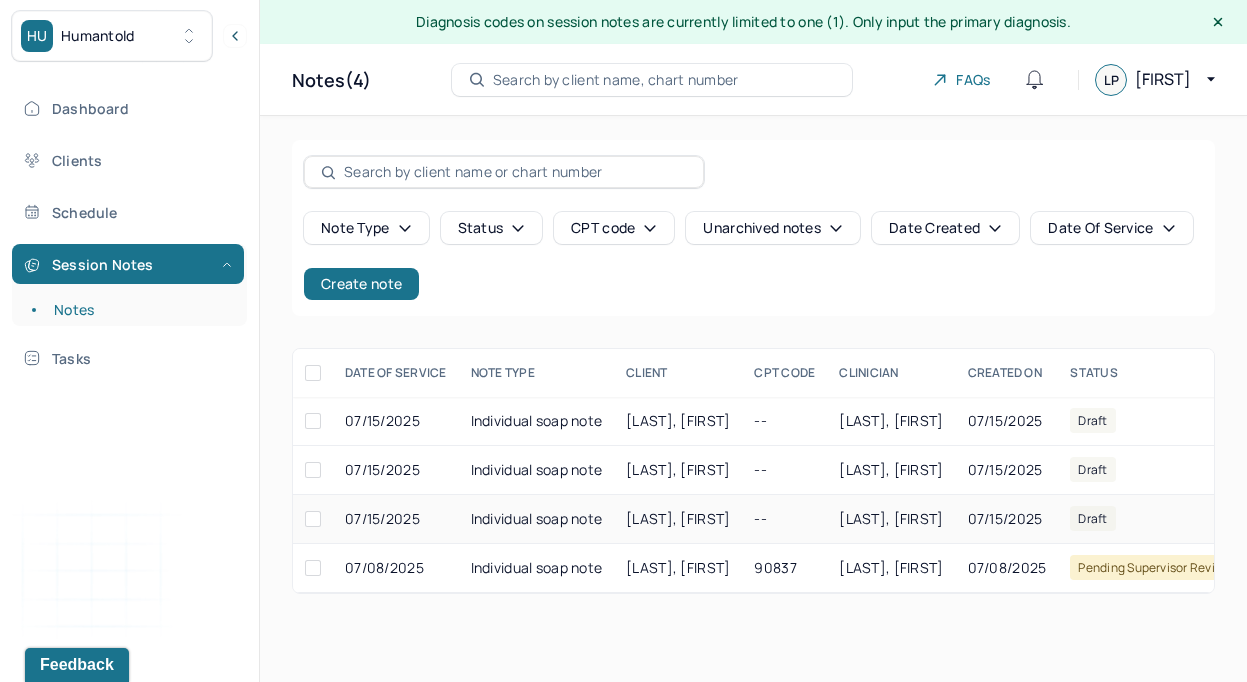 click on "Individual soap note" at bounding box center [537, 519] 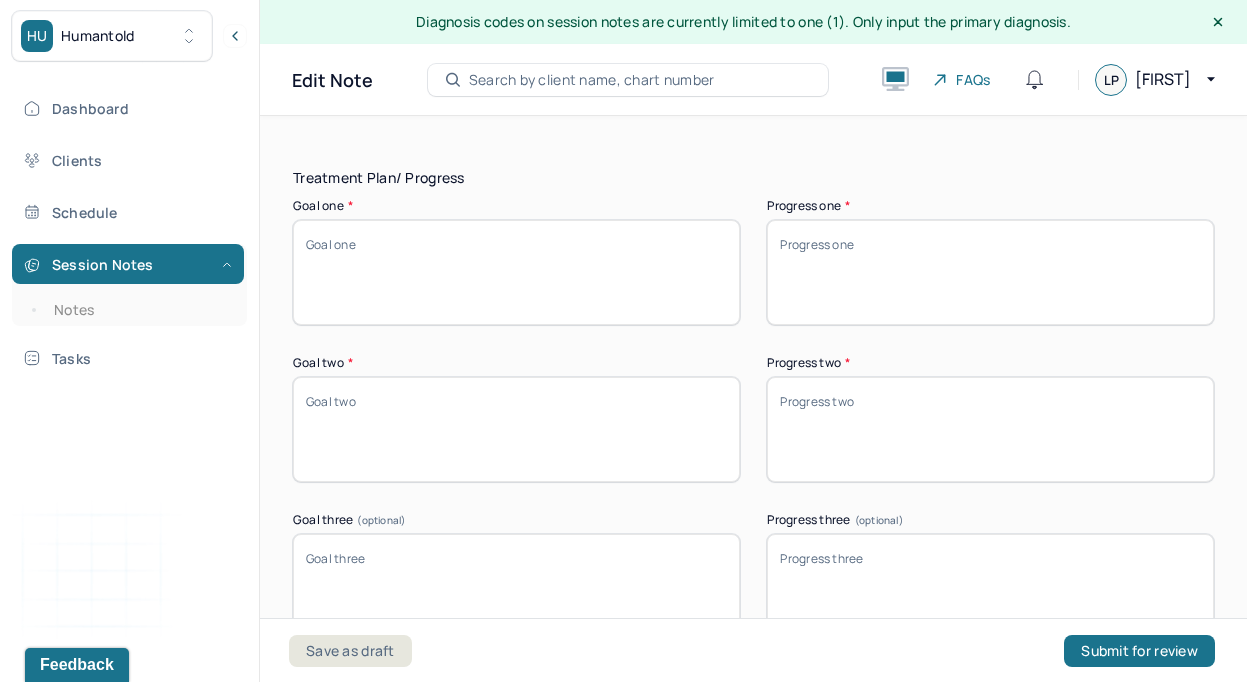 scroll, scrollTop: 3523, scrollLeft: 0, axis: vertical 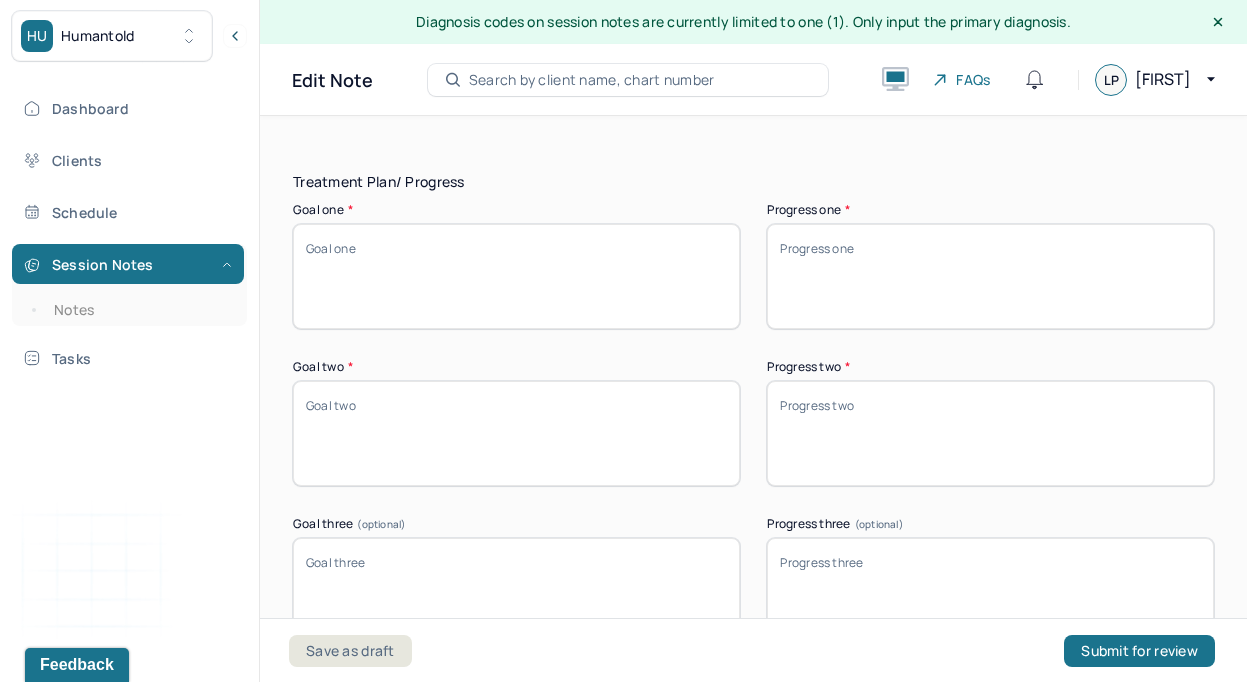 click on "Goal one *" at bounding box center [516, 276] 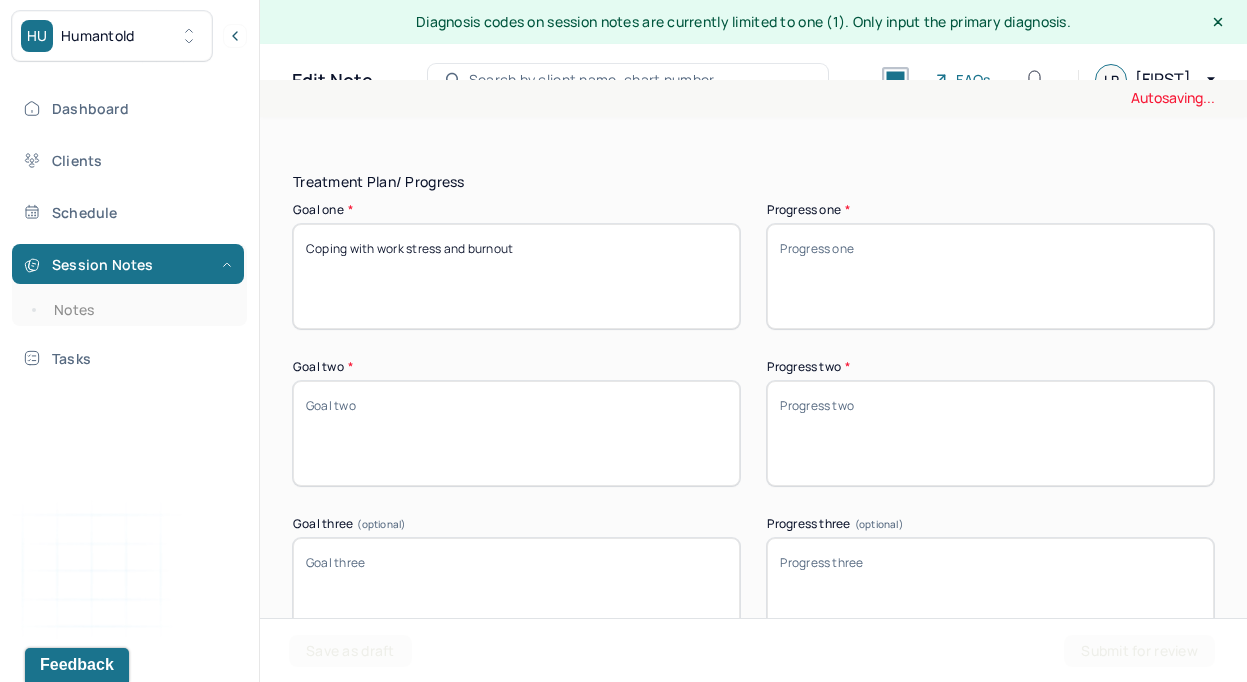 type on "Coping with work stress and burnout" 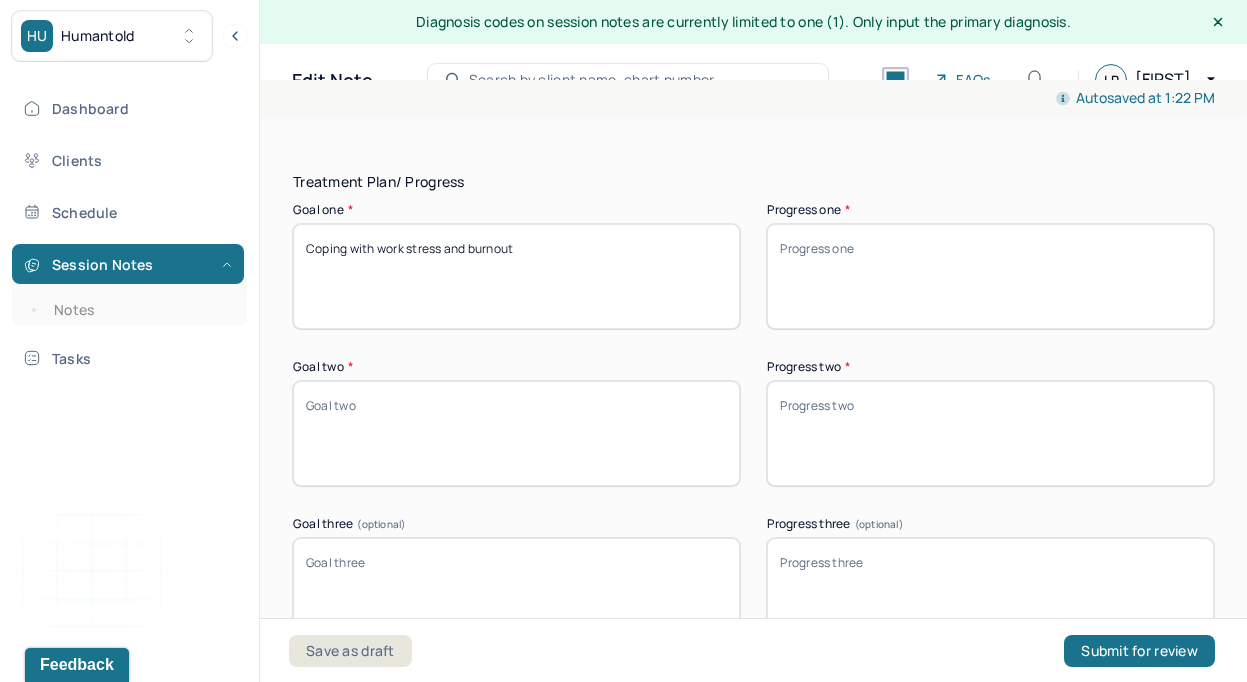click on "Goal two *" at bounding box center [516, 433] 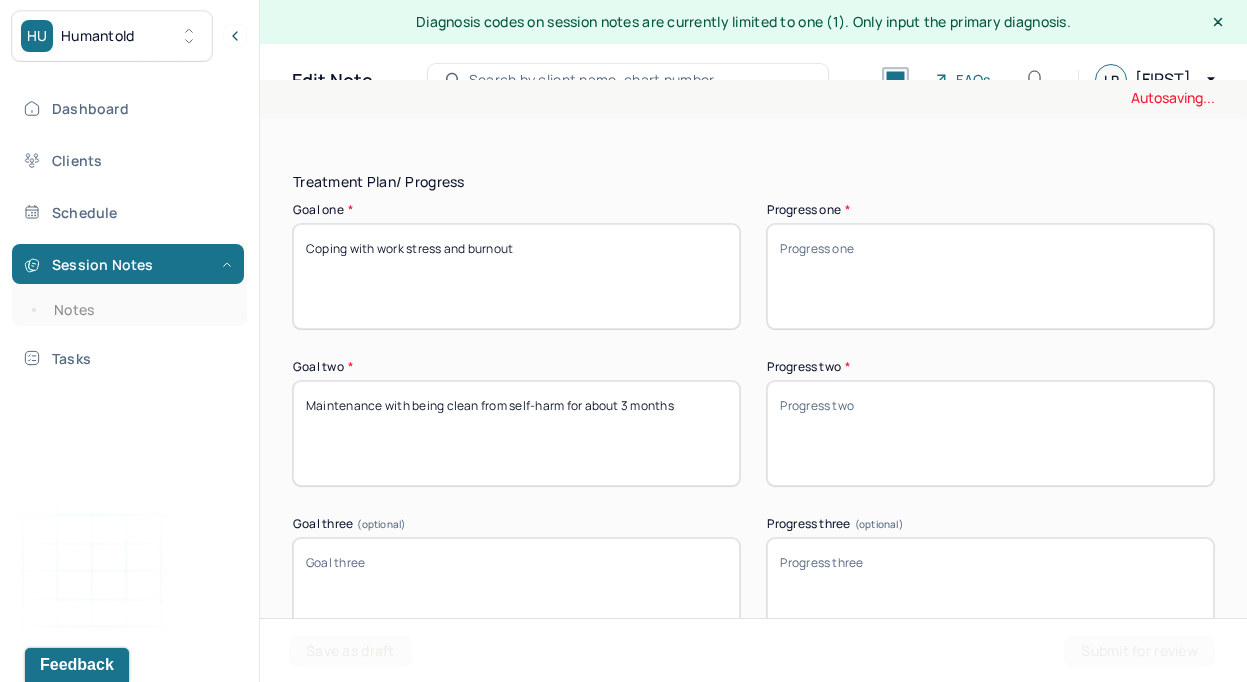 type on "Maintenance with being clean from self-harm for about 3 months" 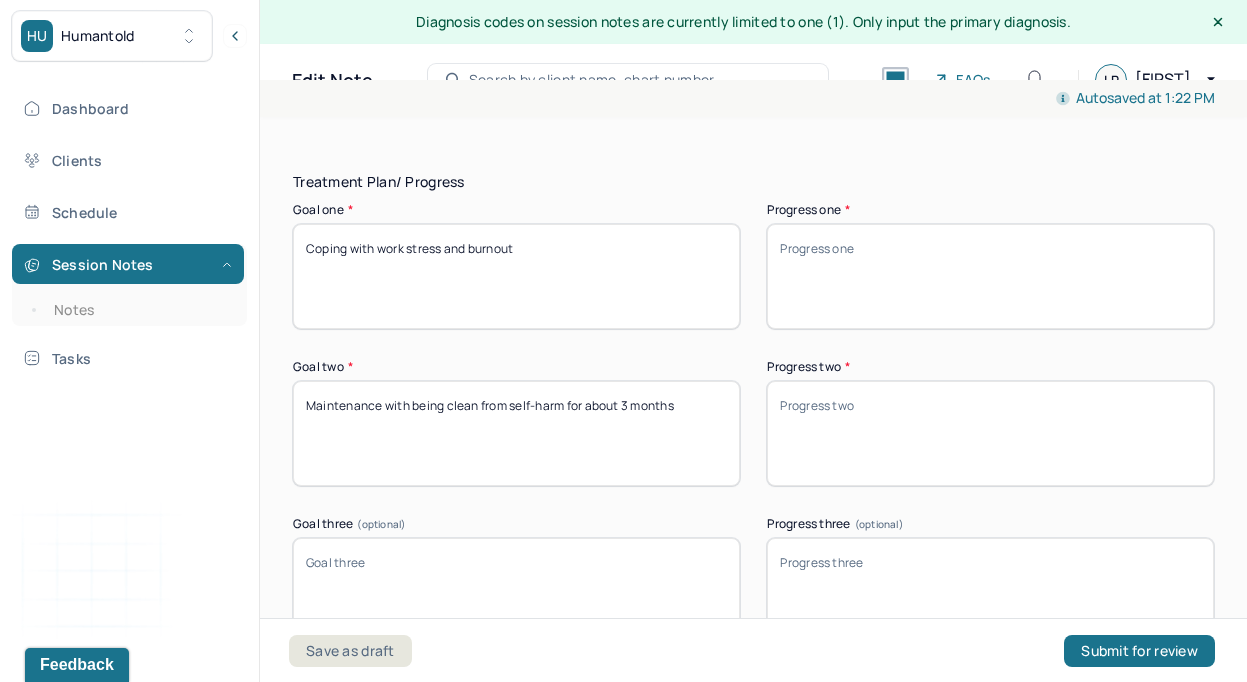 click on "Goal three (optional)" at bounding box center [516, 590] 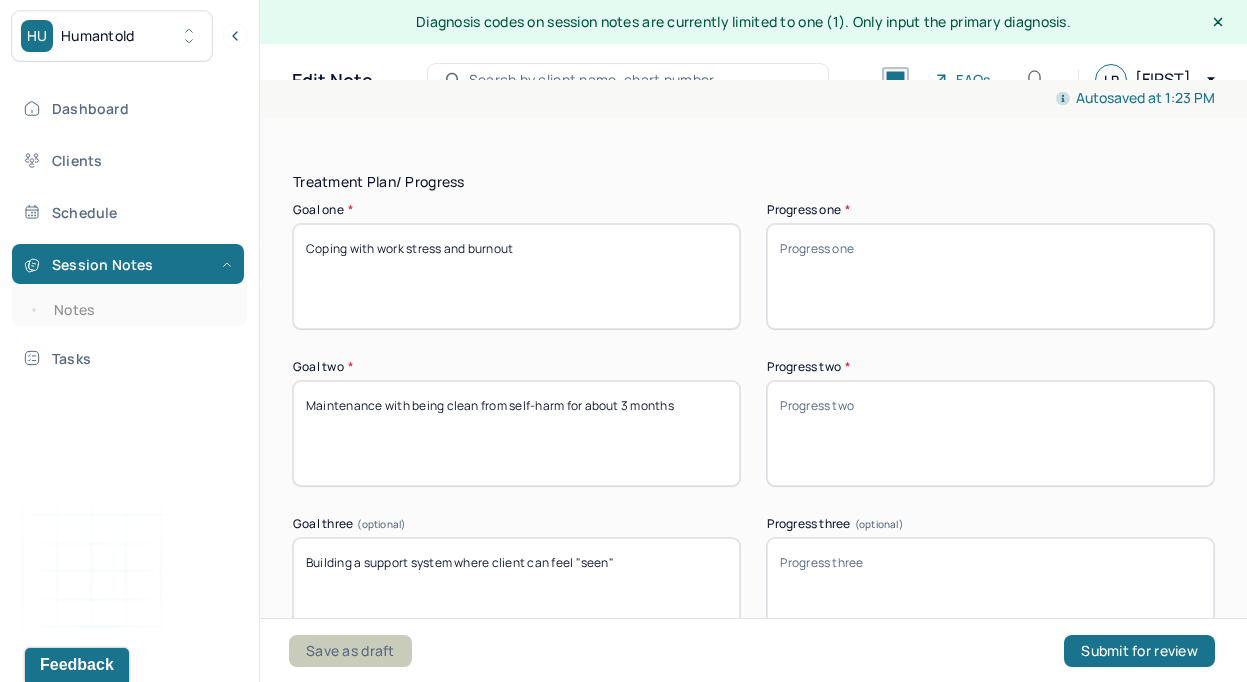type on "Building a support system where client can feel "seen"" 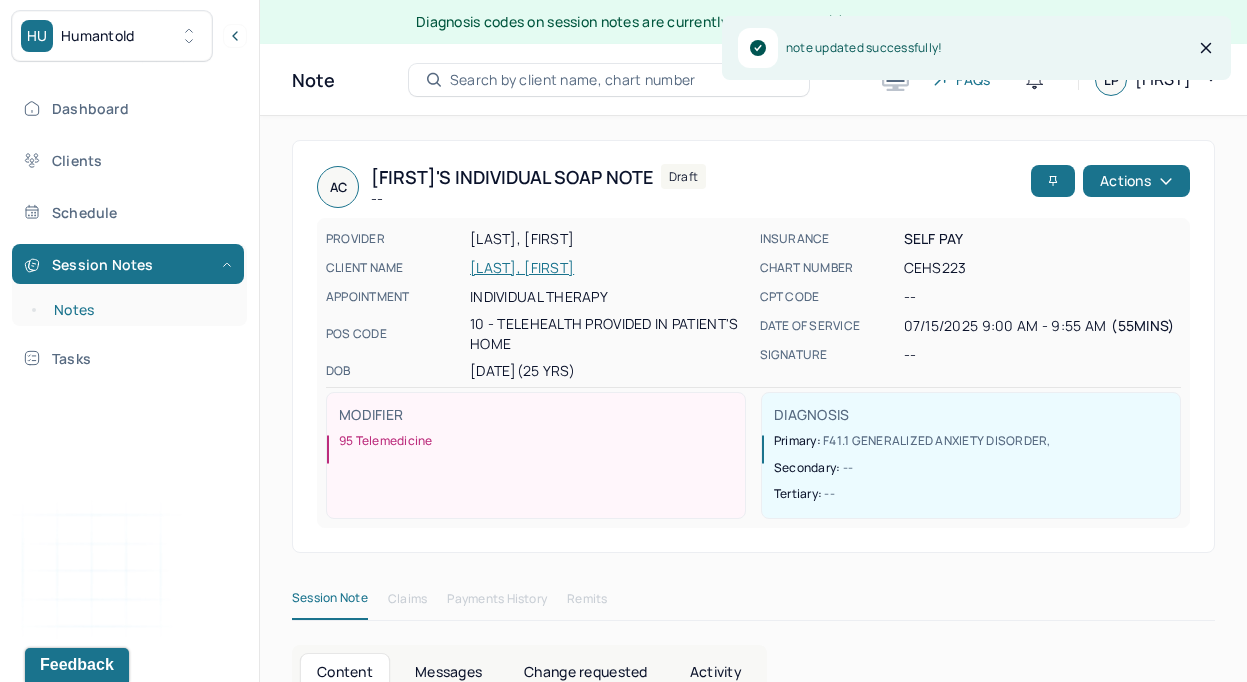 click on "Session Notes Notes" at bounding box center (129, 285) 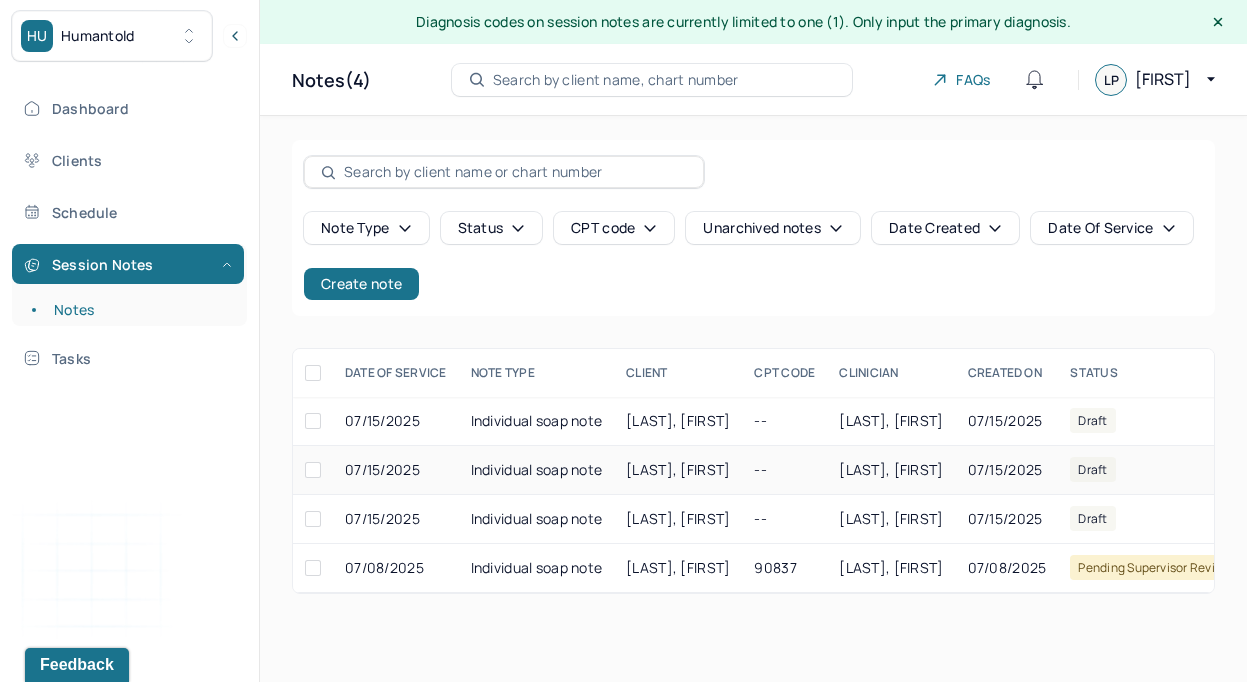 click on "Individual soap note" at bounding box center [537, 470] 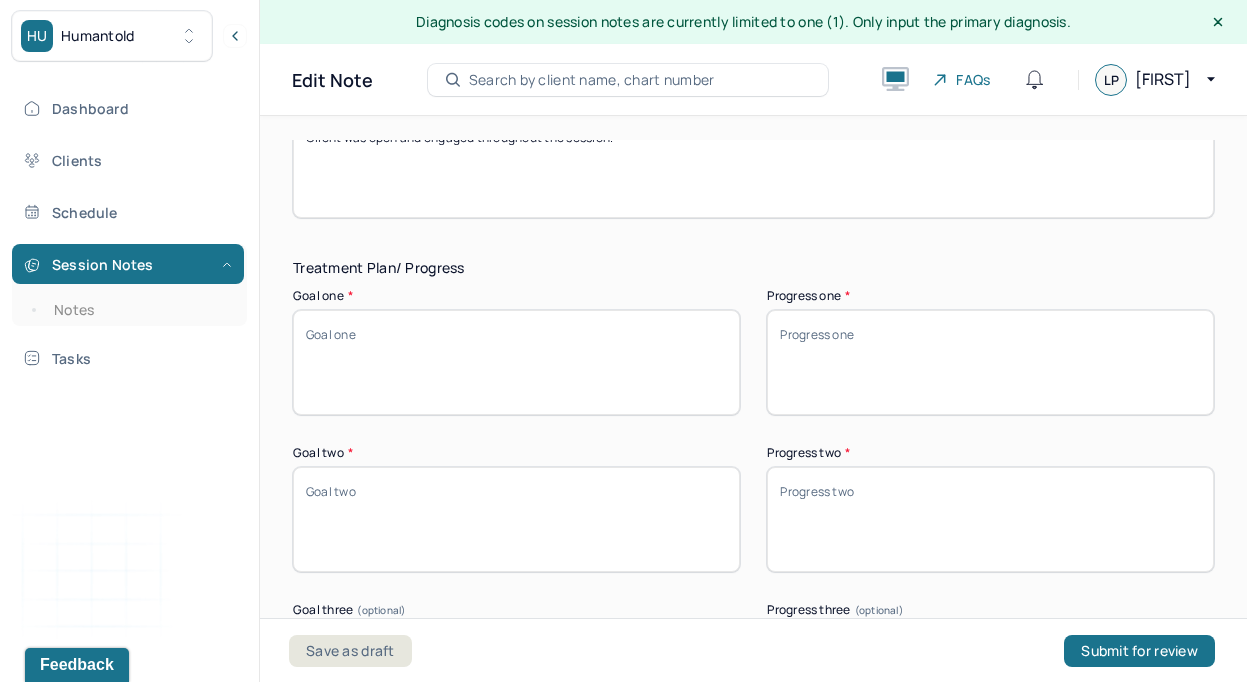 scroll, scrollTop: 3397, scrollLeft: 0, axis: vertical 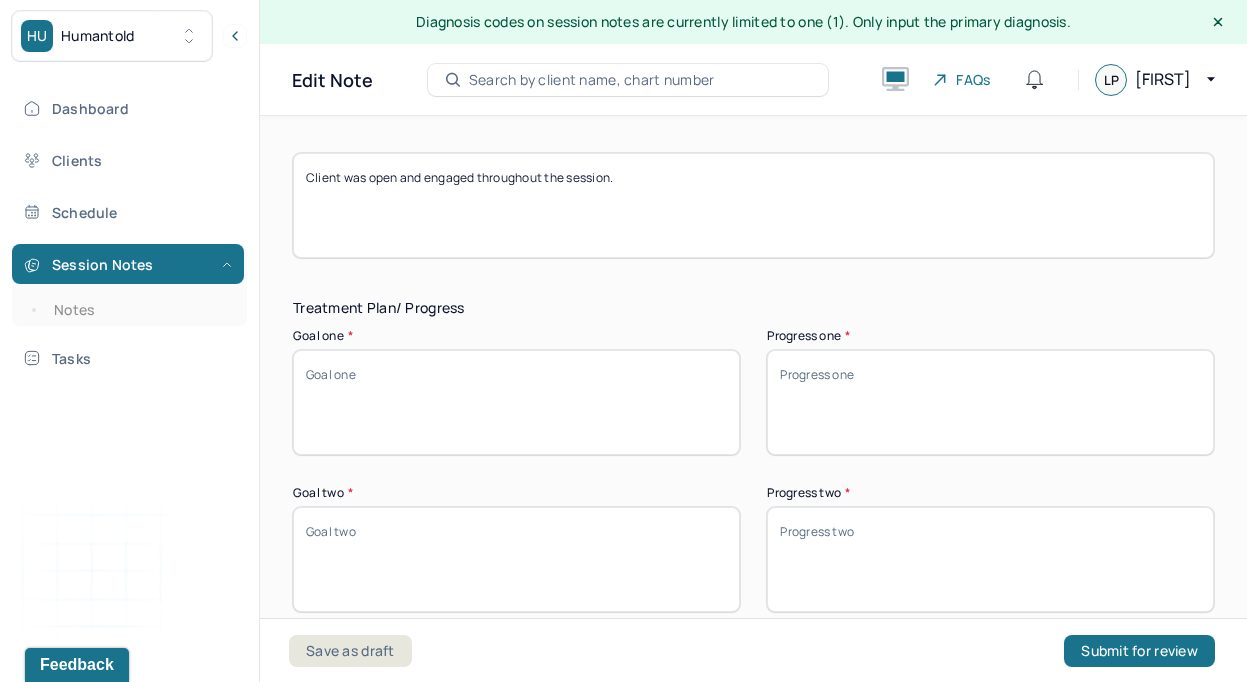 click on "Goal one *" at bounding box center (516, 402) 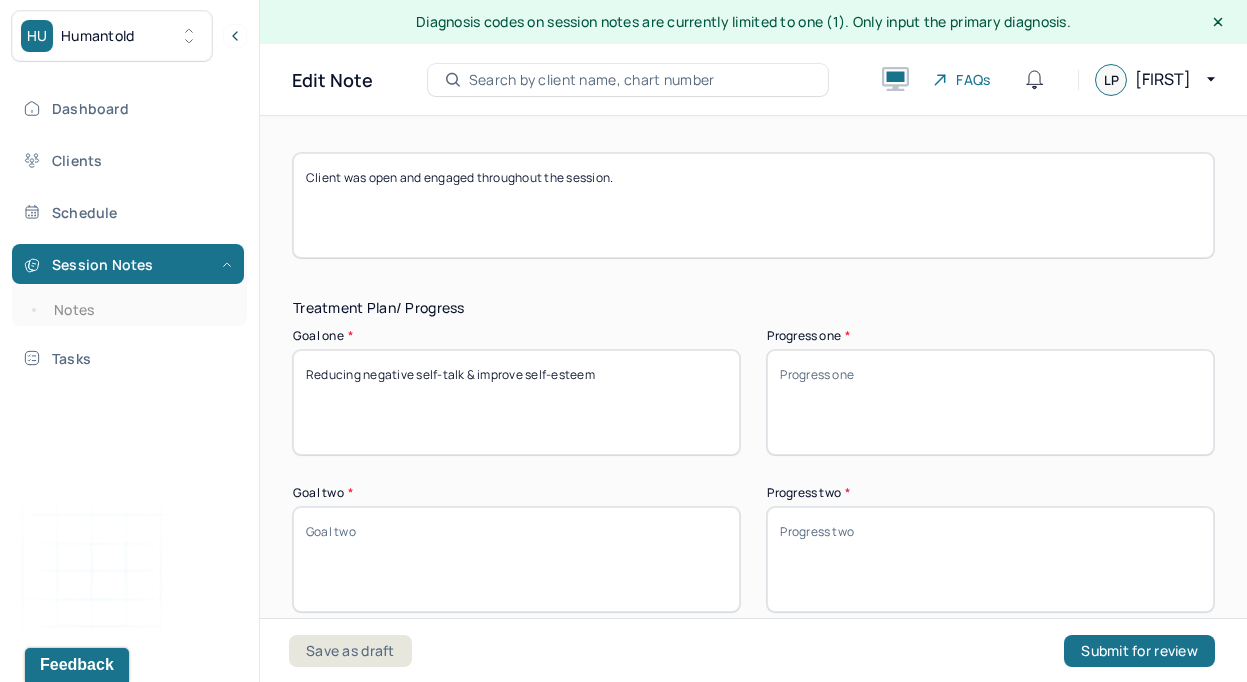 type on "Reducing negative self-talk & improve self-esteem" 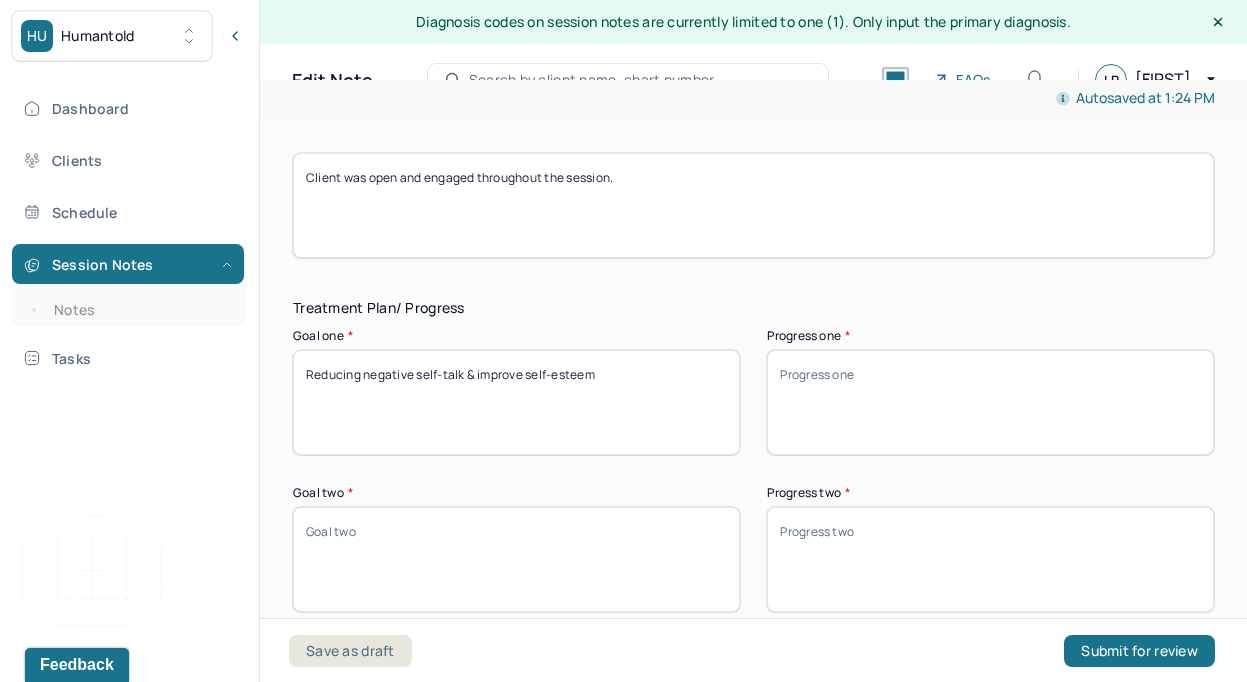 click on "Goal two *" at bounding box center (516, 559) 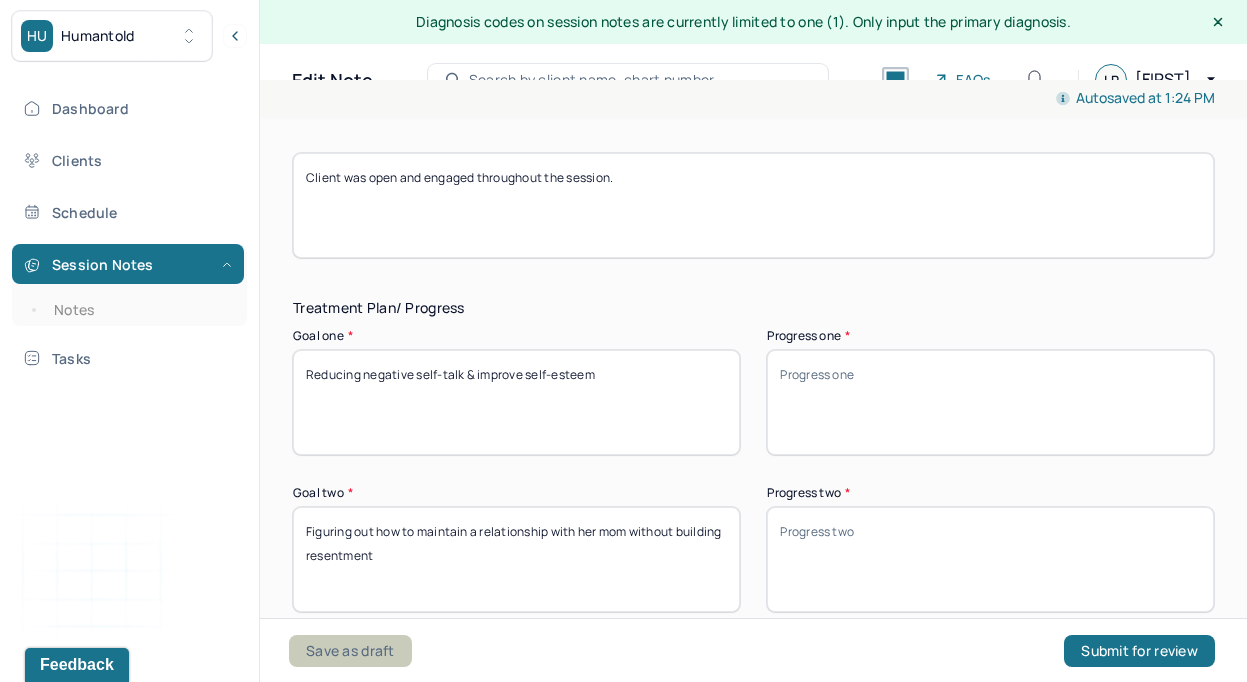 type on "Figuring out how to maintain a relationship with her mom without building resentment" 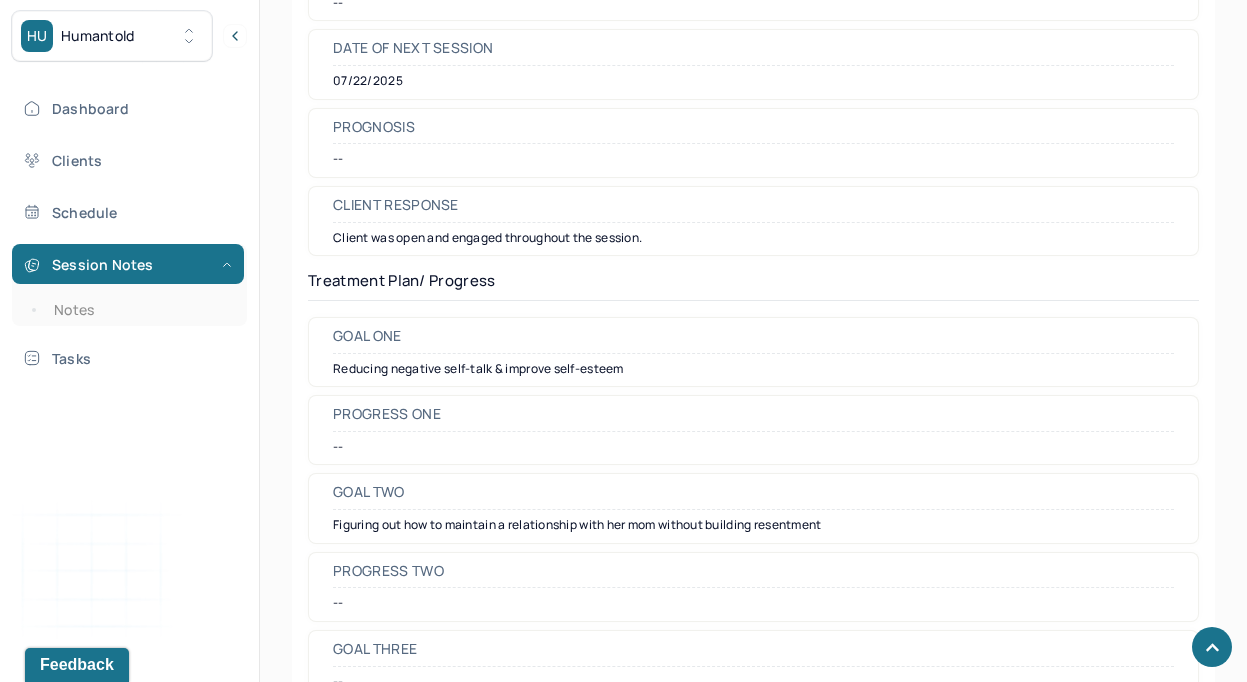 scroll, scrollTop: 2504, scrollLeft: 0, axis: vertical 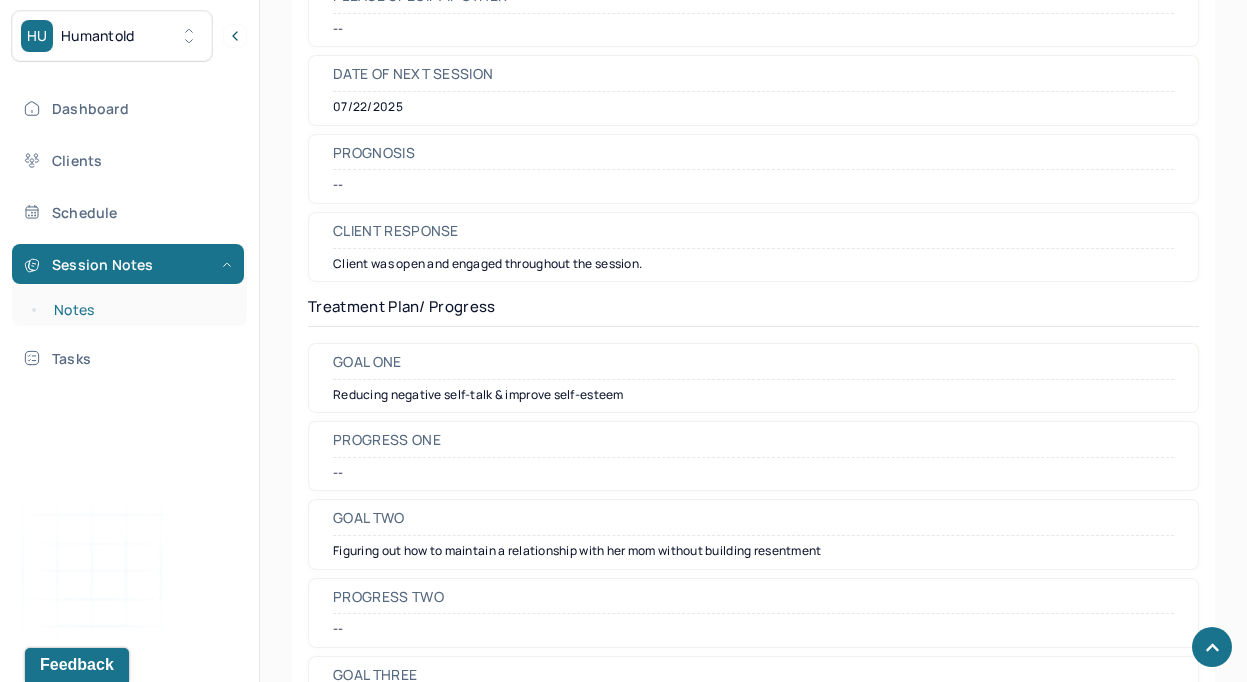 click on "Notes" at bounding box center (139, 310) 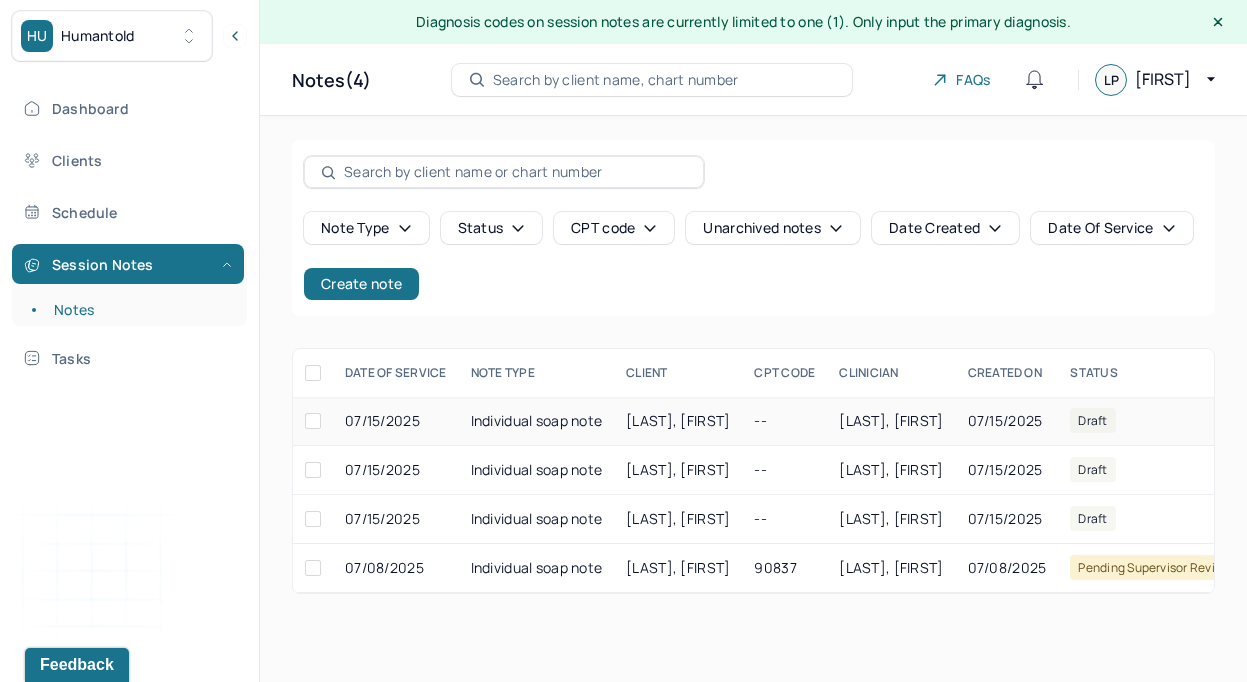 click on "Individual soap note" at bounding box center (537, 421) 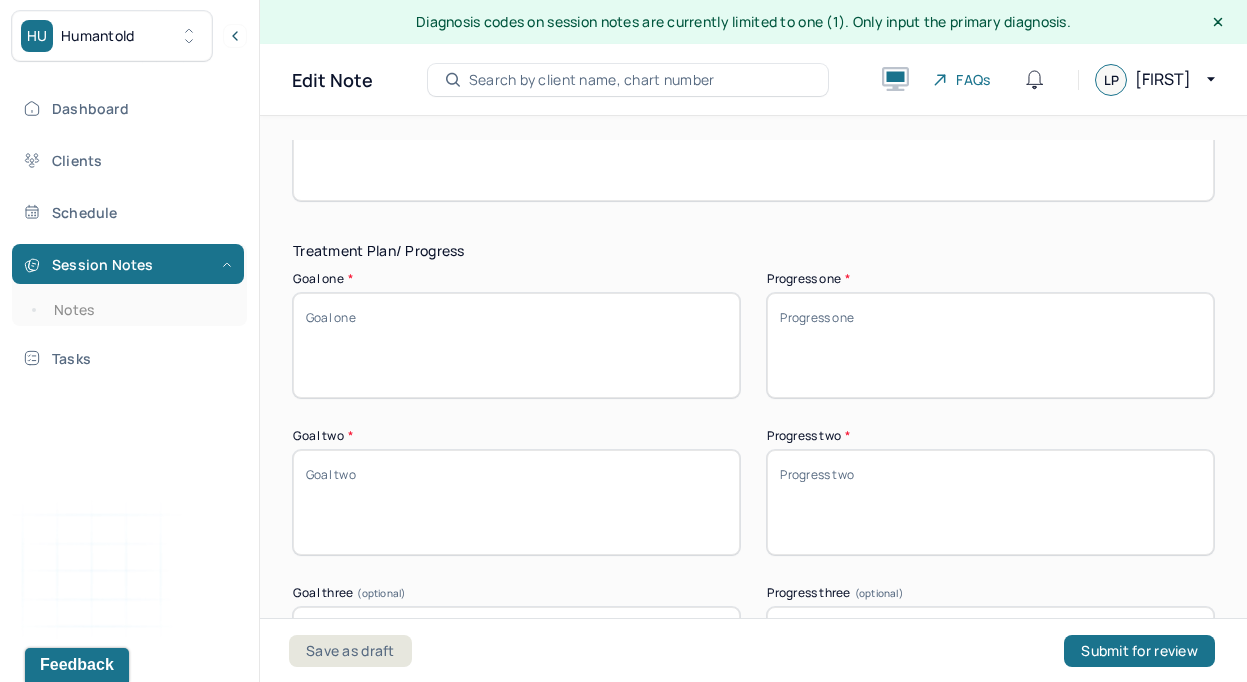 scroll, scrollTop: 3471, scrollLeft: 0, axis: vertical 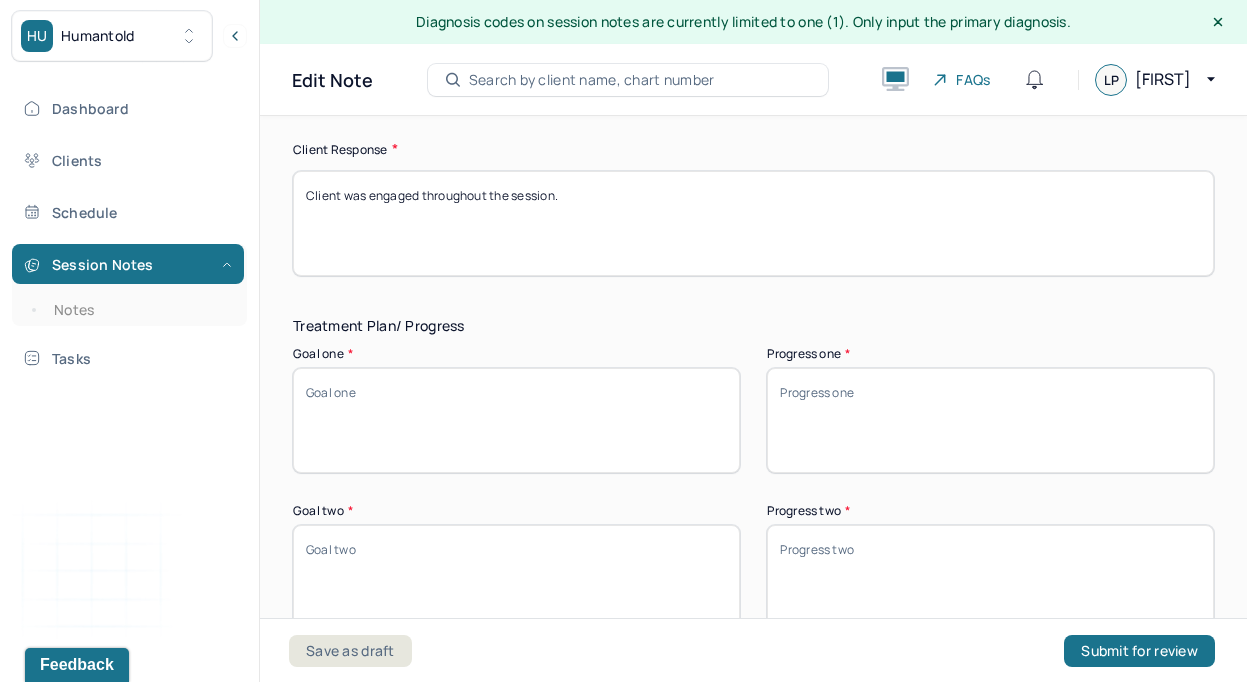 click on "Goal one *" at bounding box center [516, 420] 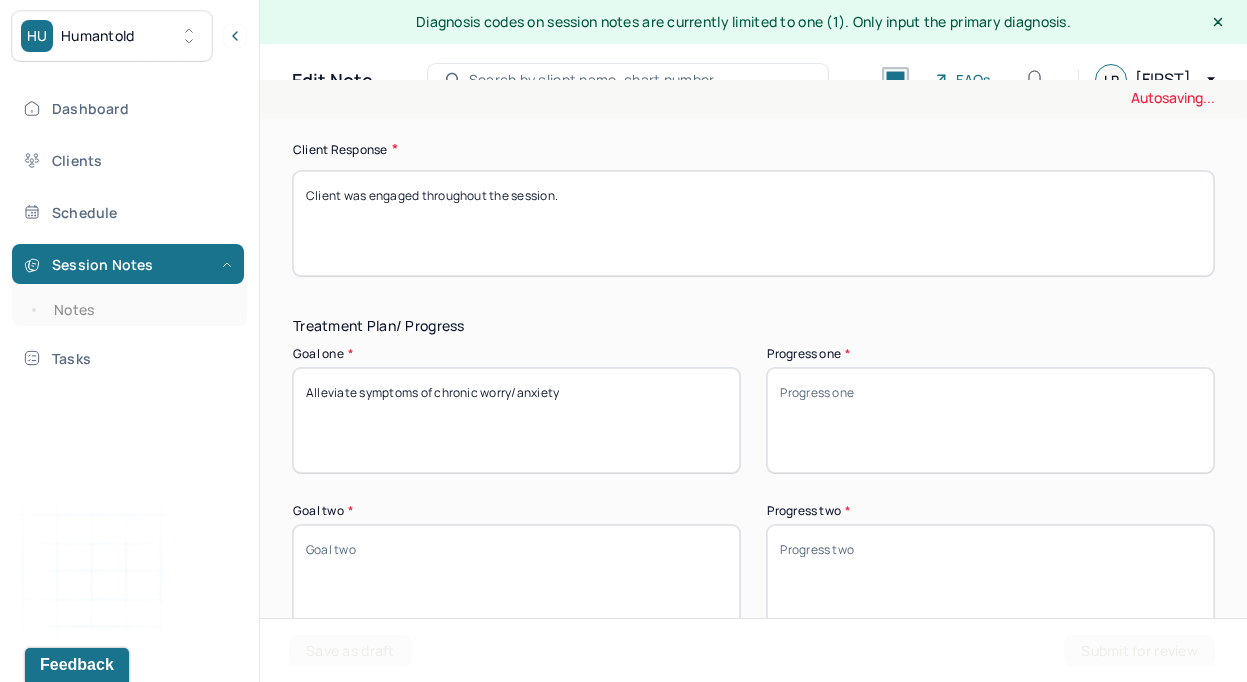 type on "Alleviate symptoms of chronic worry/anxiety" 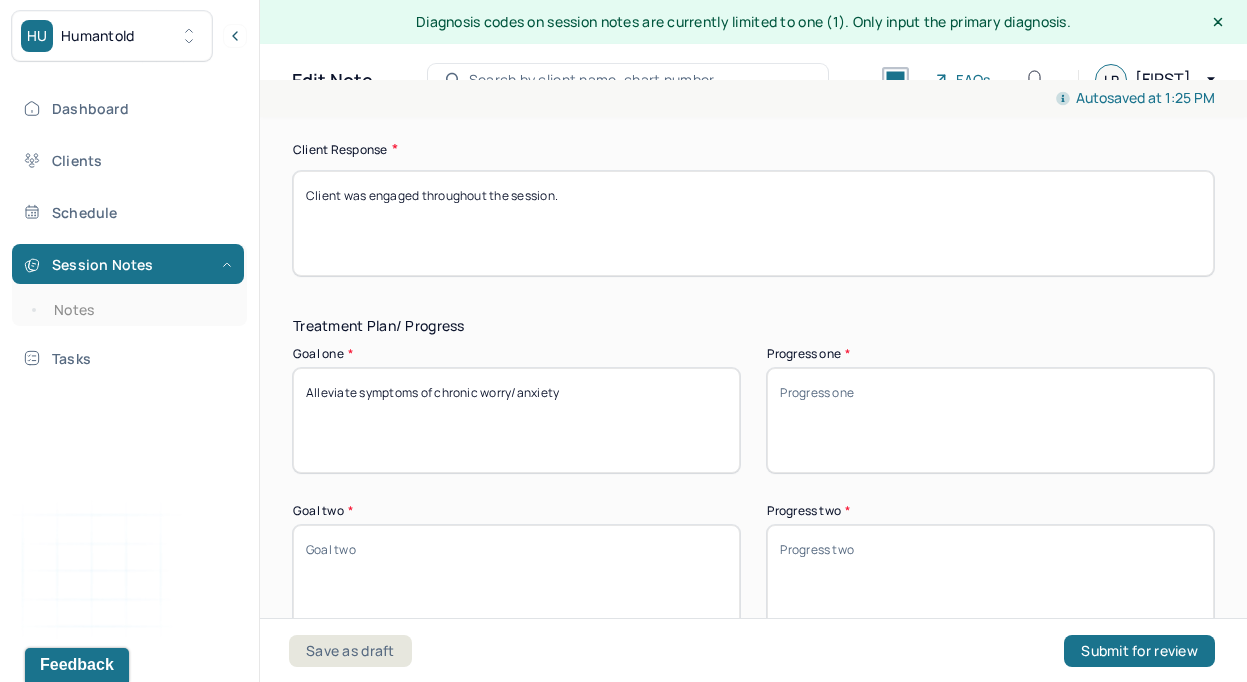 click on "Goal two *" at bounding box center (516, 577) 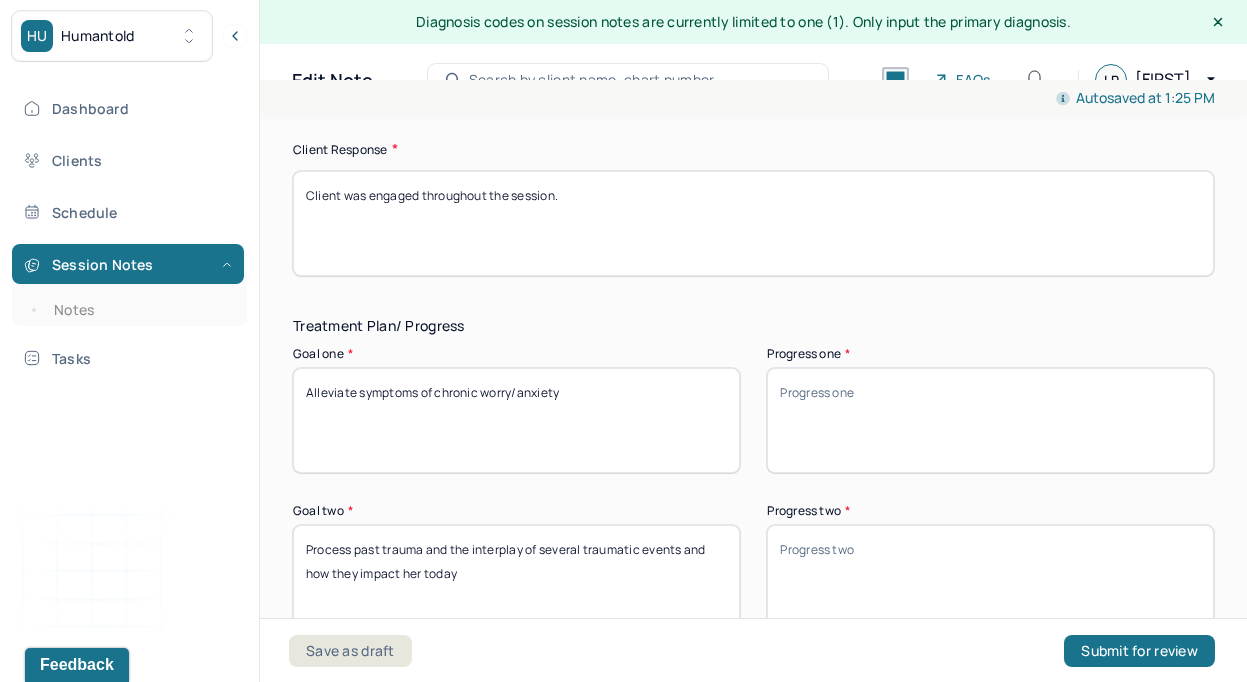 type on "Process past trauma and the interplay of several traumatic events and how they impact her today" 